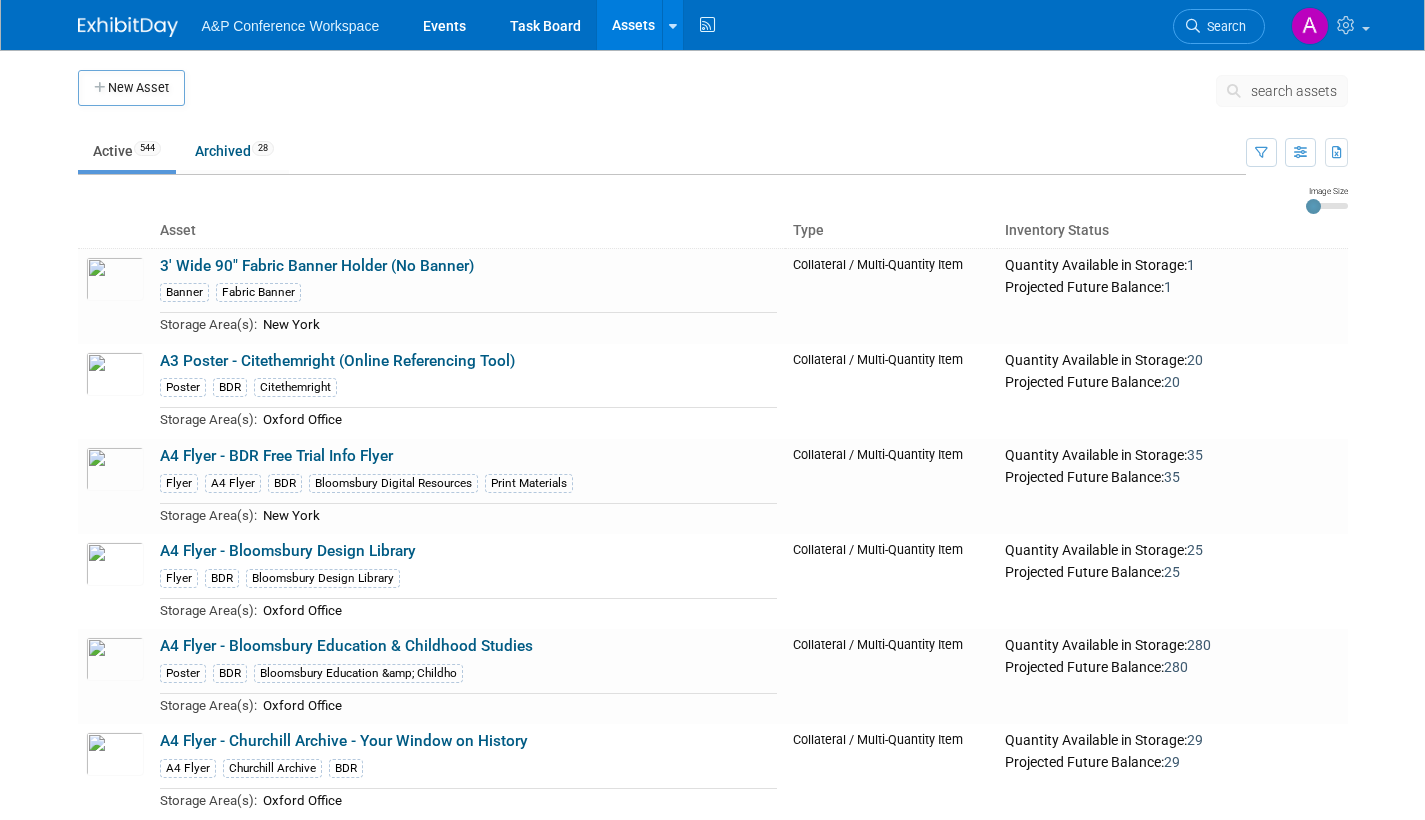 scroll, scrollTop: 0, scrollLeft: 0, axis: both 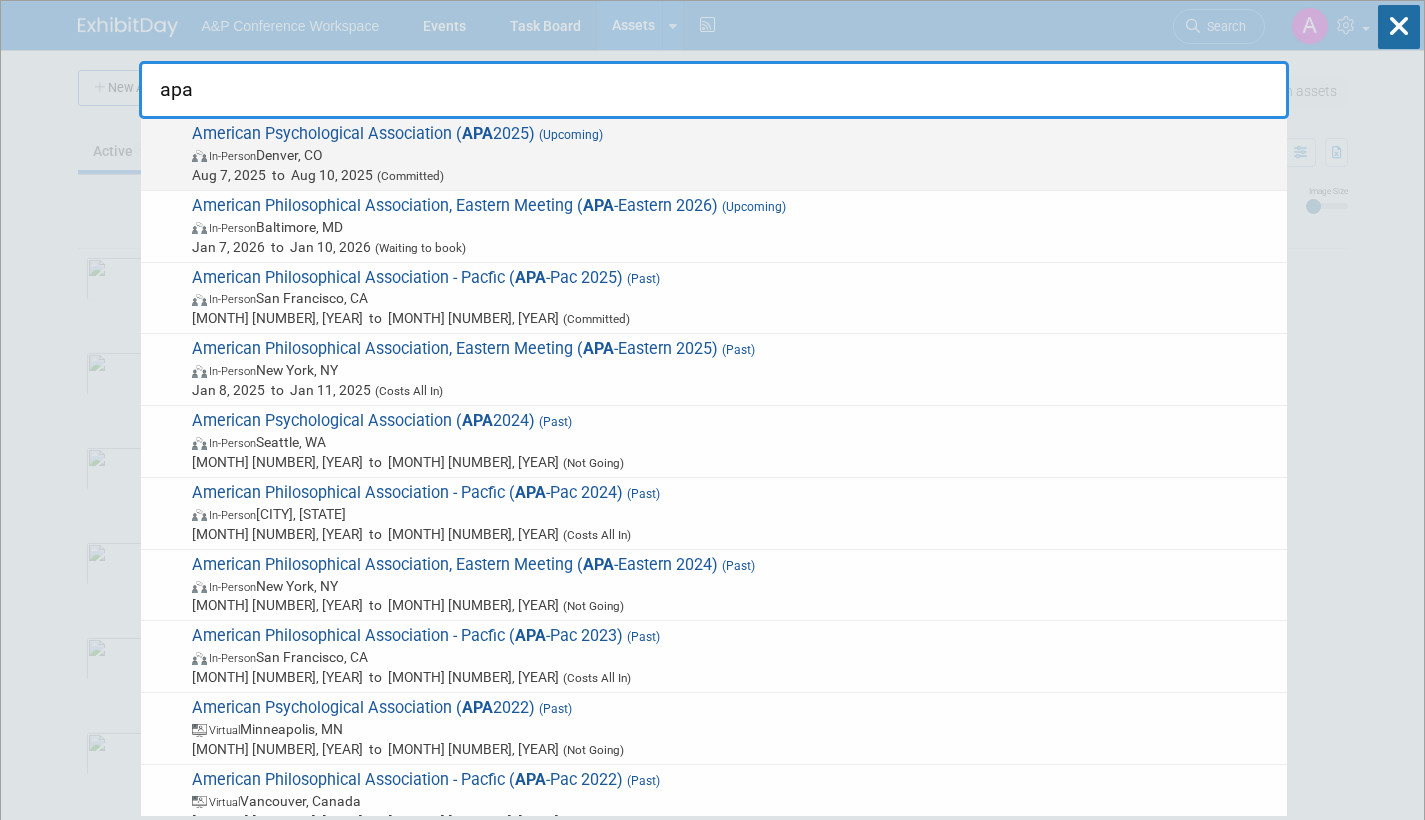 type on "apa" 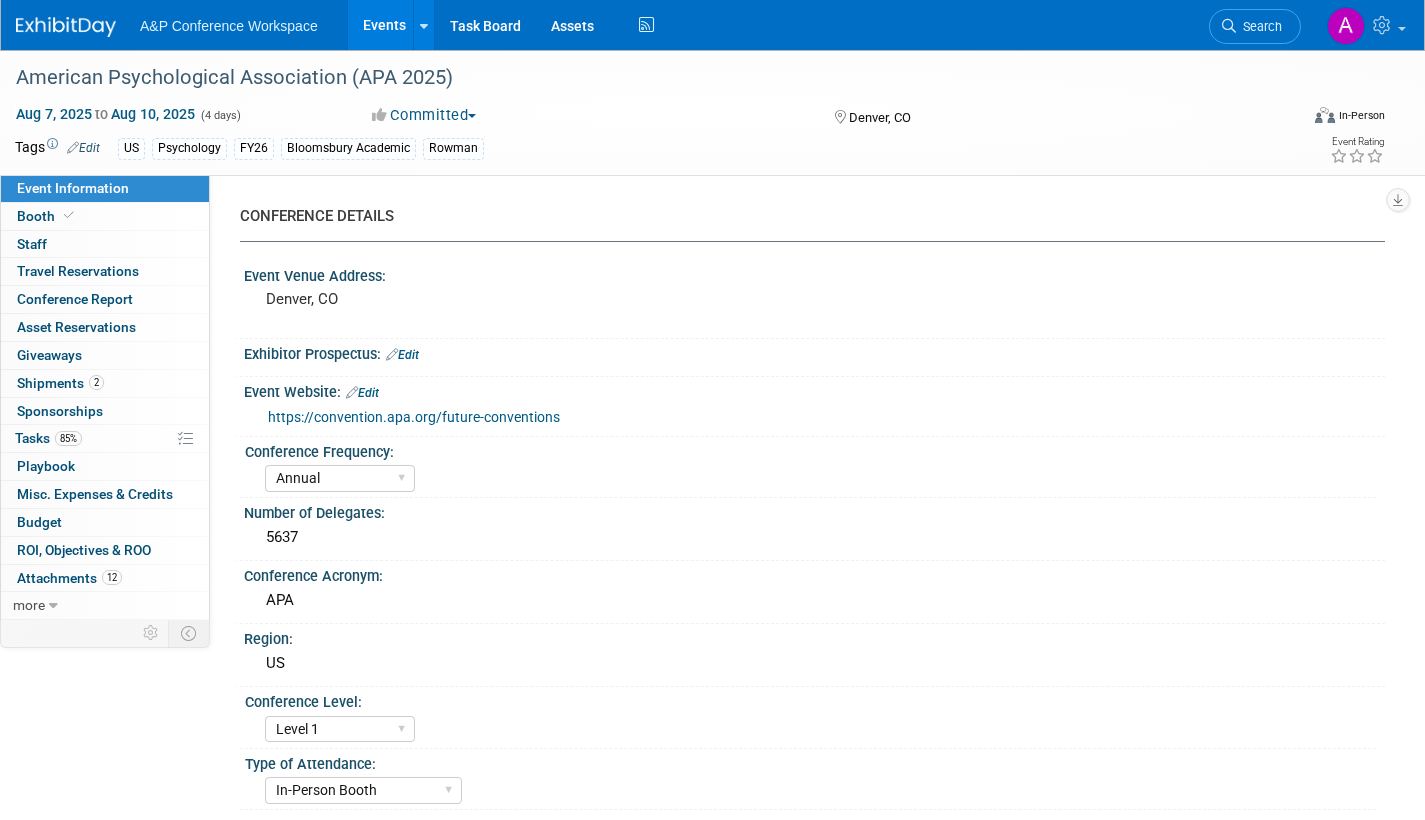 select on "Annual" 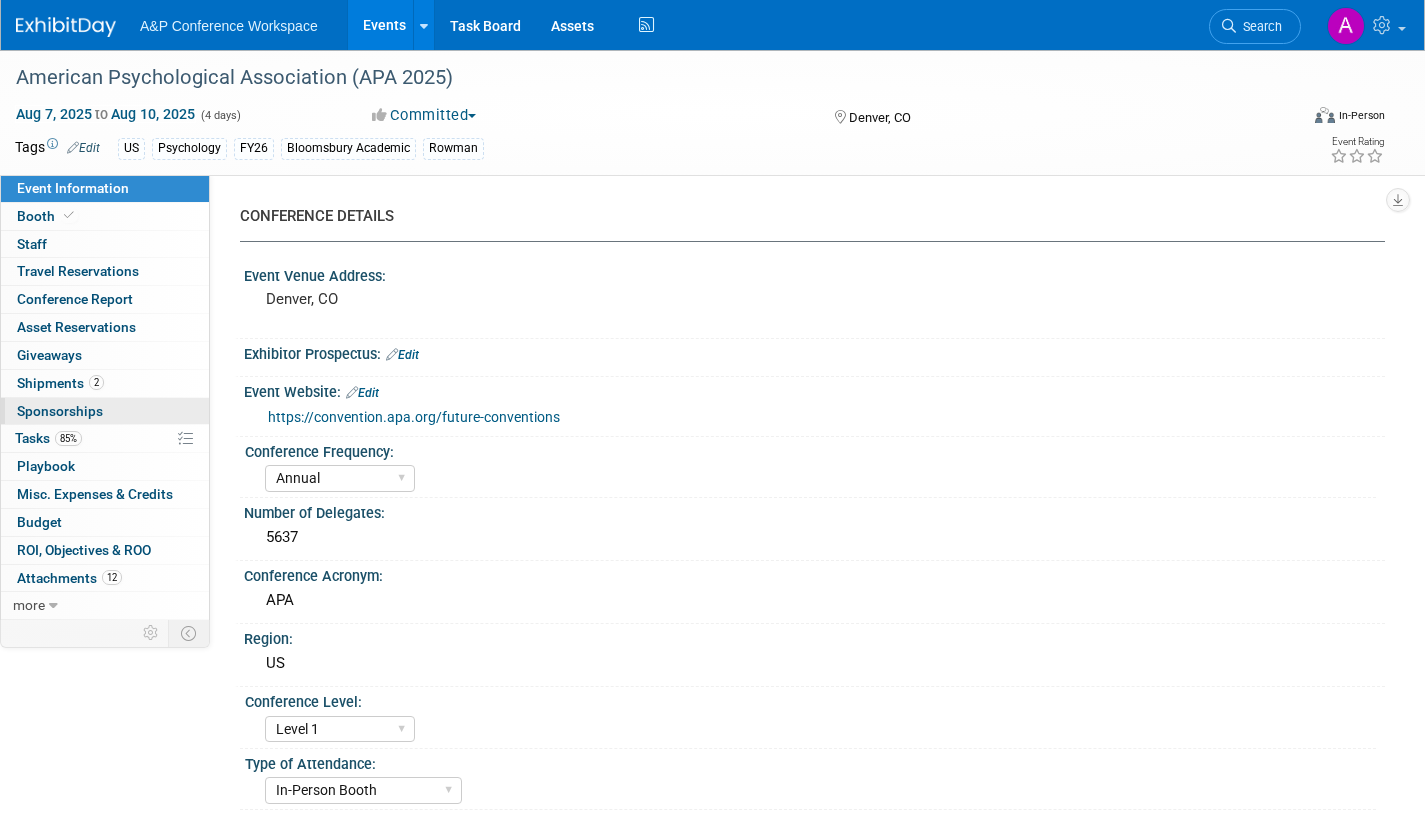 scroll, scrollTop: 0, scrollLeft: 0, axis: both 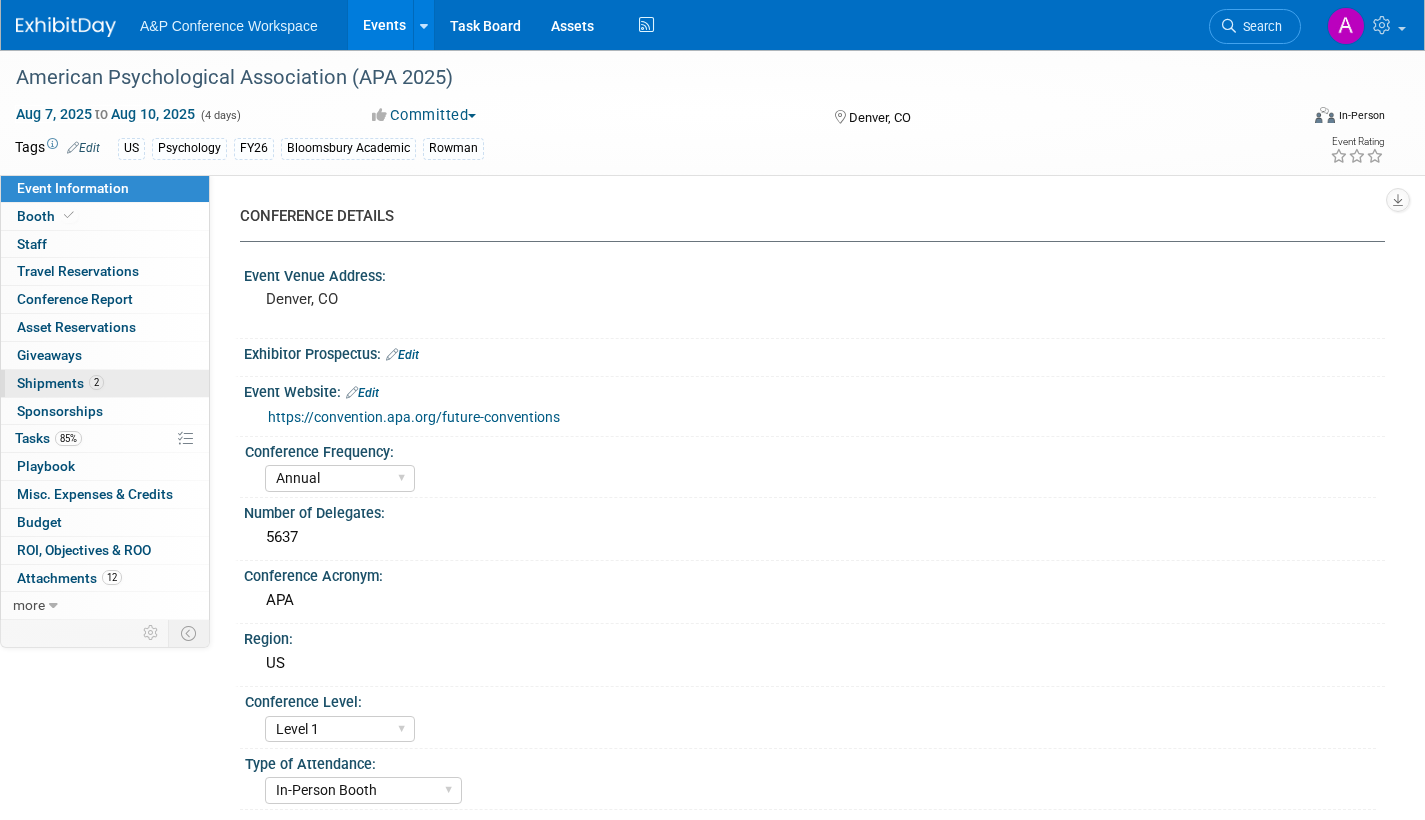 click on "Shipments 2" at bounding box center (60, 383) 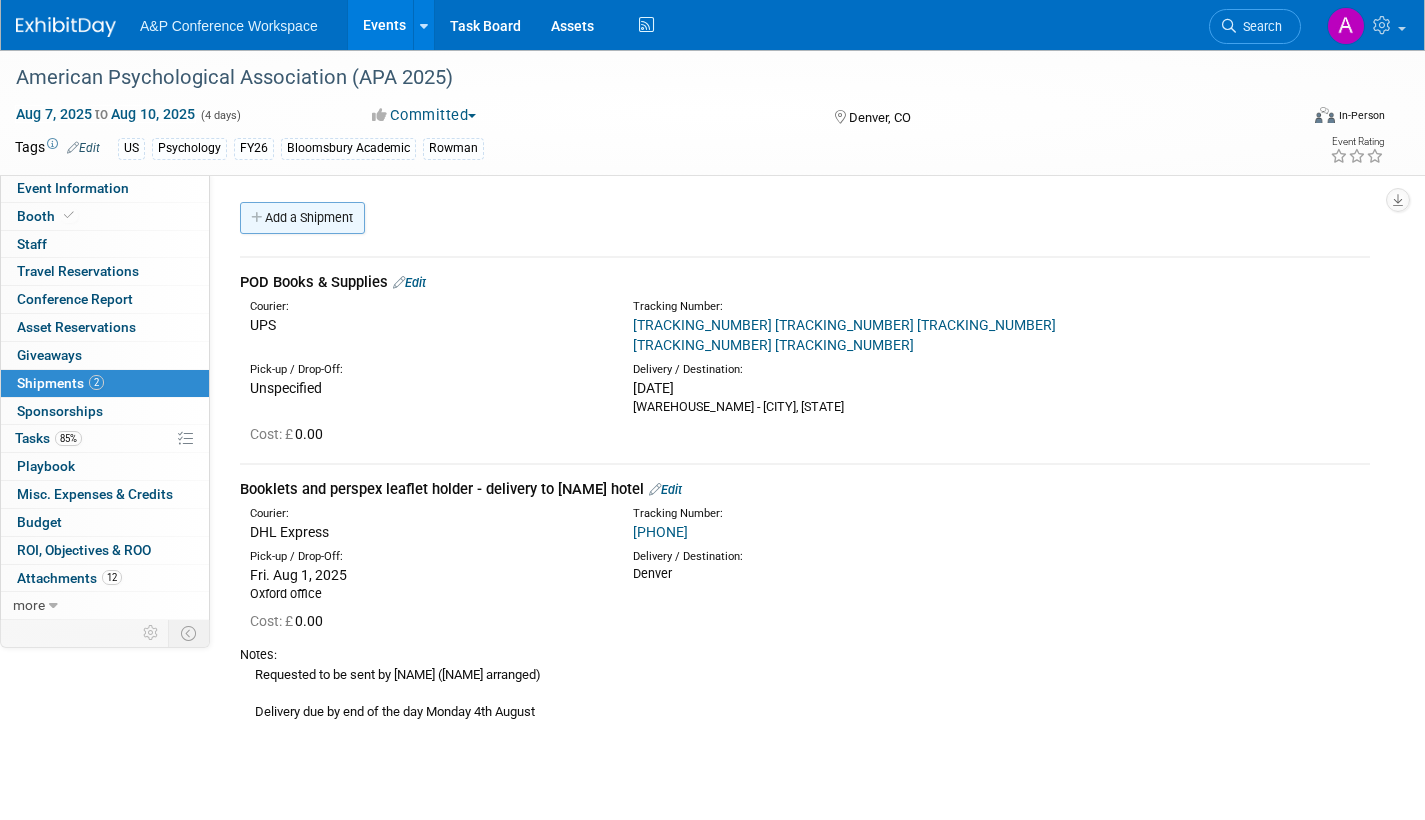 click on "Add a Shipment" at bounding box center [302, 218] 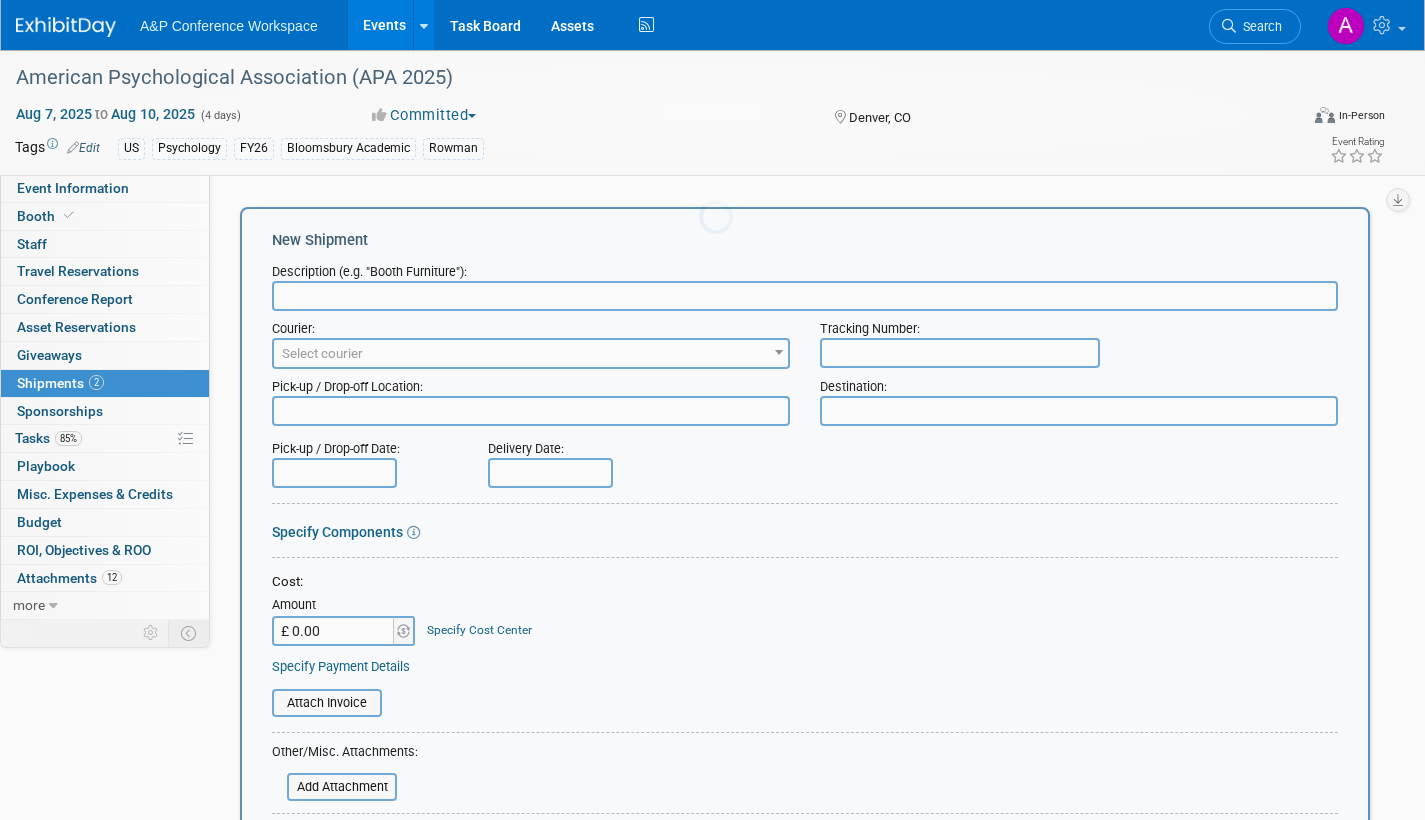 scroll, scrollTop: 0, scrollLeft: 0, axis: both 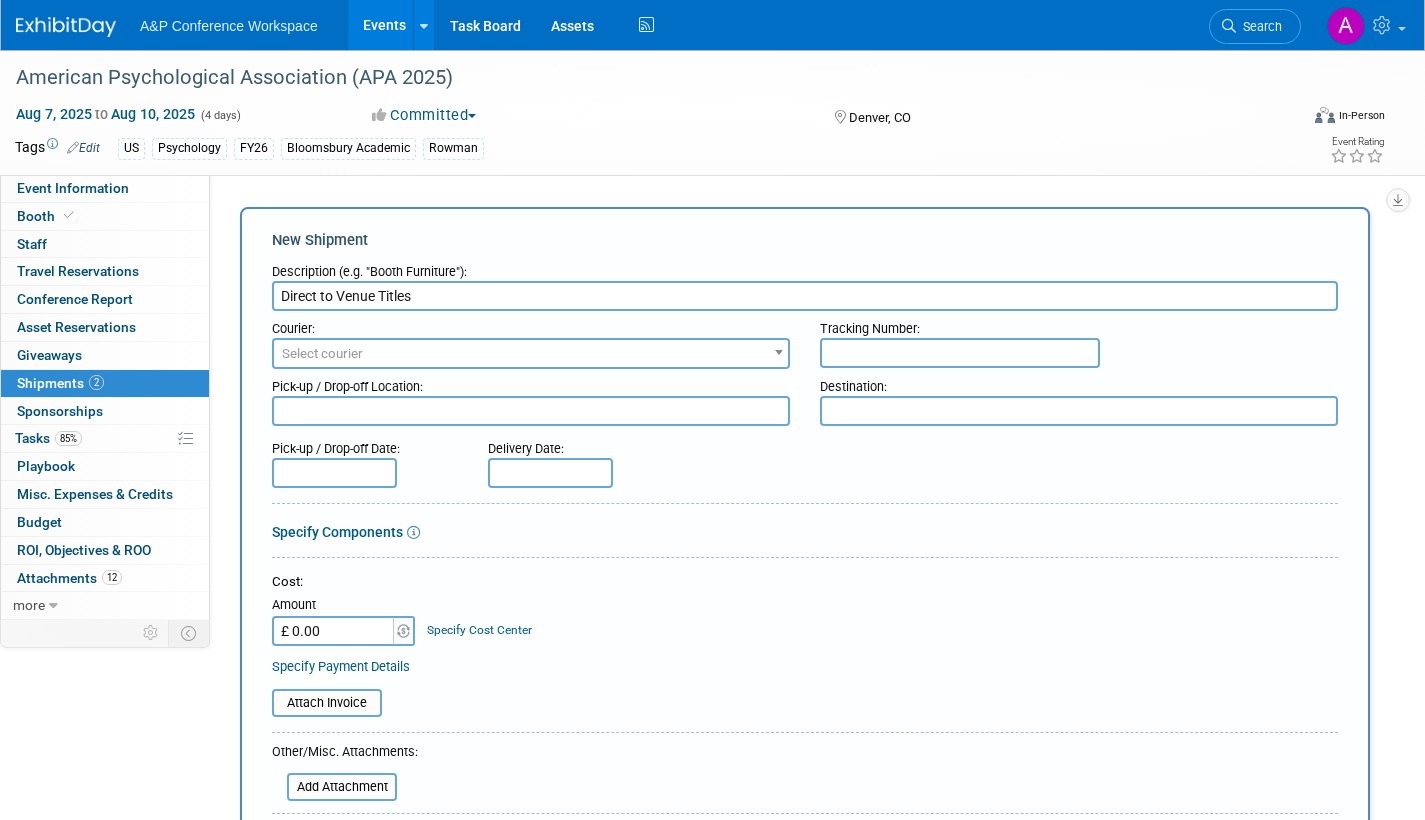 type on "Direct to Venue Titles" 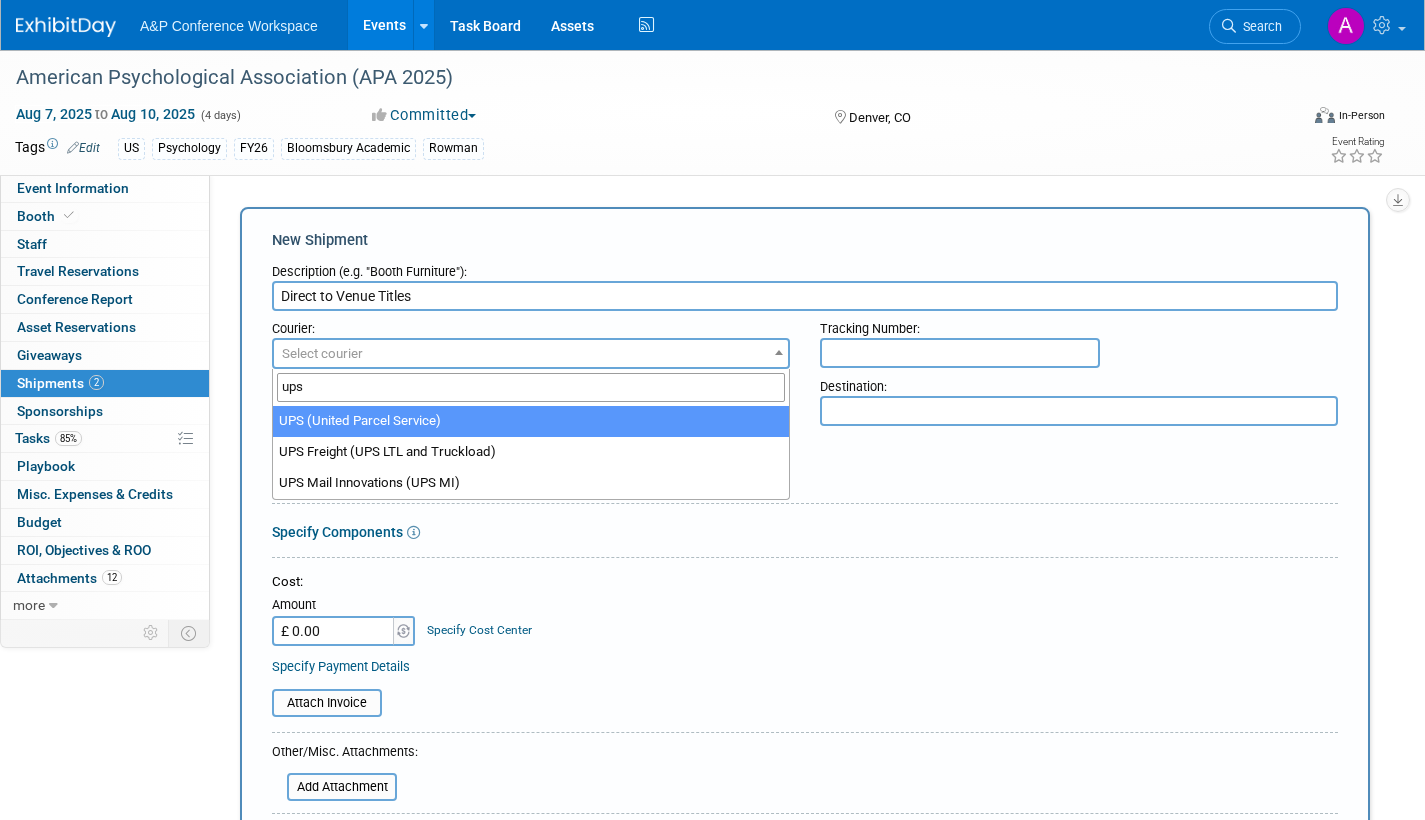 type on "ups" 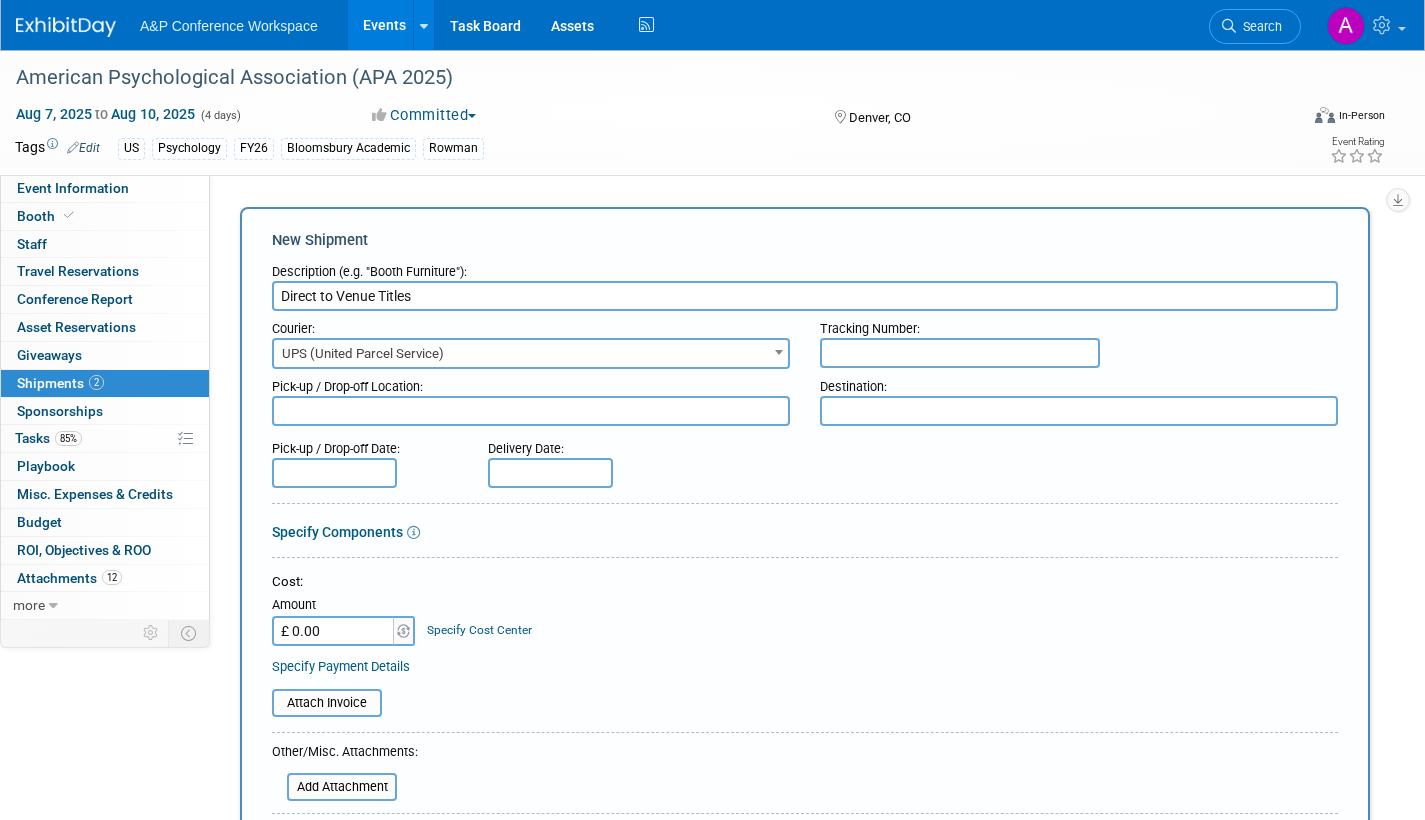 click at bounding box center [960, 353] 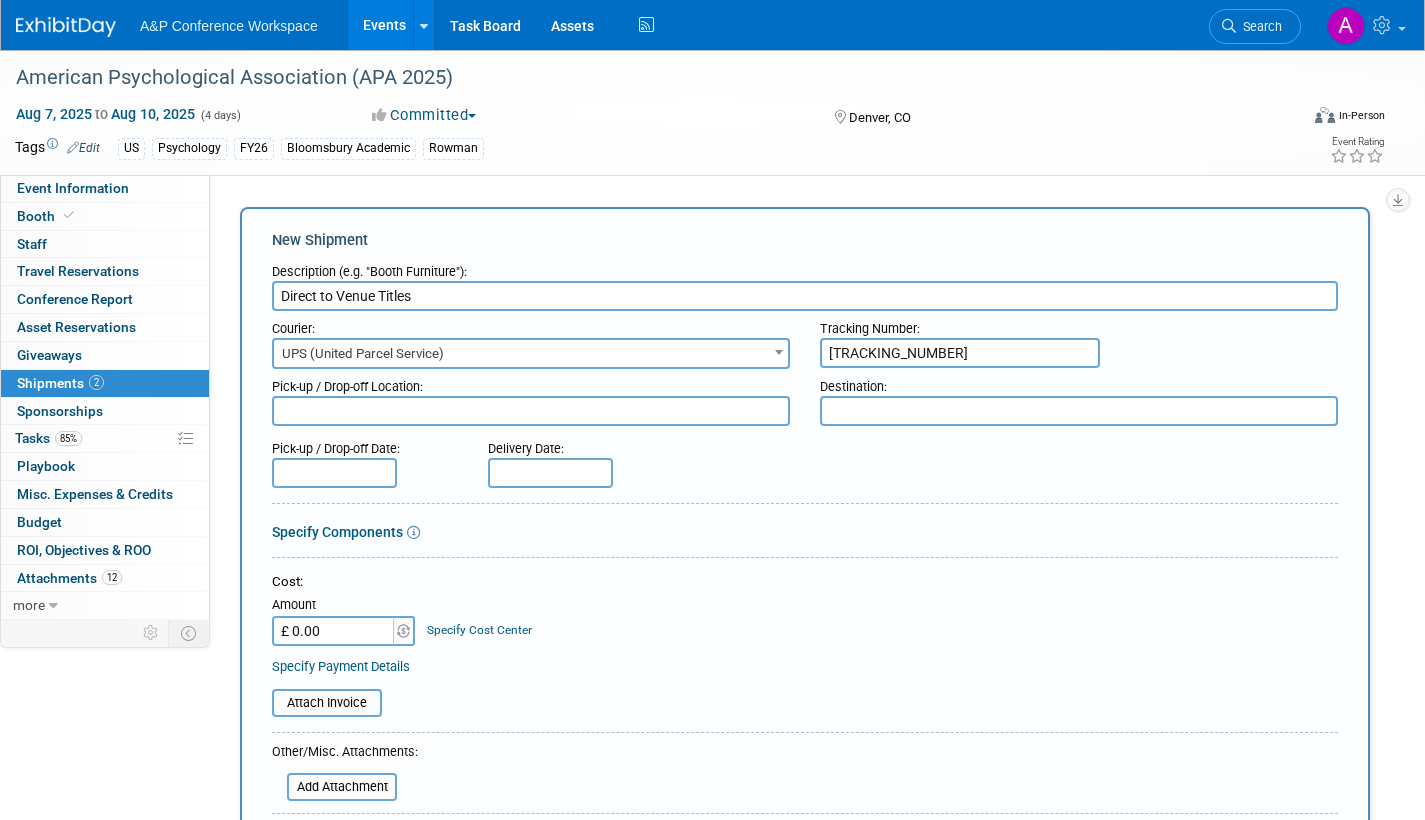 click on "1ZXX34040305233036" at bounding box center [960, 353] 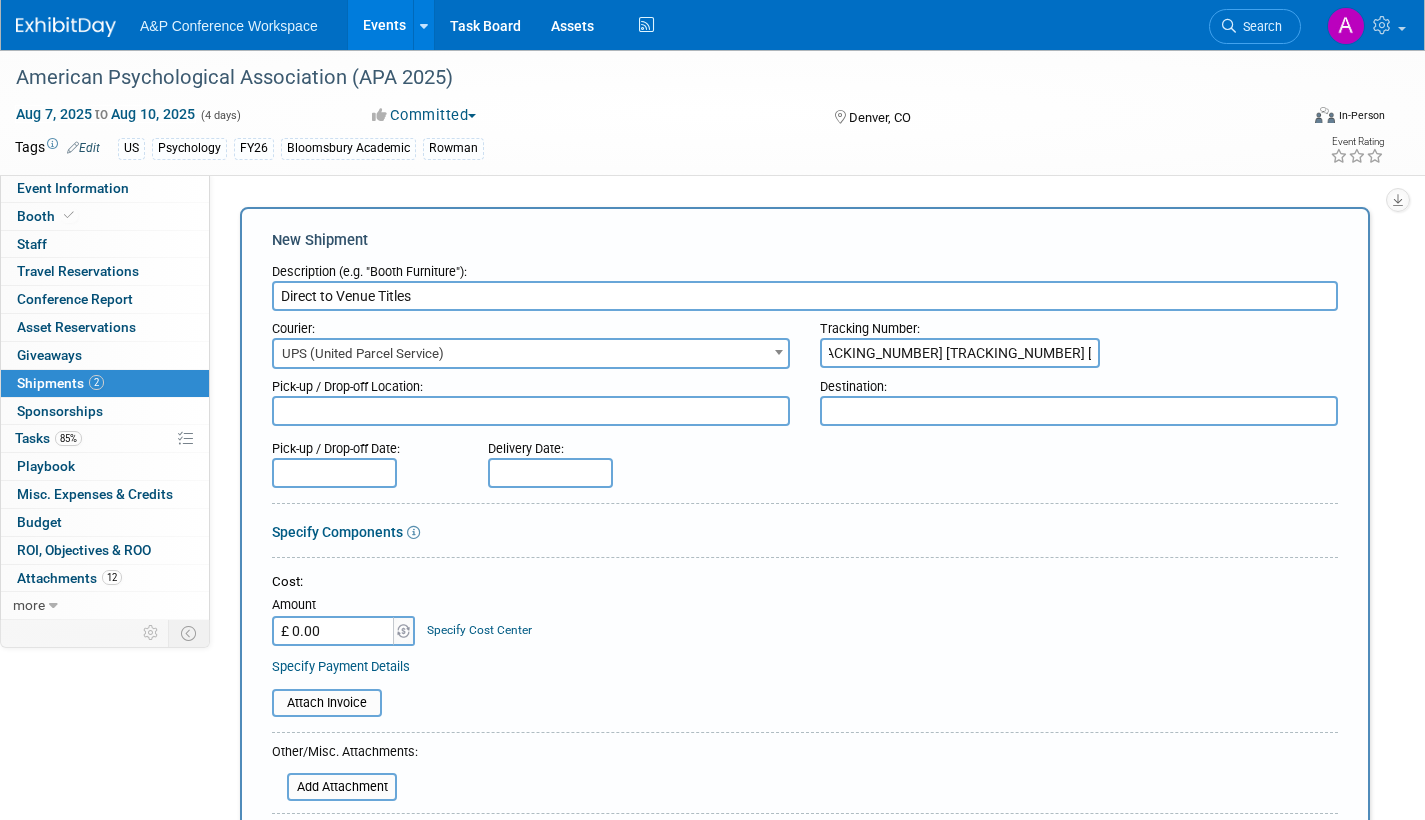 scroll, scrollTop: 0, scrollLeft: 0, axis: both 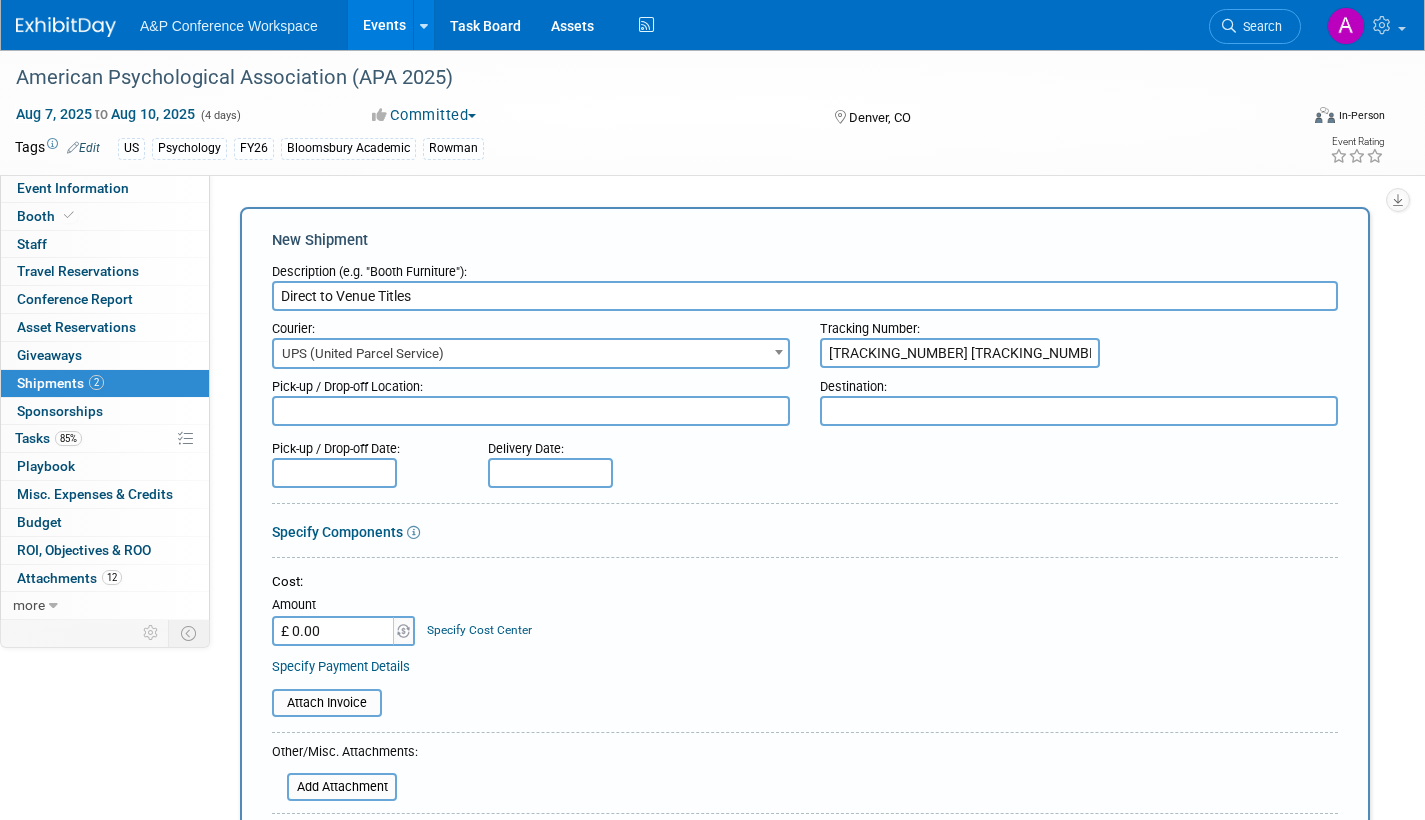 type on "1ZXX34040305233036 1ZXX34040305232920 1ZXX34040305232939 1ZXX34040305232948" 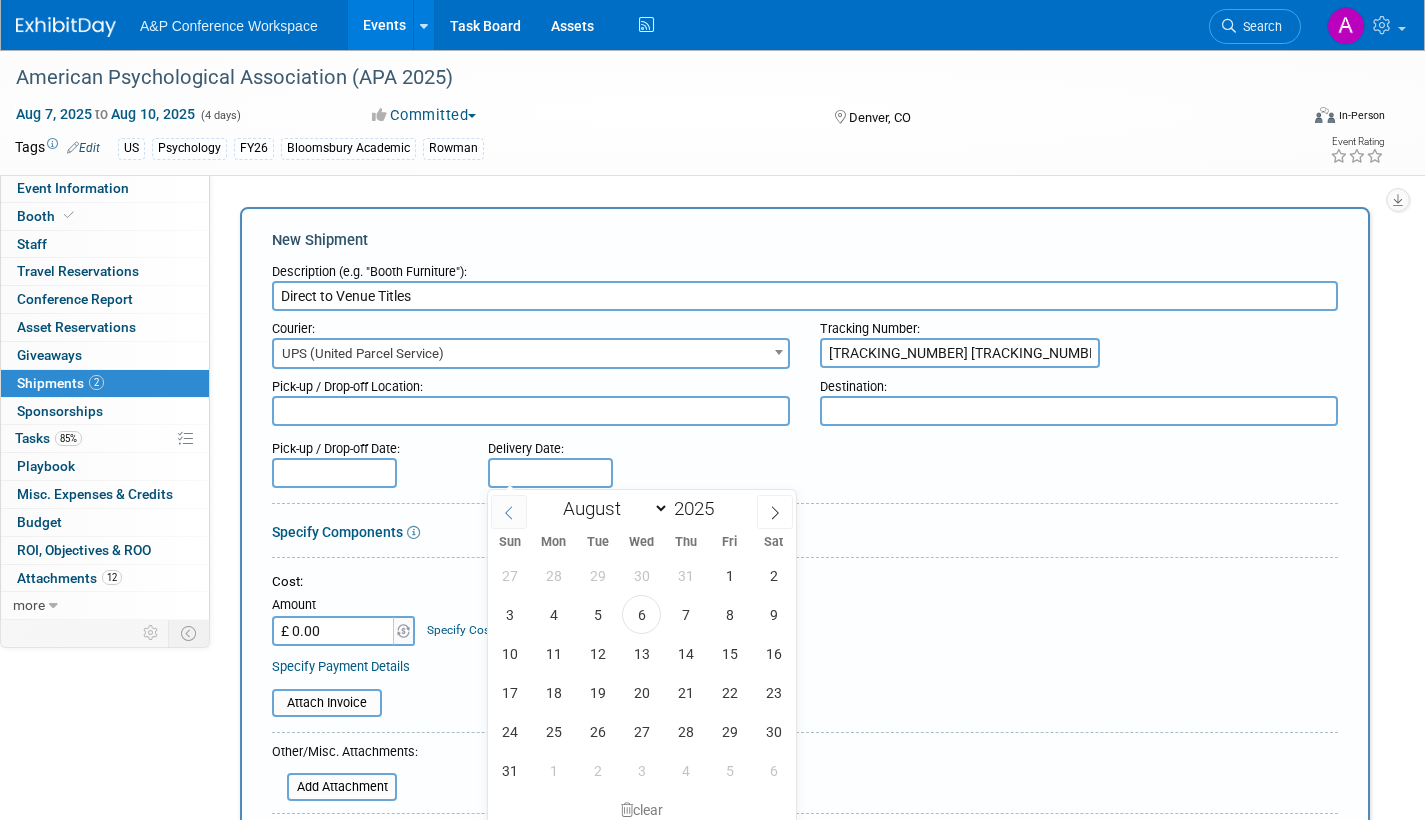 click at bounding box center (509, 512) 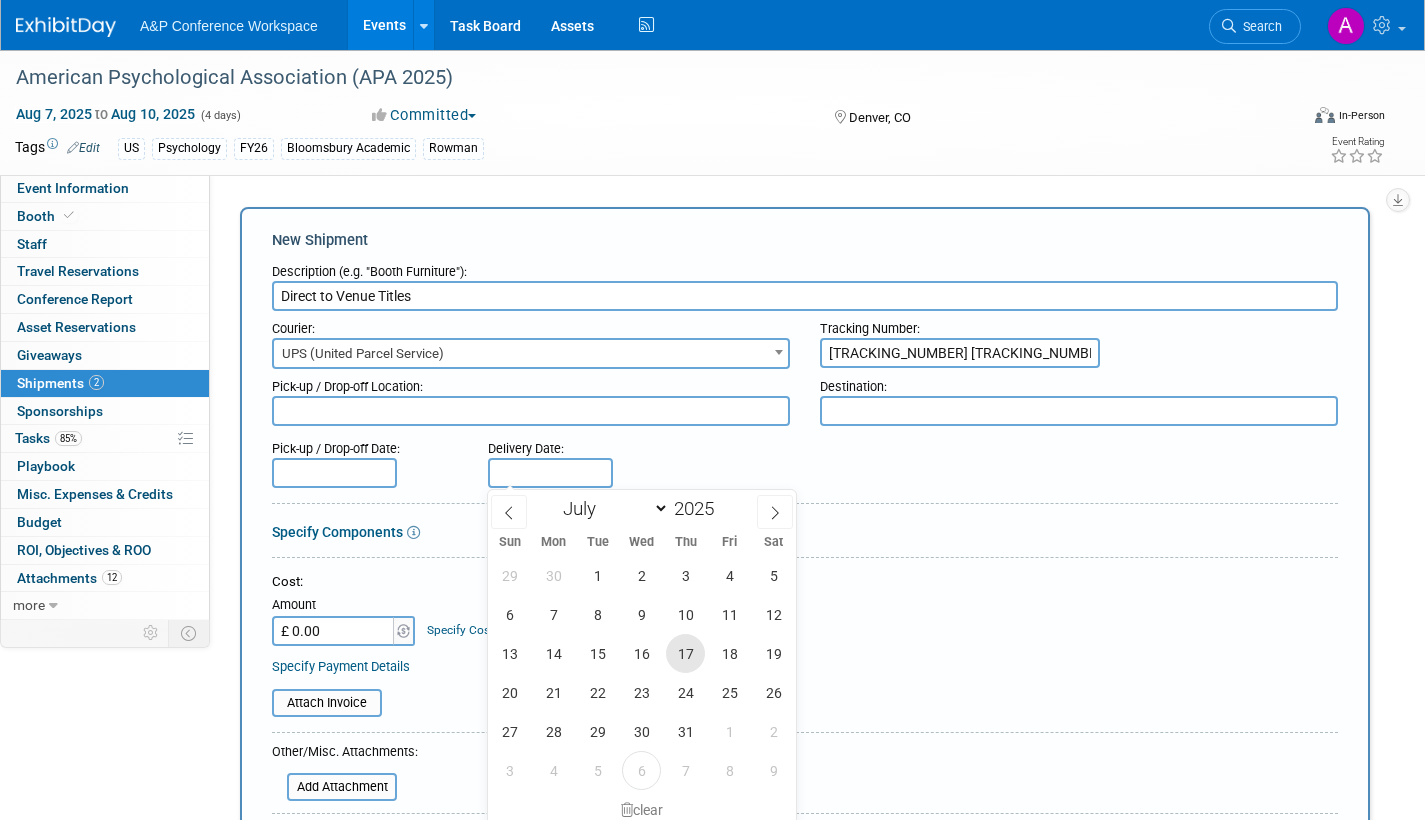 click on "17" at bounding box center (685, 653) 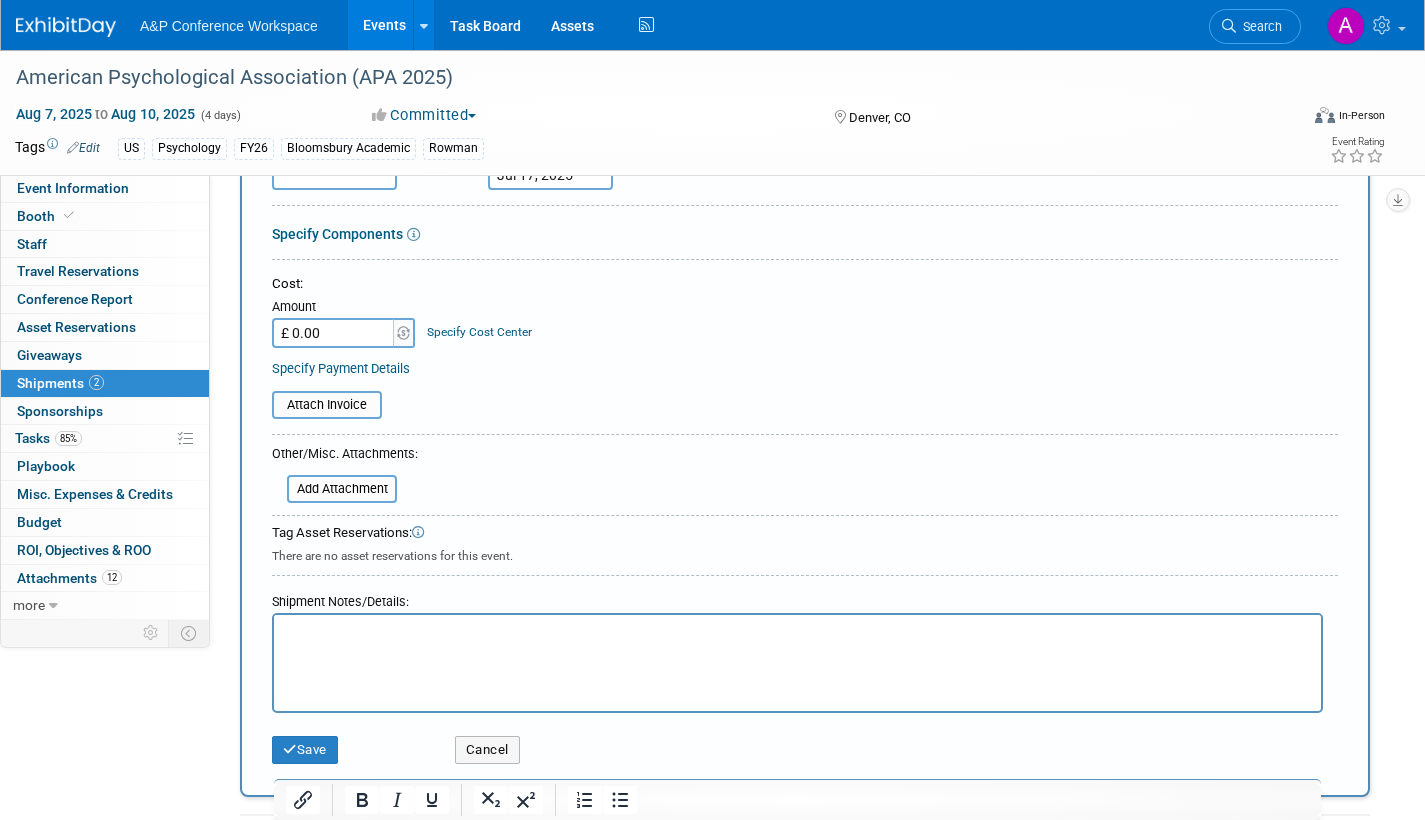 scroll, scrollTop: 300, scrollLeft: 0, axis: vertical 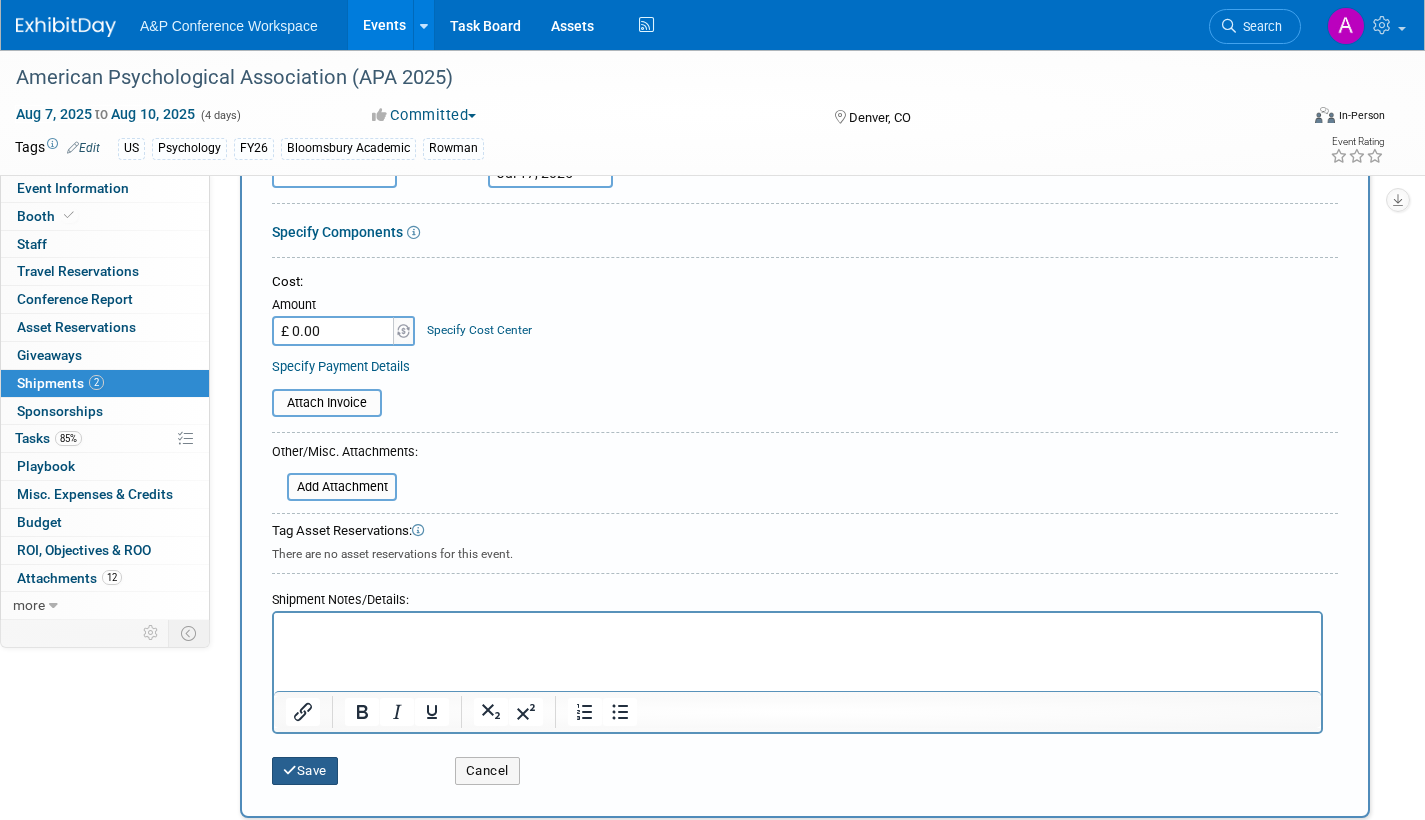 click on "Save" at bounding box center [305, 771] 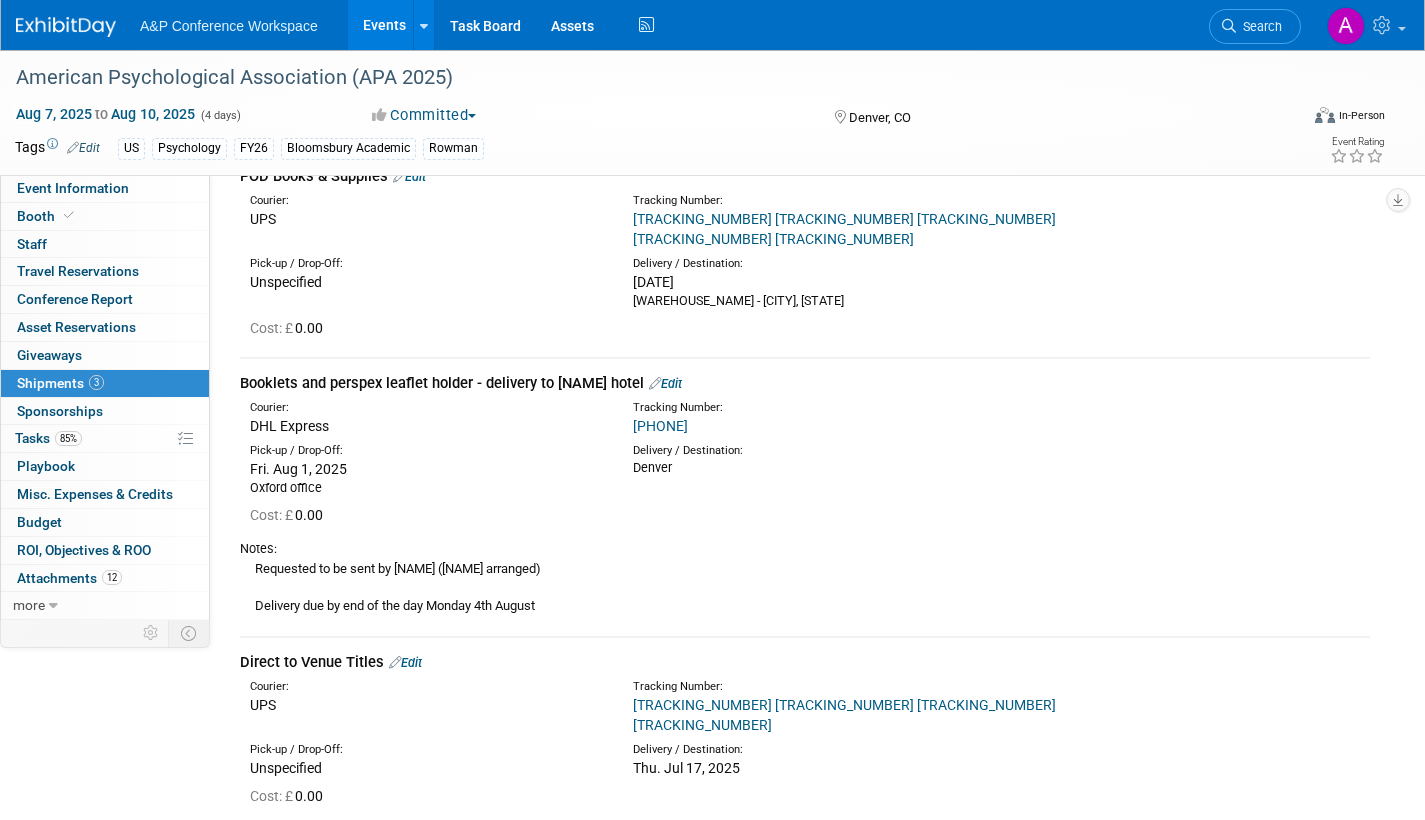 scroll, scrollTop: 300, scrollLeft: 0, axis: vertical 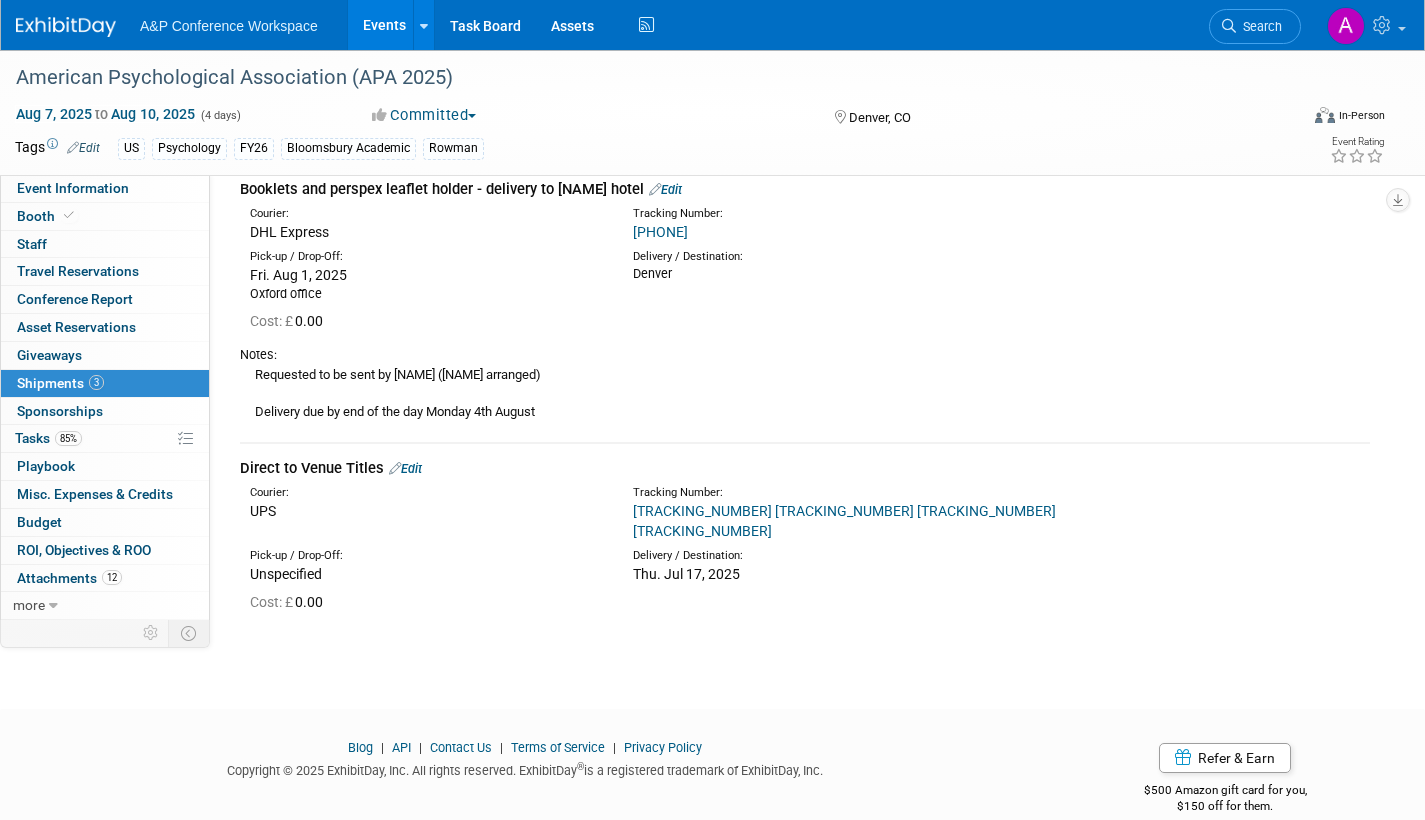 drag, startPoint x: 237, startPoint y: 467, endPoint x: 768, endPoint y: 576, distance: 542.07196 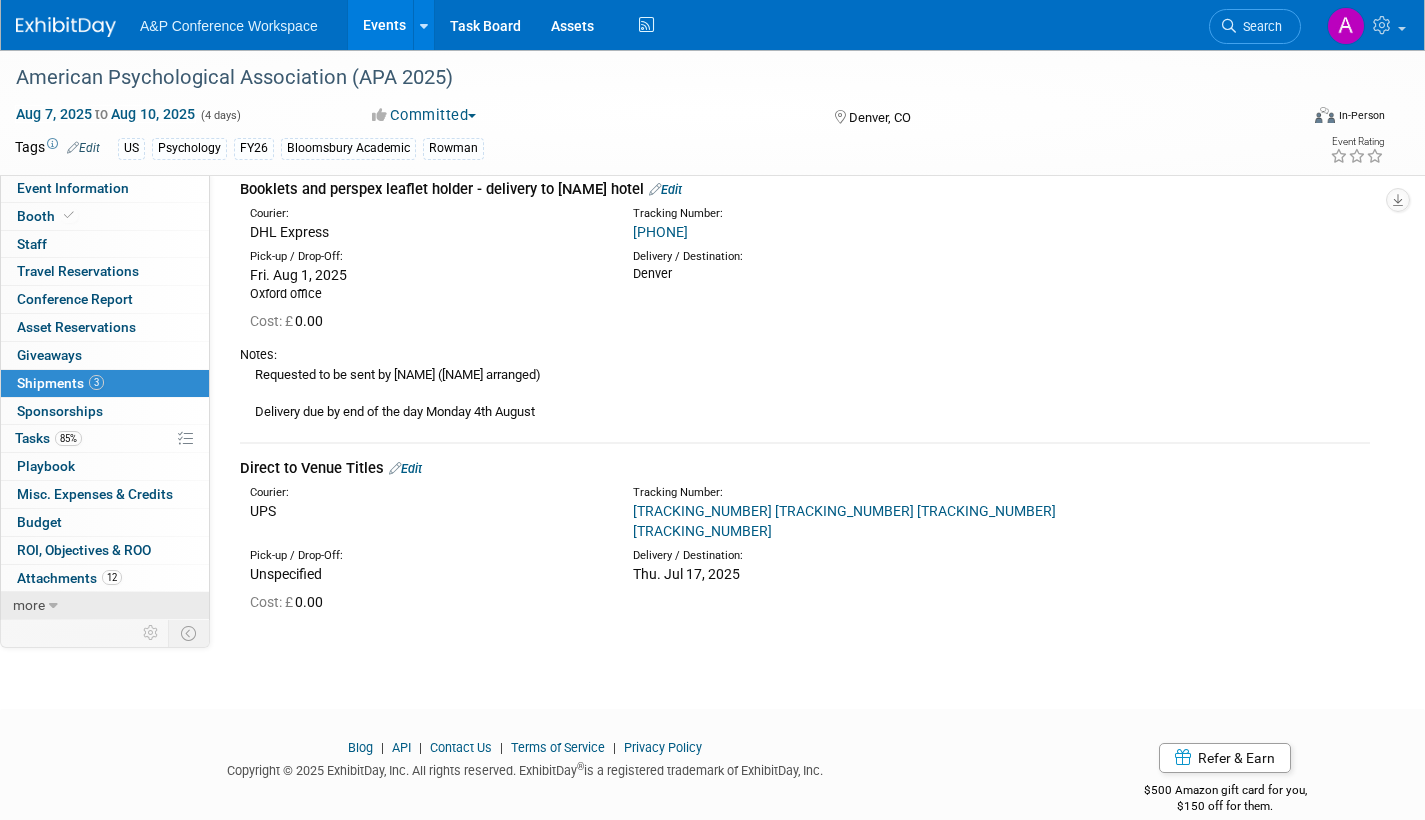 click on "more" at bounding box center (29, 605) 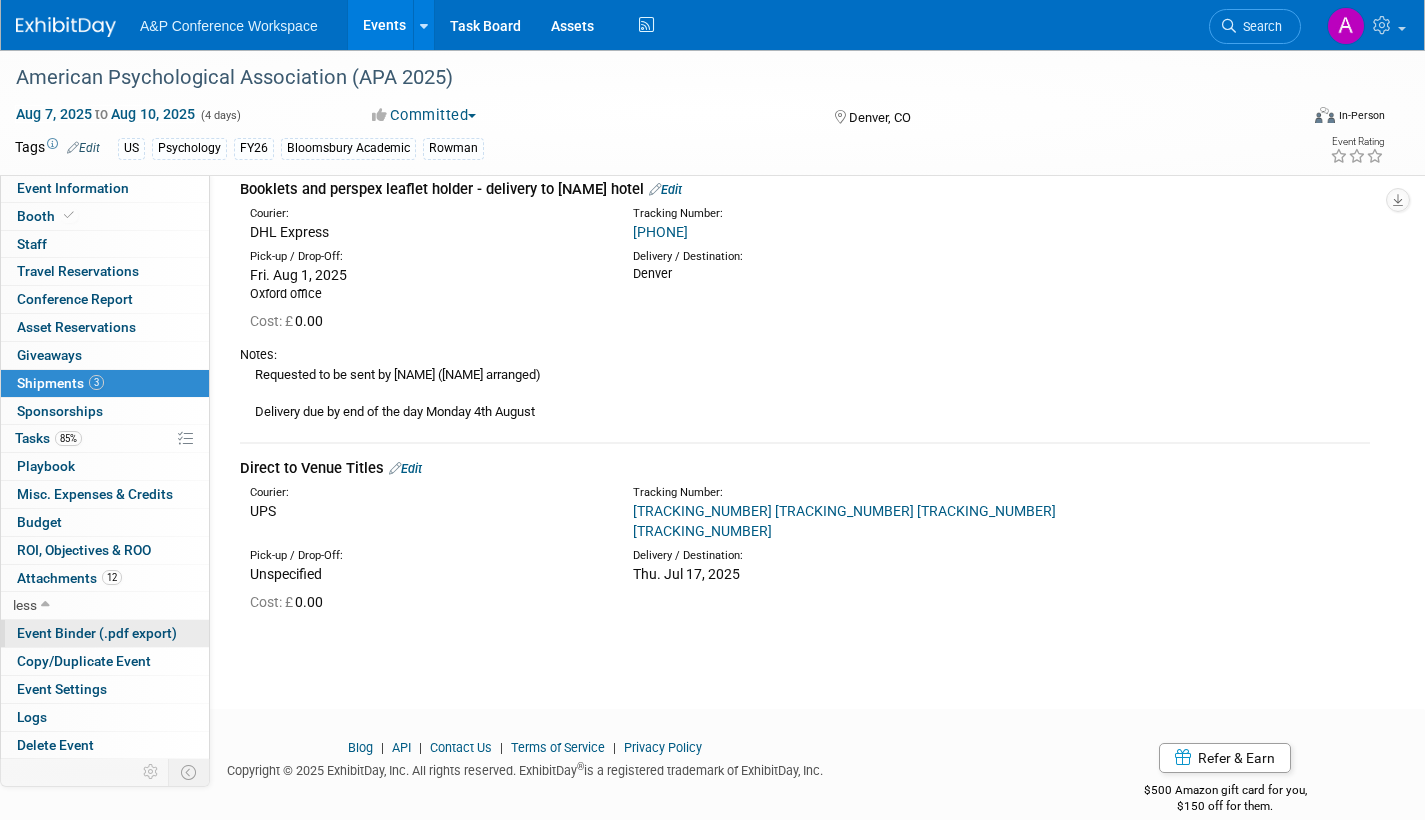 click on "Event Binder (.pdf export)" at bounding box center [97, 633] 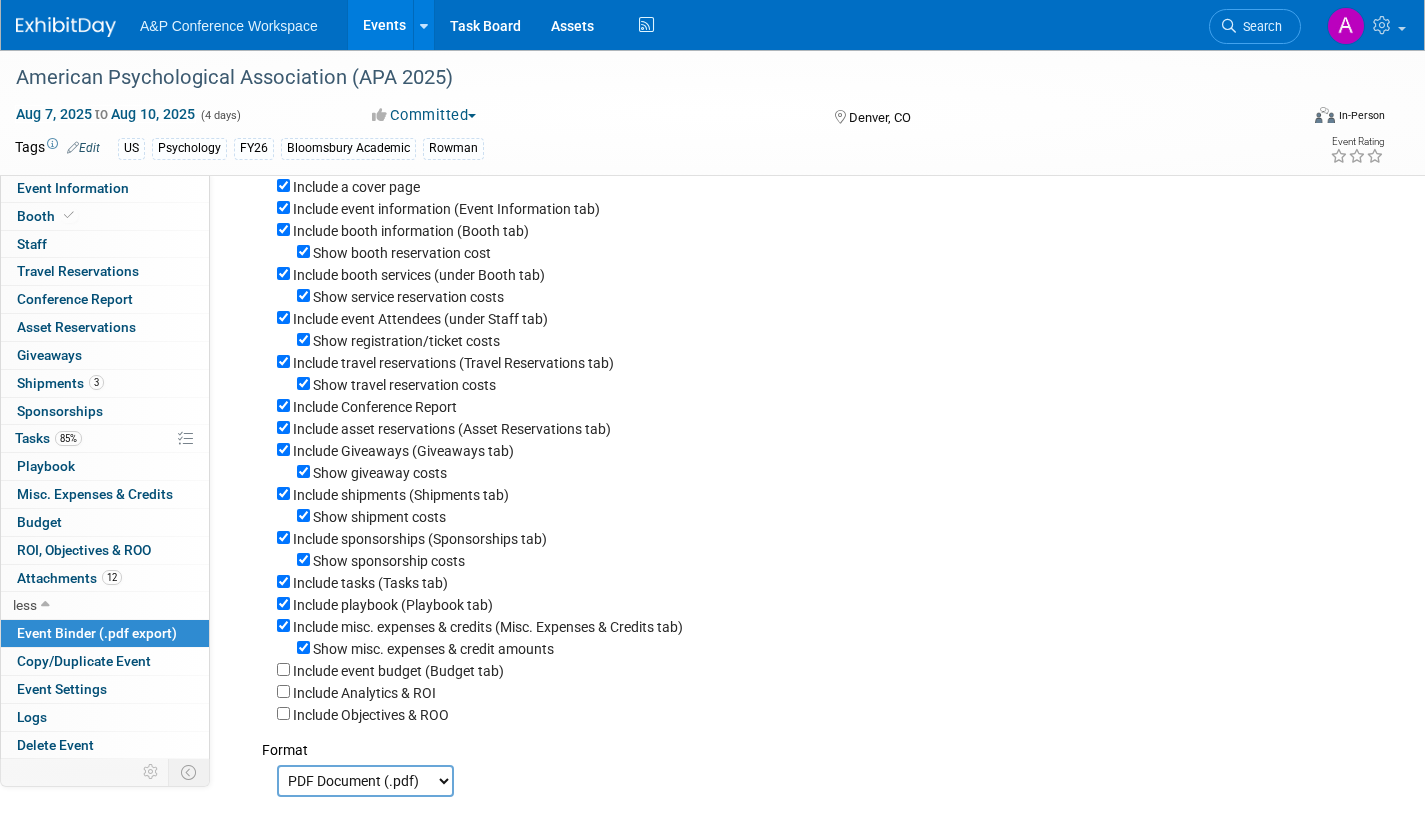 scroll, scrollTop: 389, scrollLeft: 0, axis: vertical 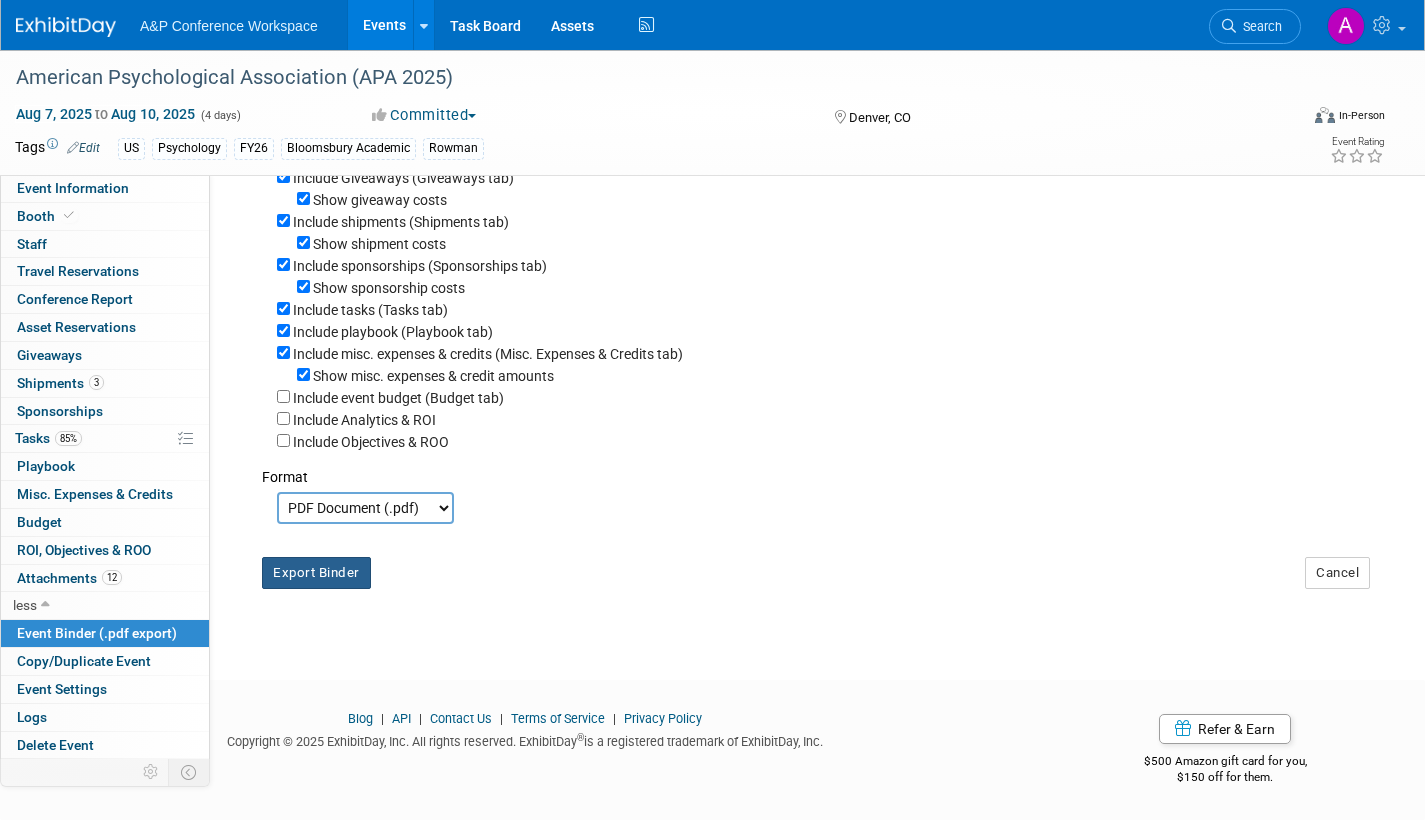 click on "Export Binder" at bounding box center (316, 573) 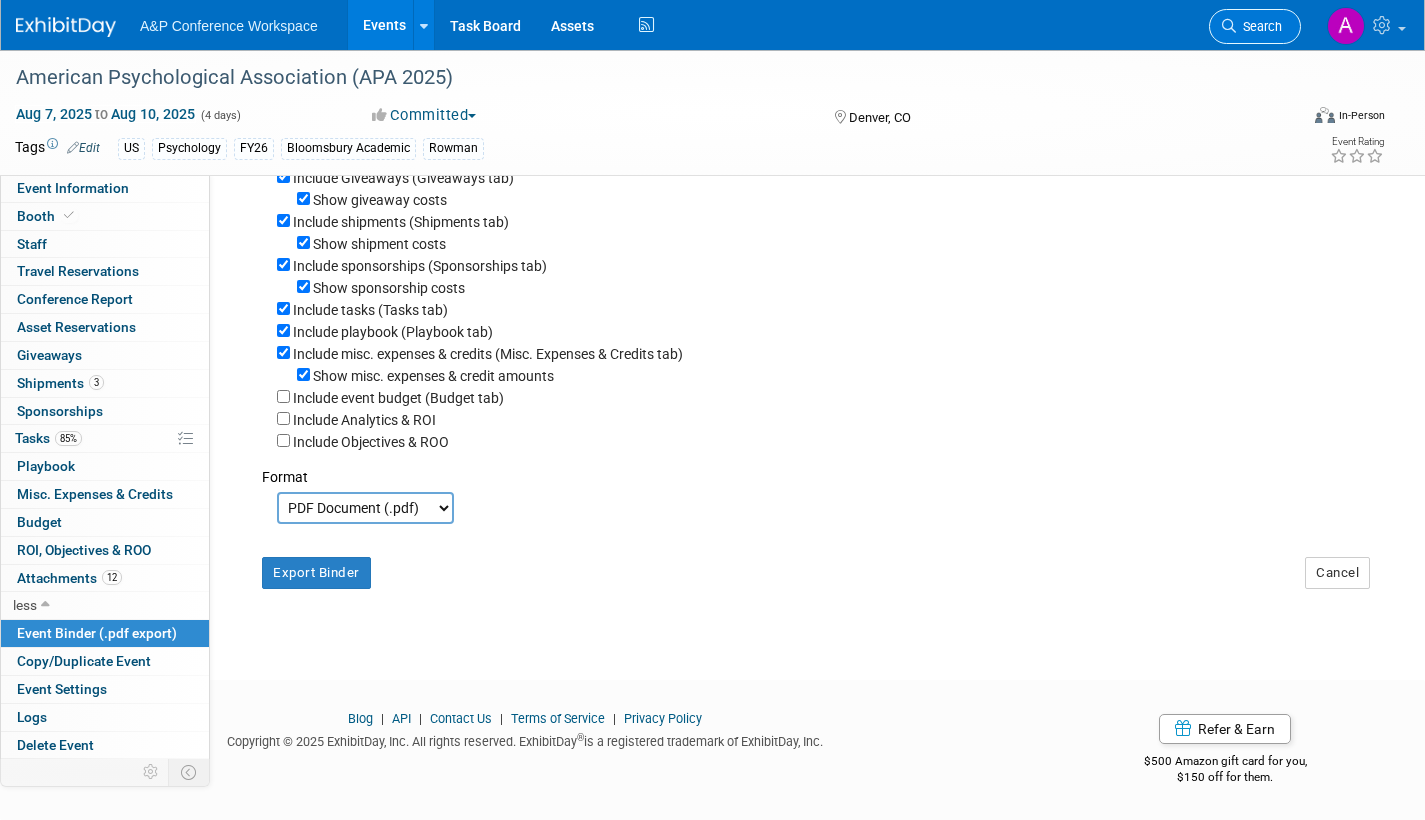 click on "Search" at bounding box center (1259, 26) 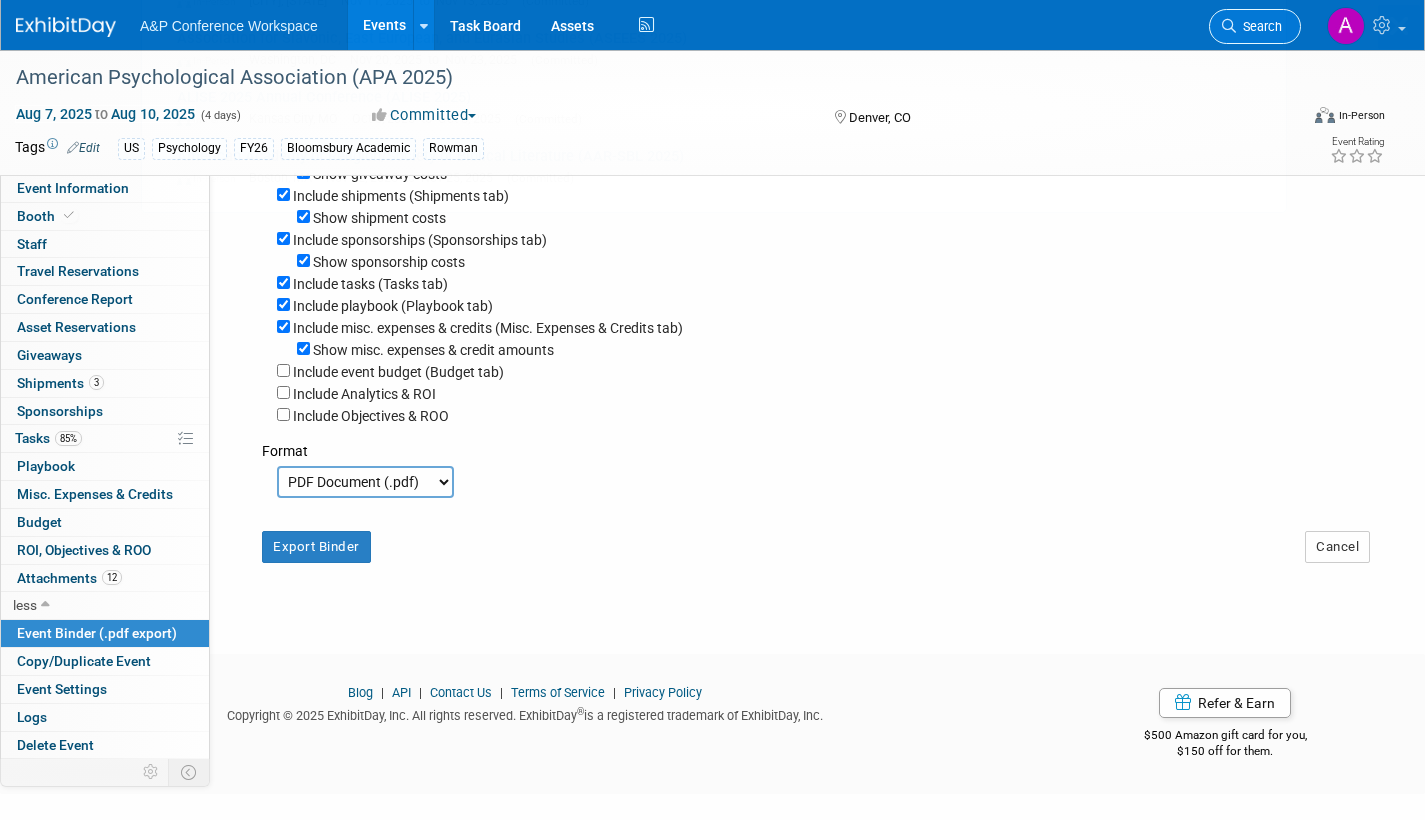 scroll, scrollTop: 0, scrollLeft: 0, axis: both 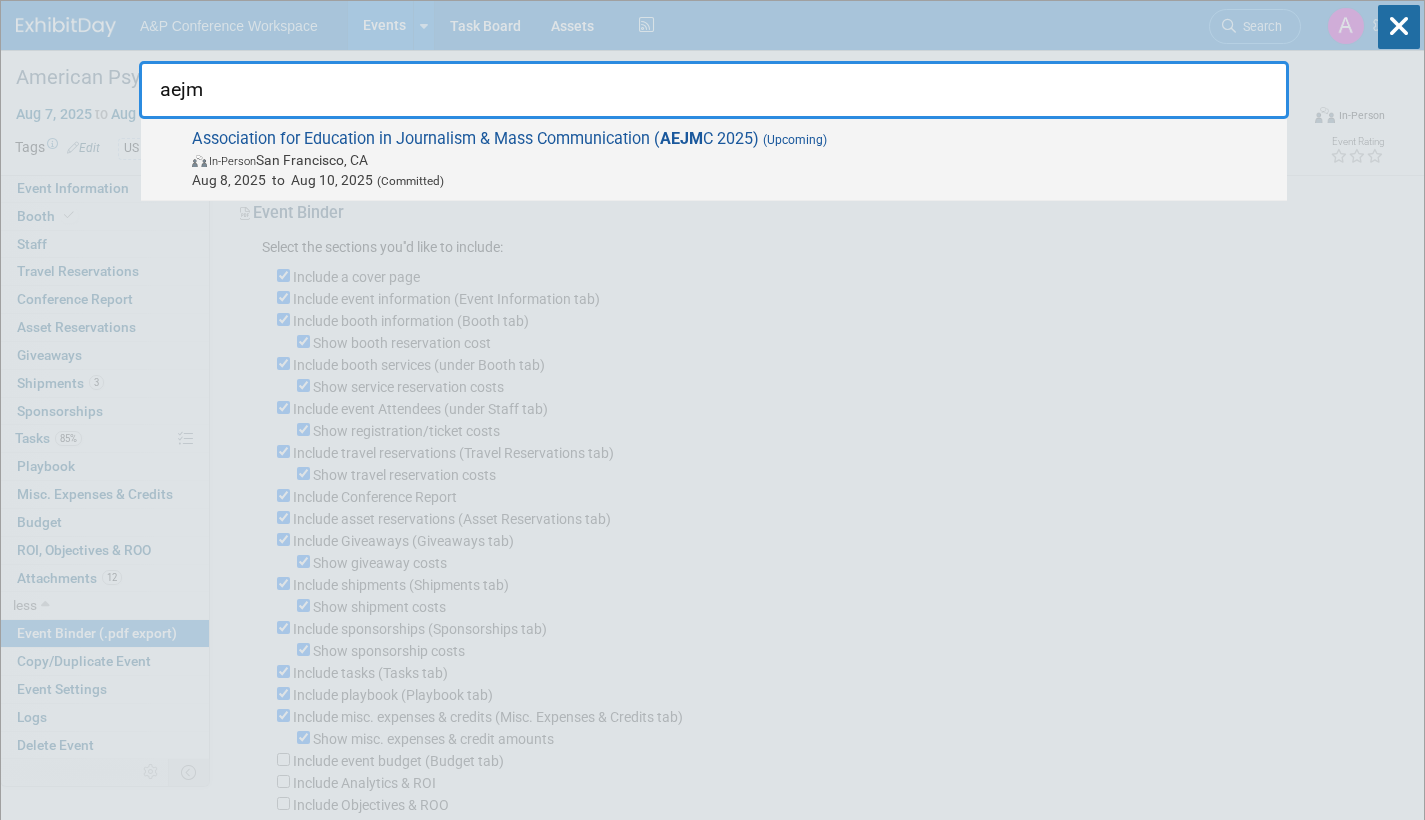 type on "aejm" 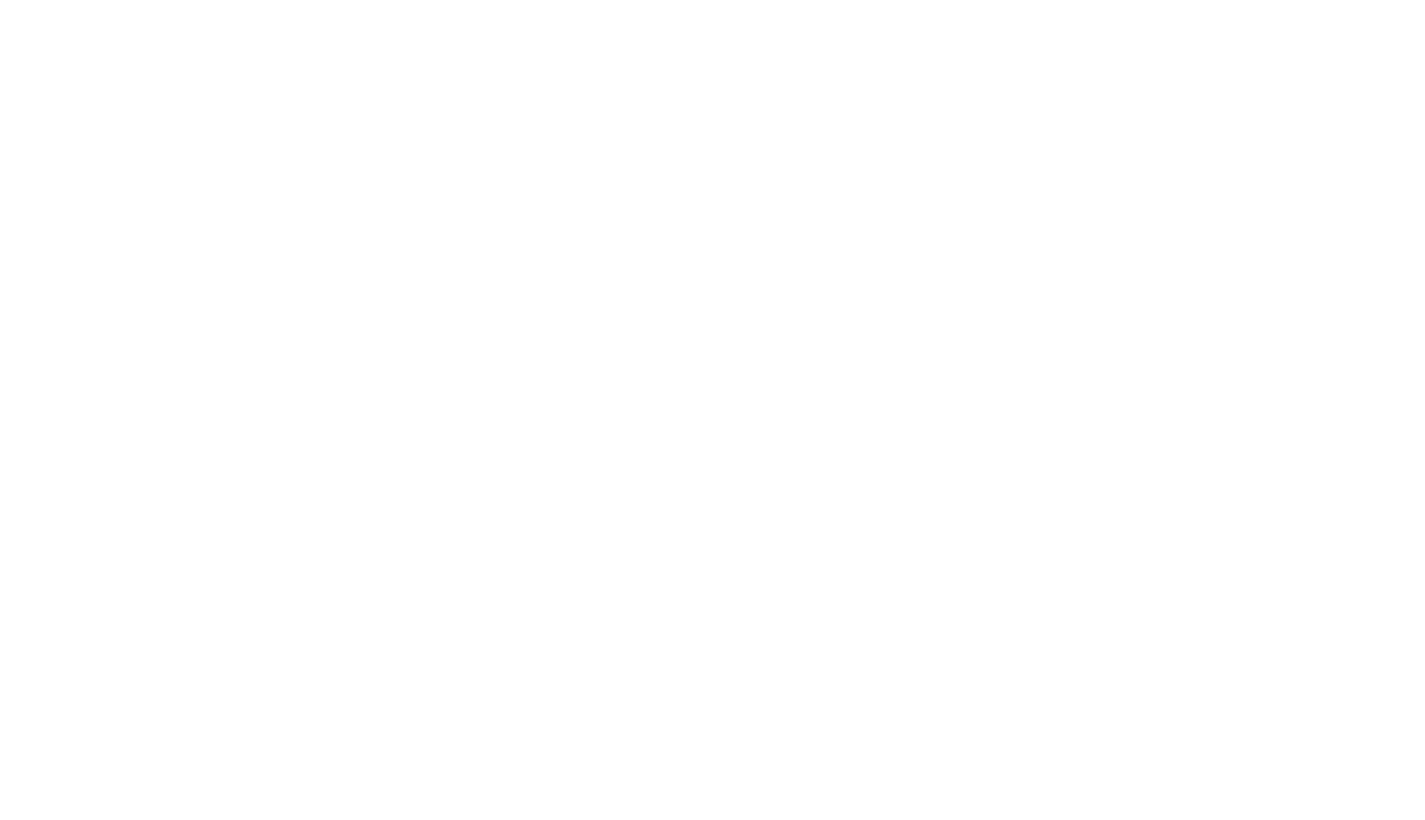 select on "Annual" 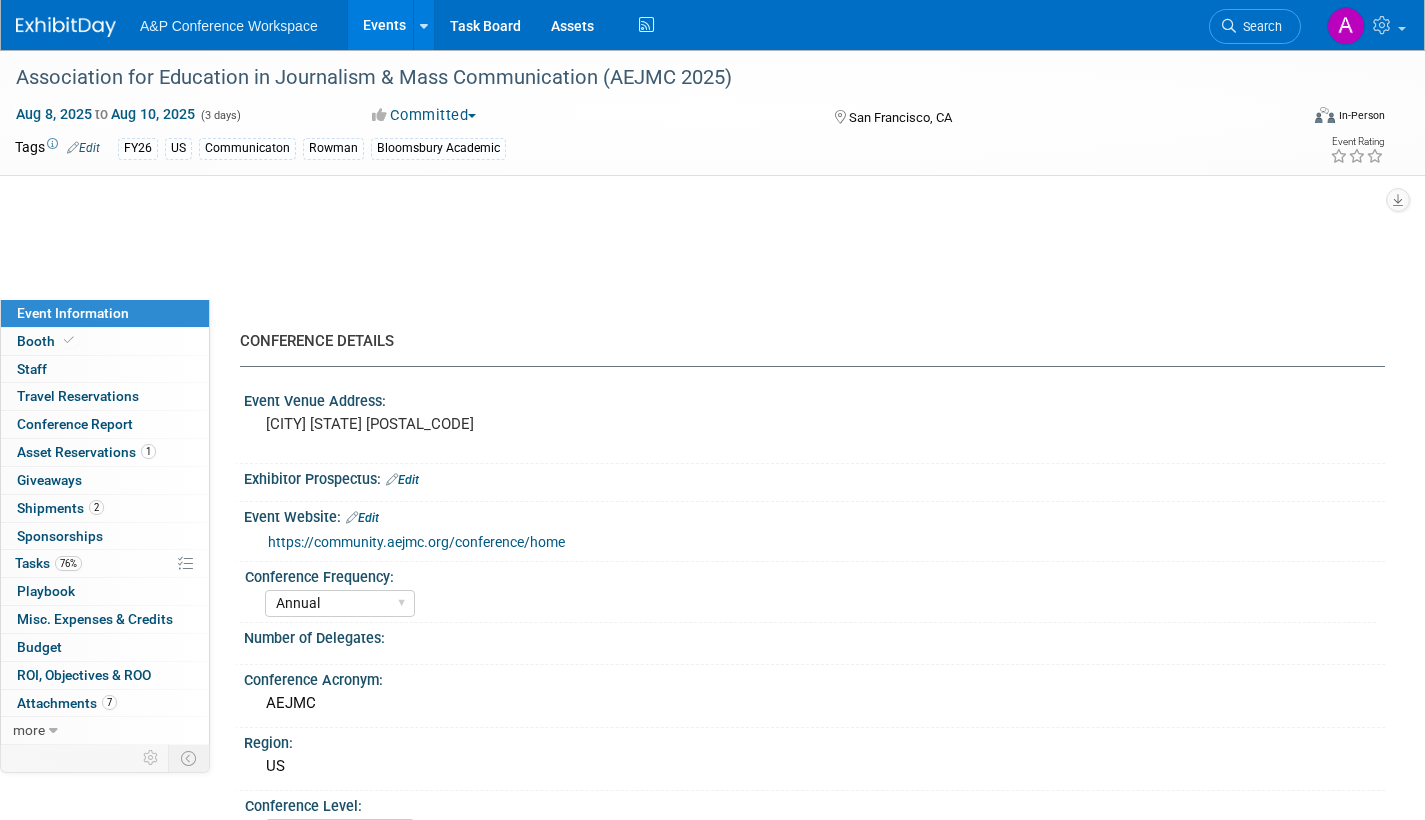 scroll, scrollTop: 0, scrollLeft: 0, axis: both 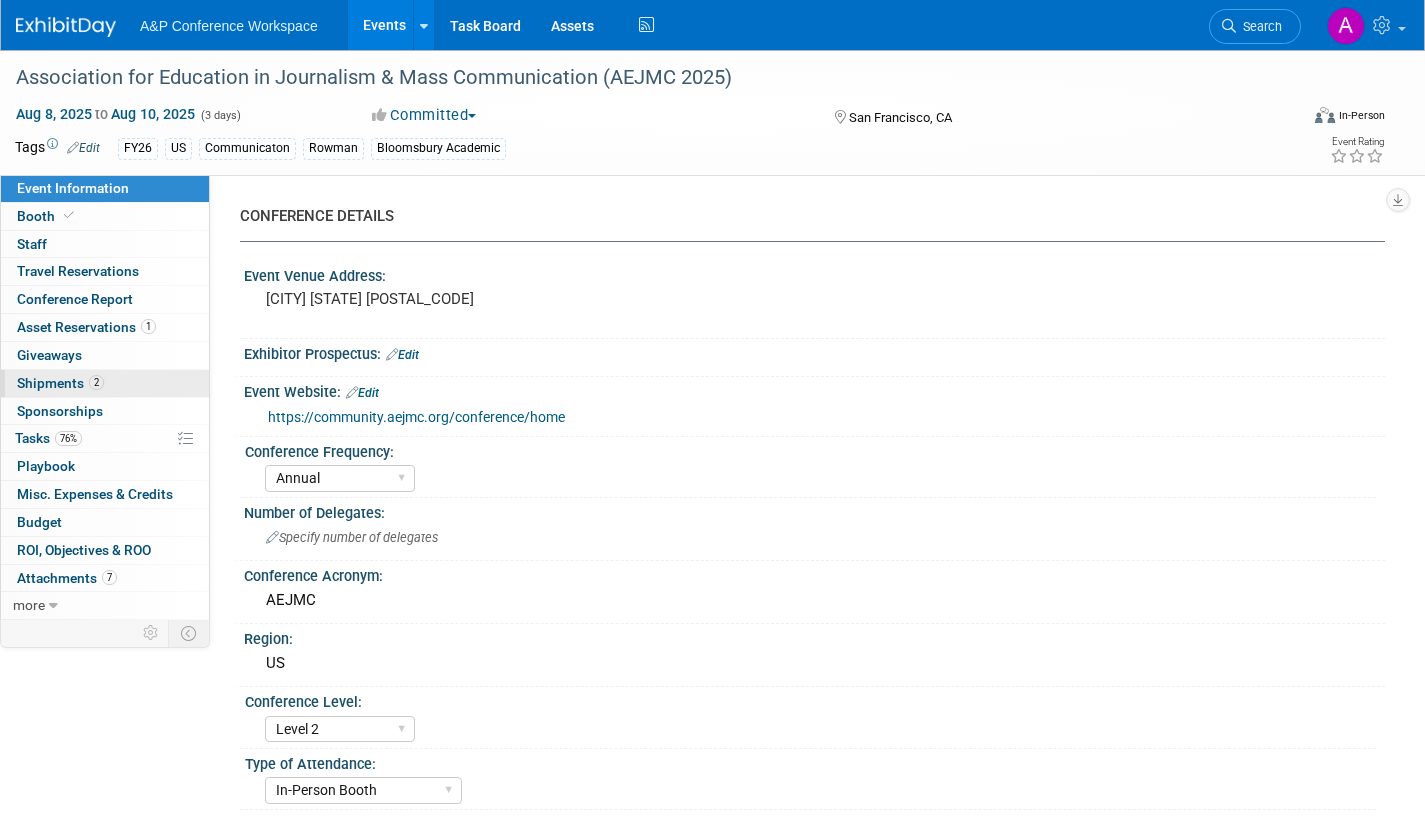 click on "Shipments 2" at bounding box center (60, 383) 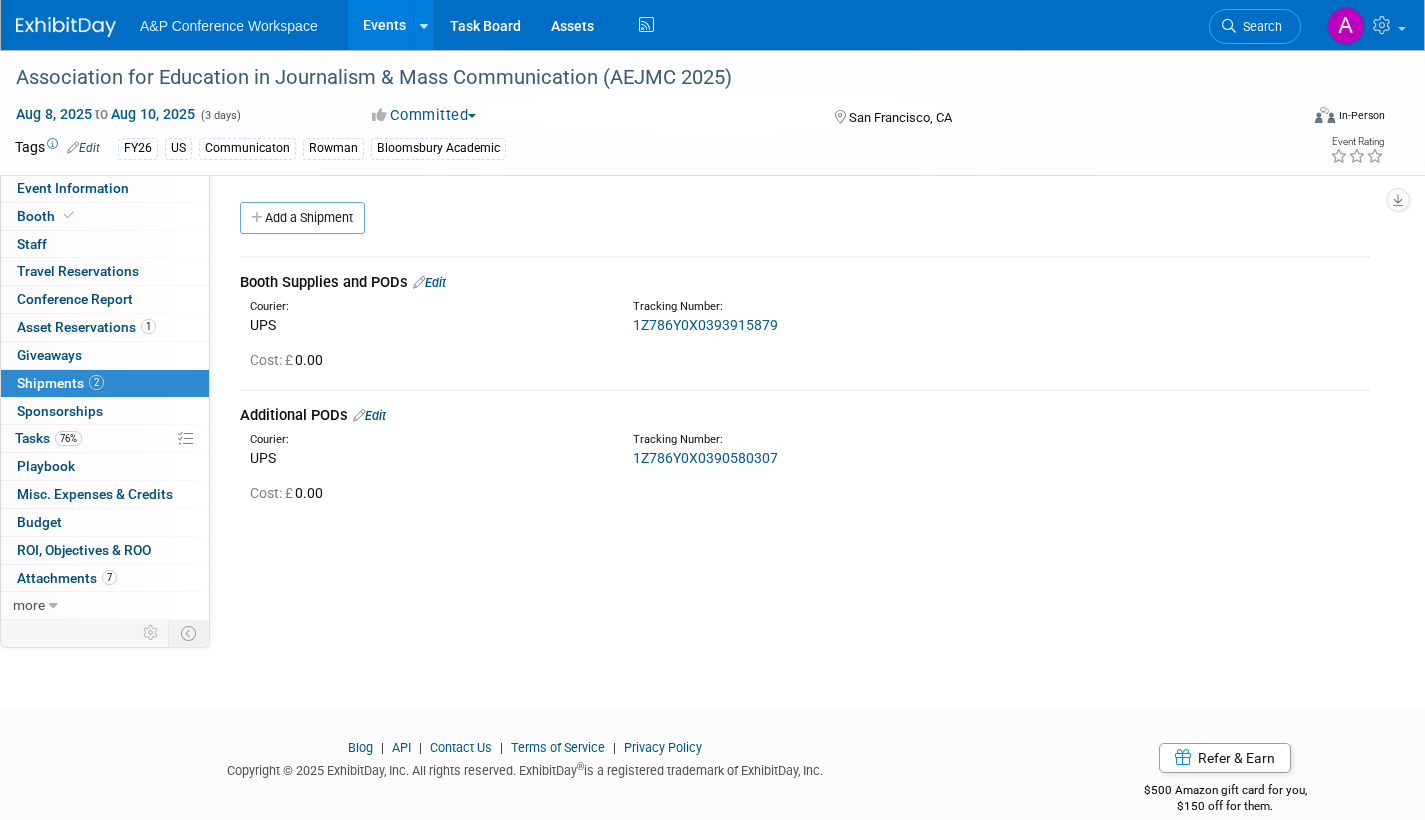 click on "Additional PODs
Edit
Courier:
UPS
Tracking Number:
1Z786Y0X0390580307 Cost: £  0.00" at bounding box center (805, 456) 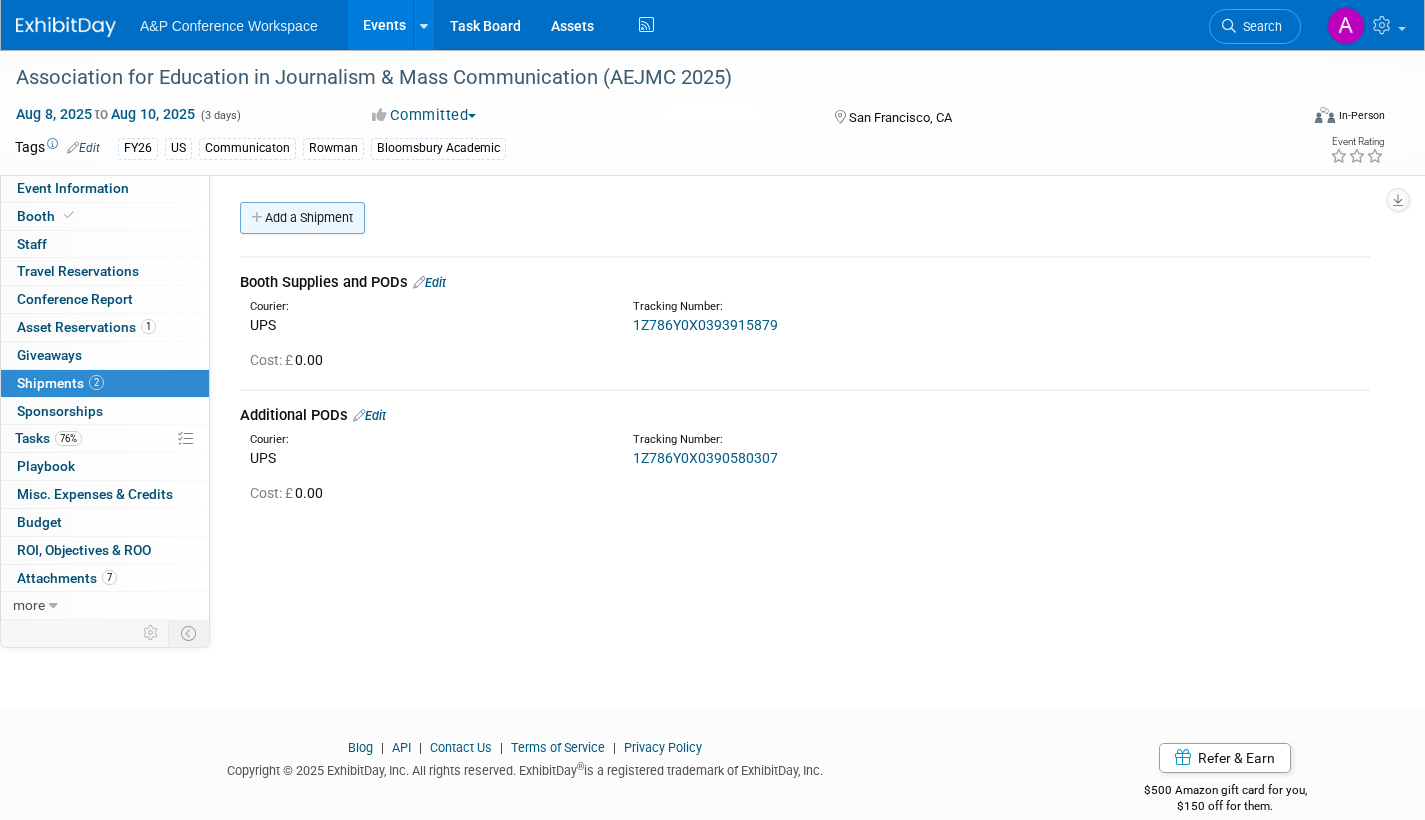 click on "Add a Shipment" at bounding box center (302, 218) 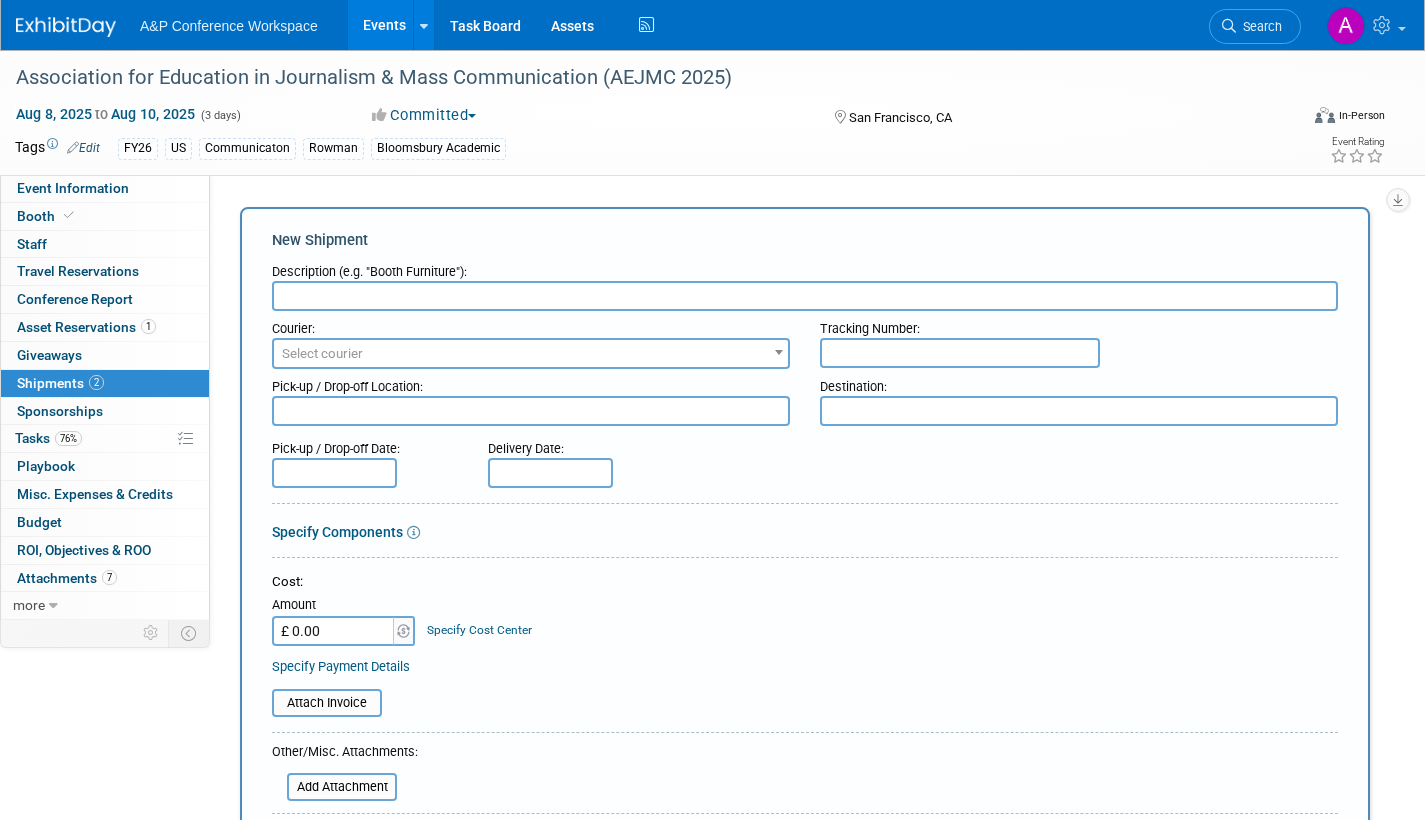 scroll, scrollTop: 0, scrollLeft: 0, axis: both 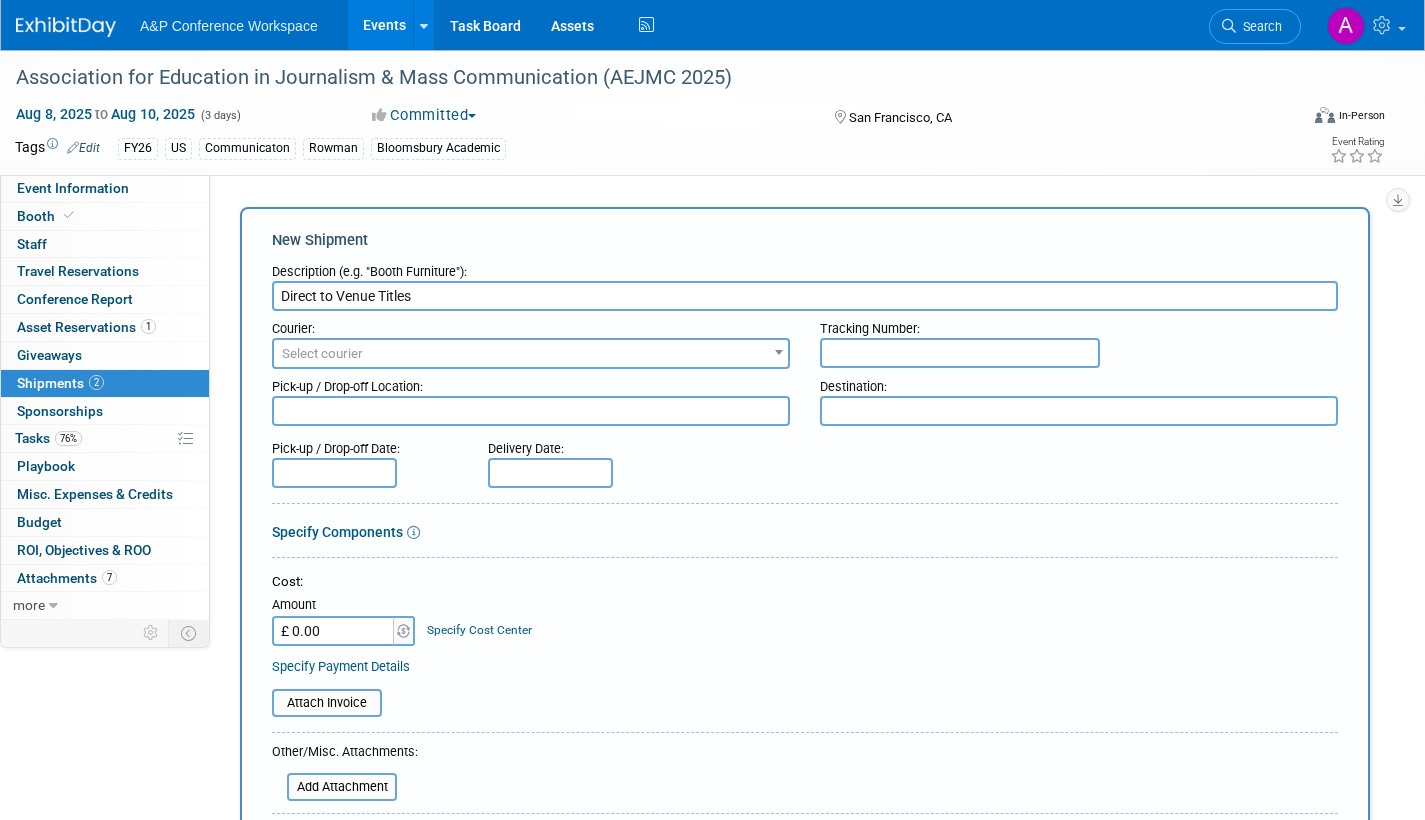 type on "Direct to Venue Titles" 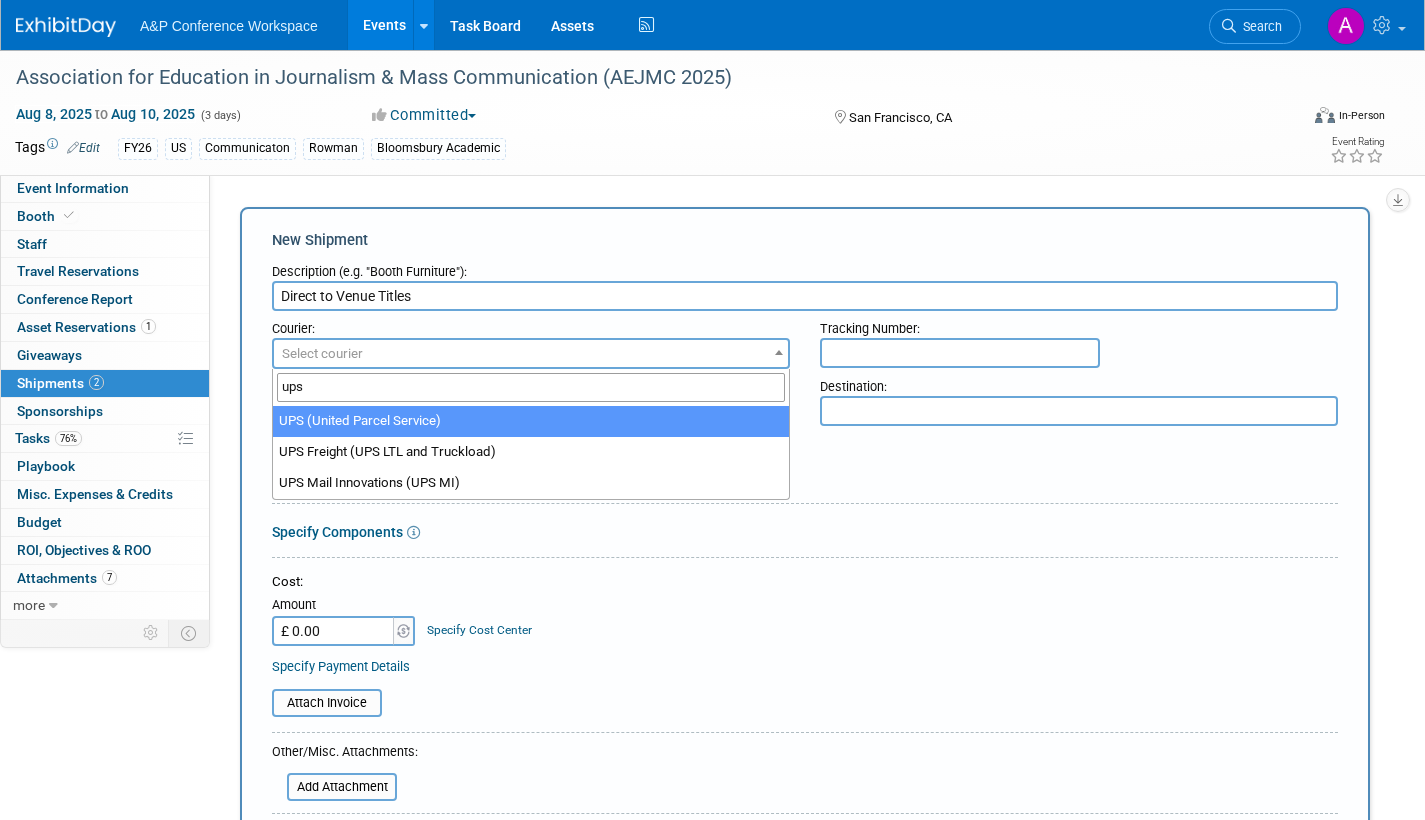 type on "ups" 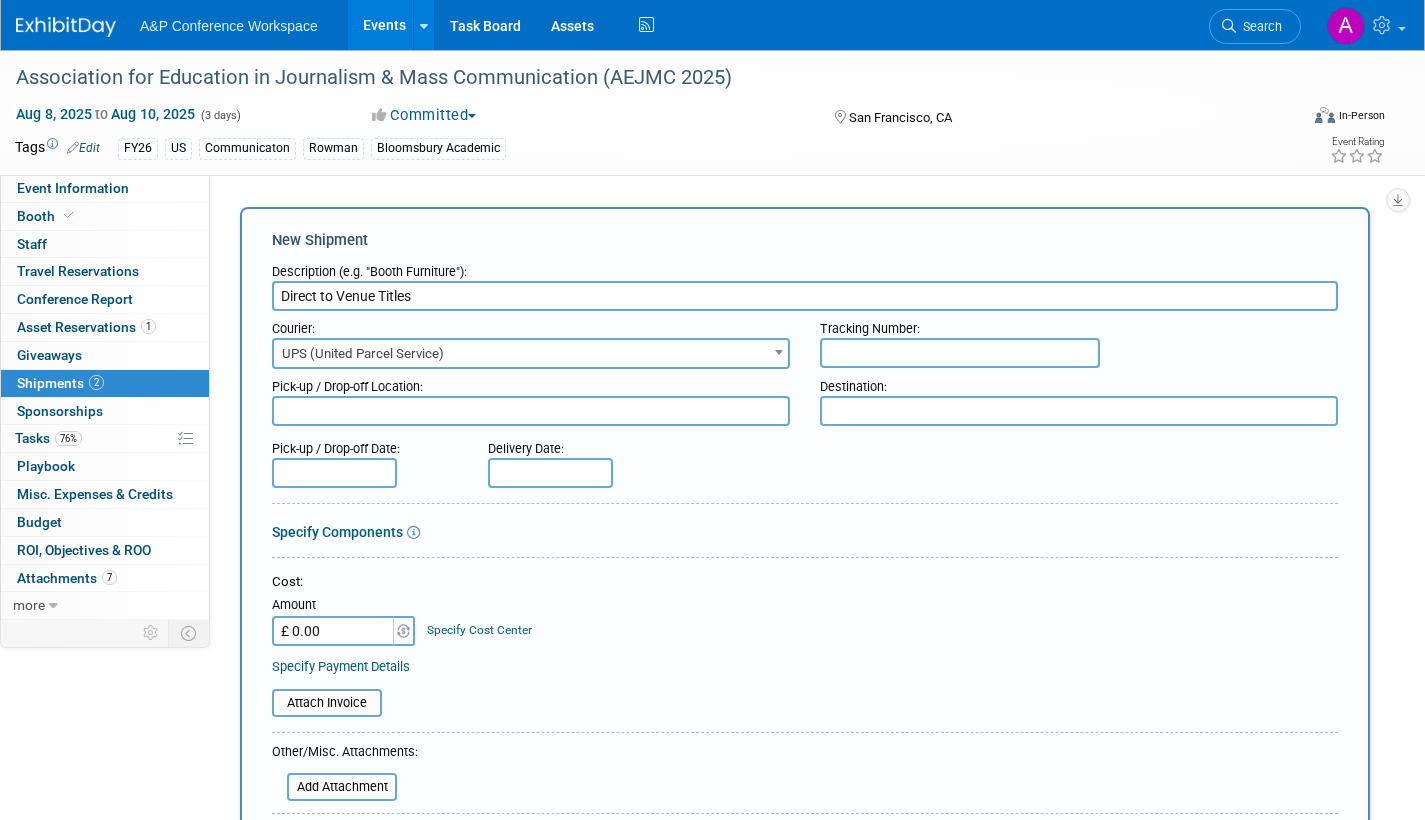 click at bounding box center [960, 353] 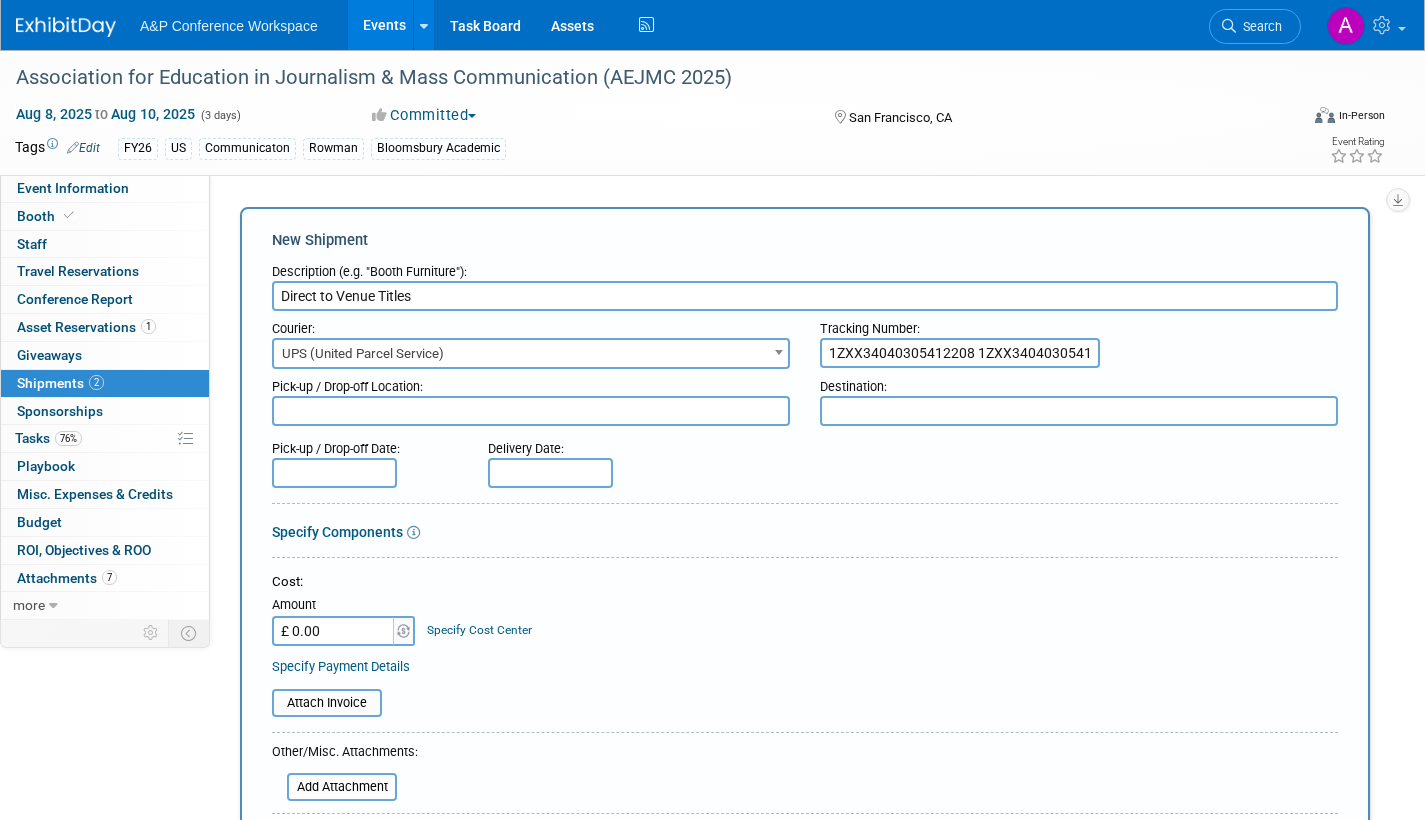 scroll, scrollTop: 0, scrollLeft: 29, axis: horizontal 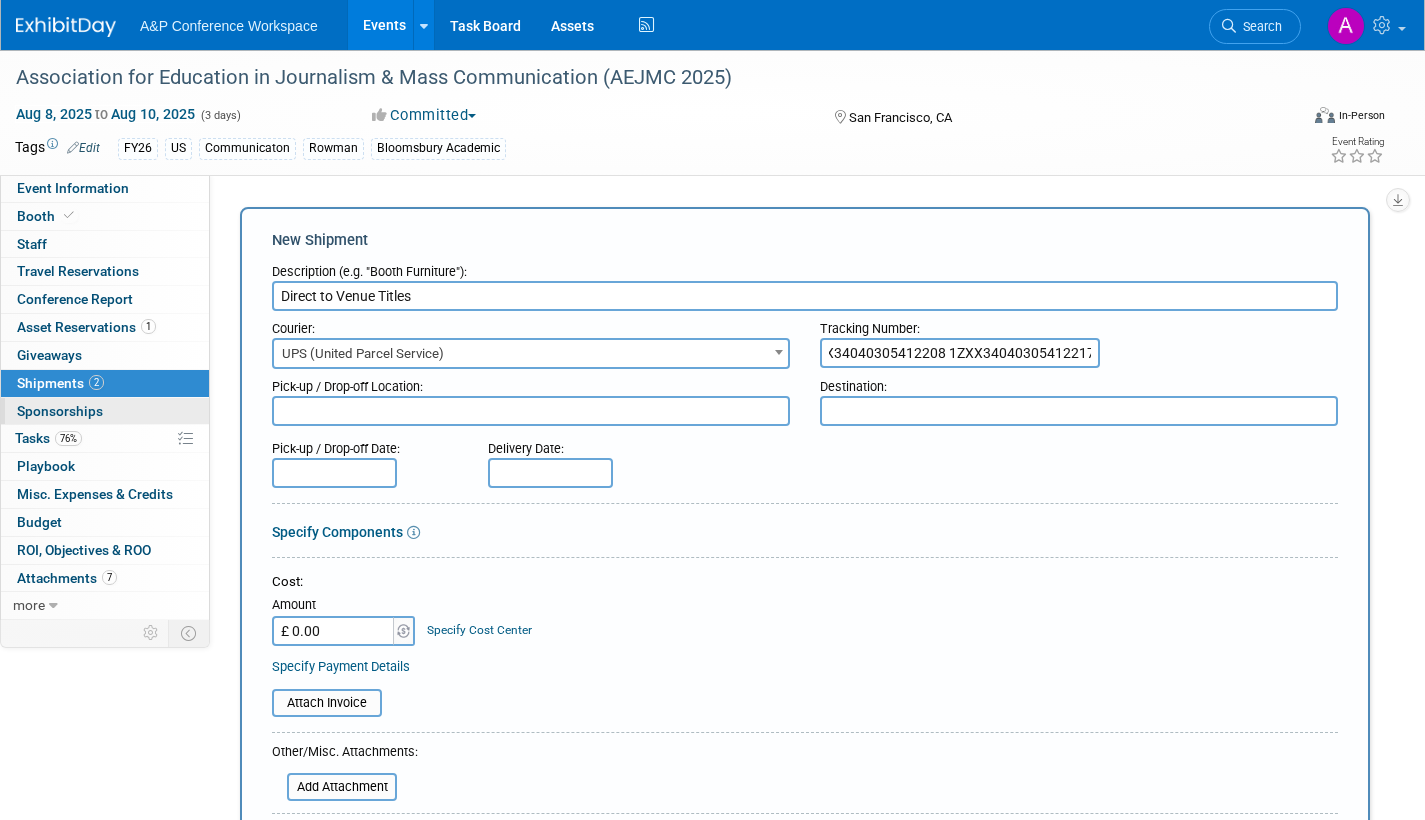 type on "1ZXX34040305412208 1ZXX34040305412217" 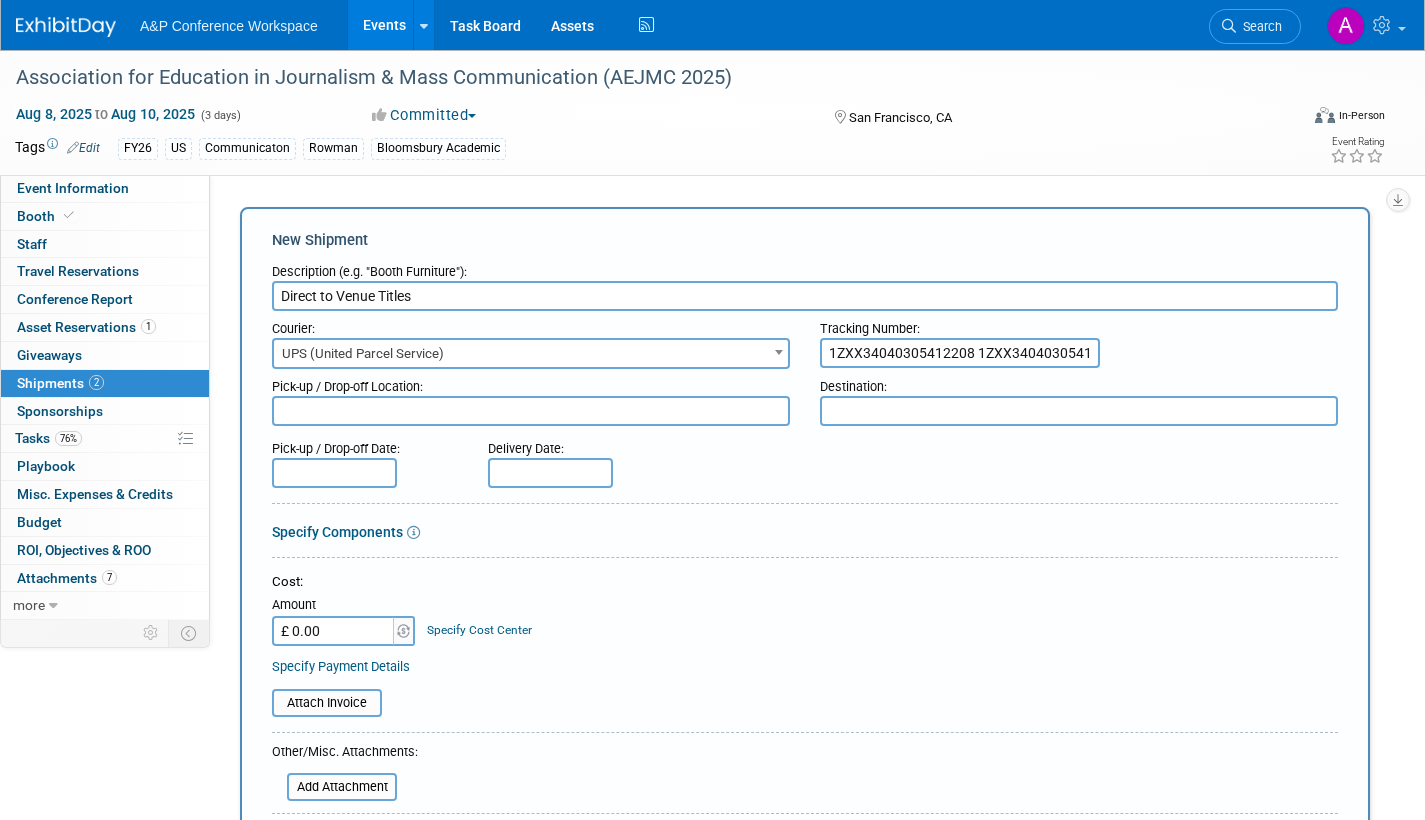 click at bounding box center (1079, 411) 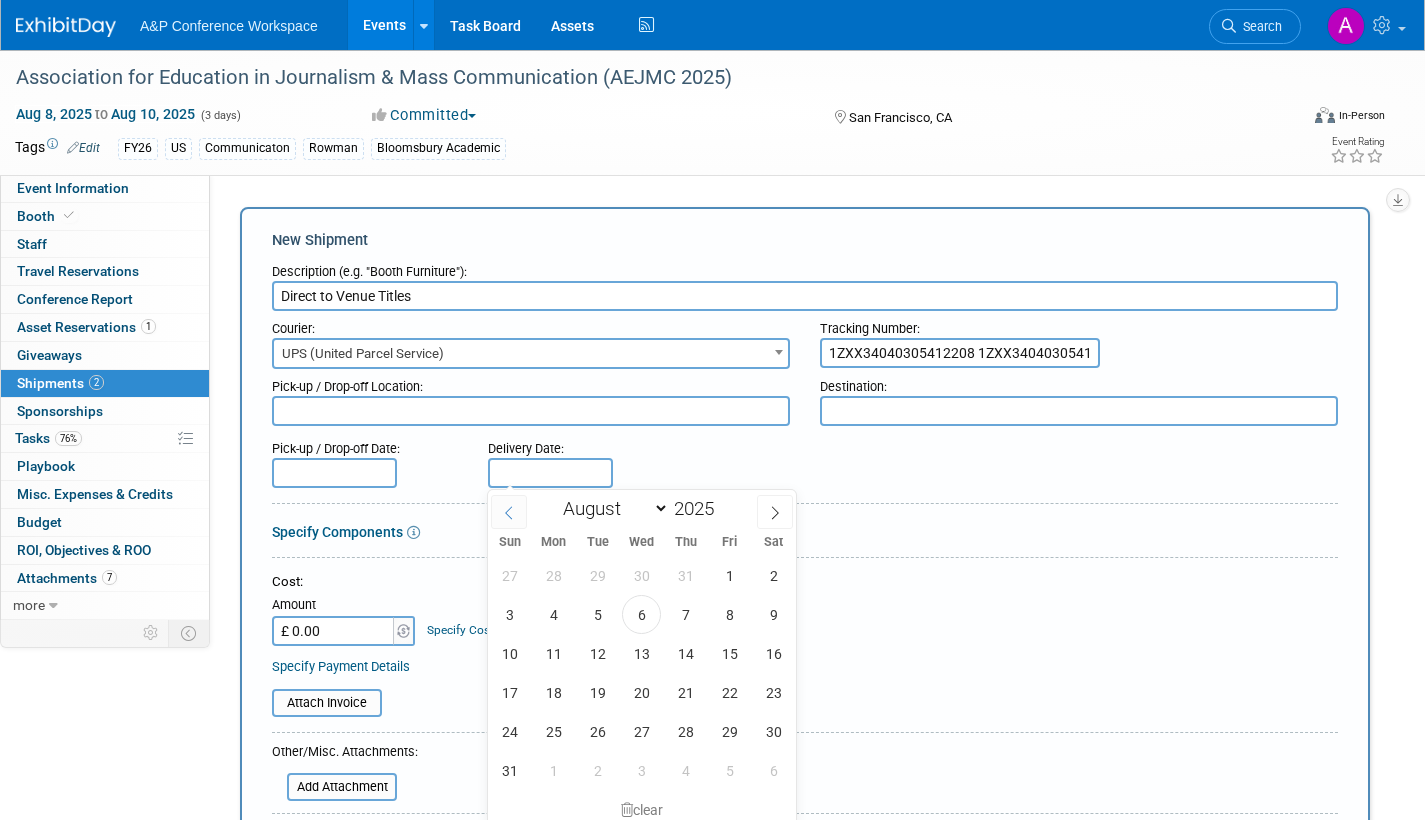 click 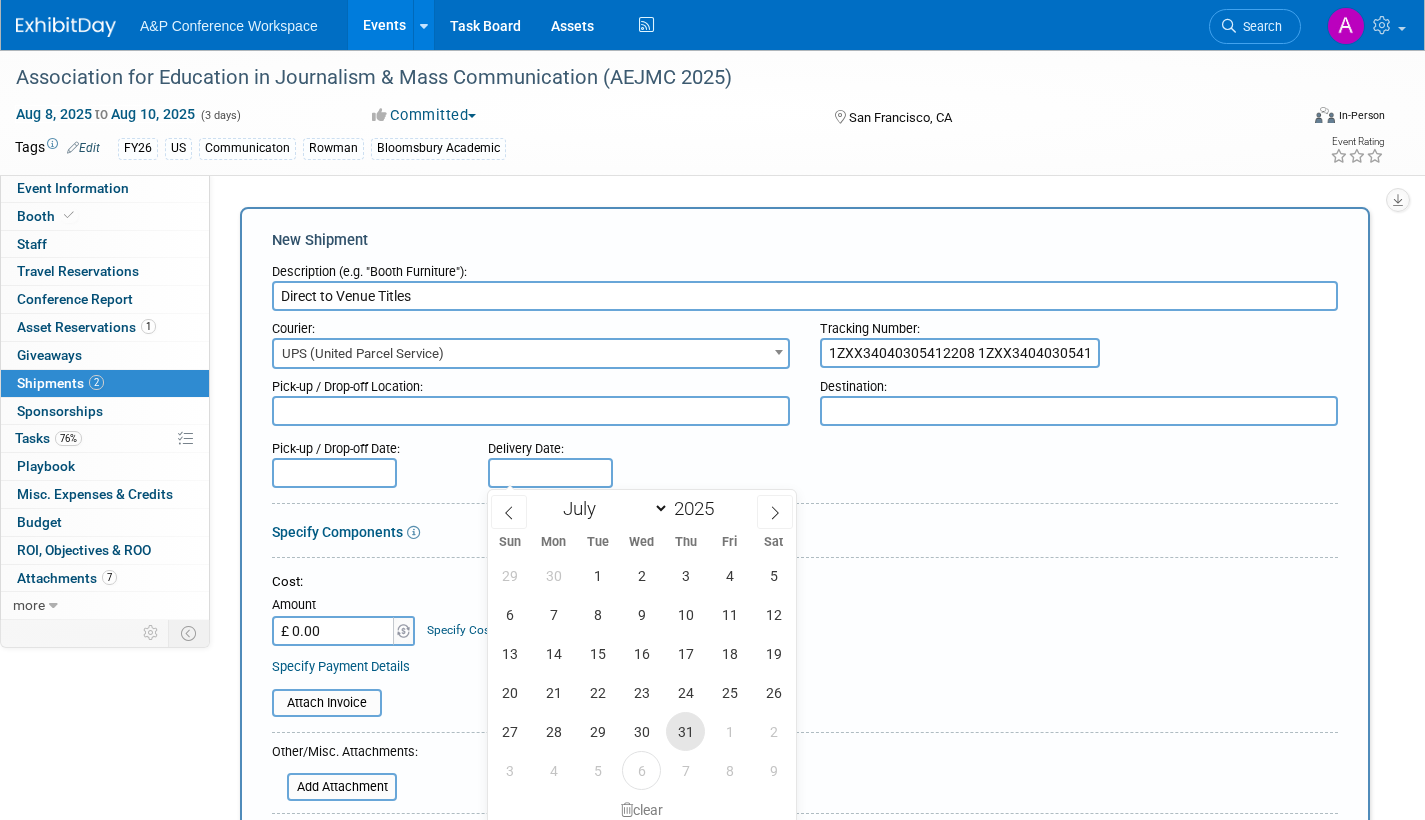 click on "31" at bounding box center (685, 731) 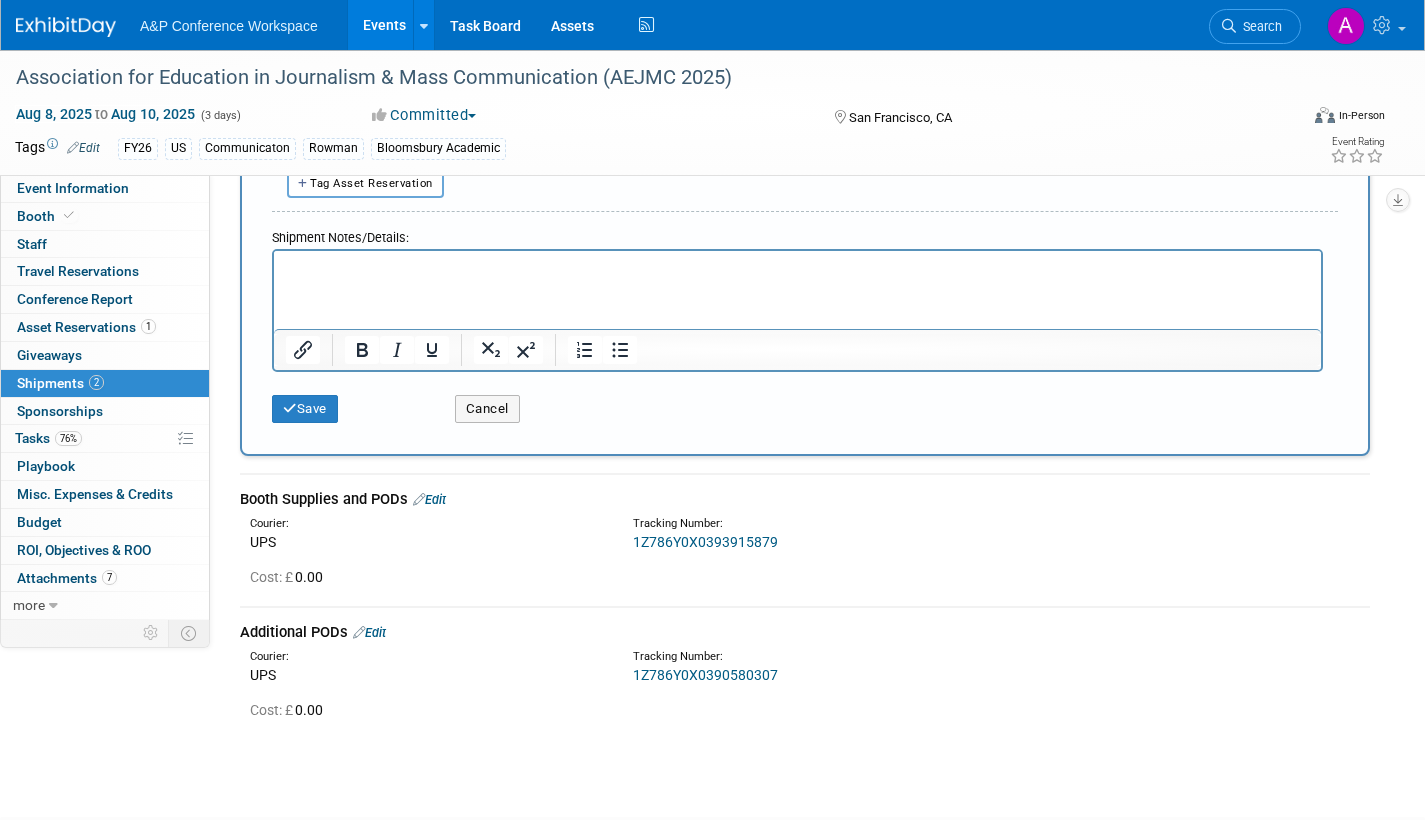 scroll, scrollTop: 700, scrollLeft: 0, axis: vertical 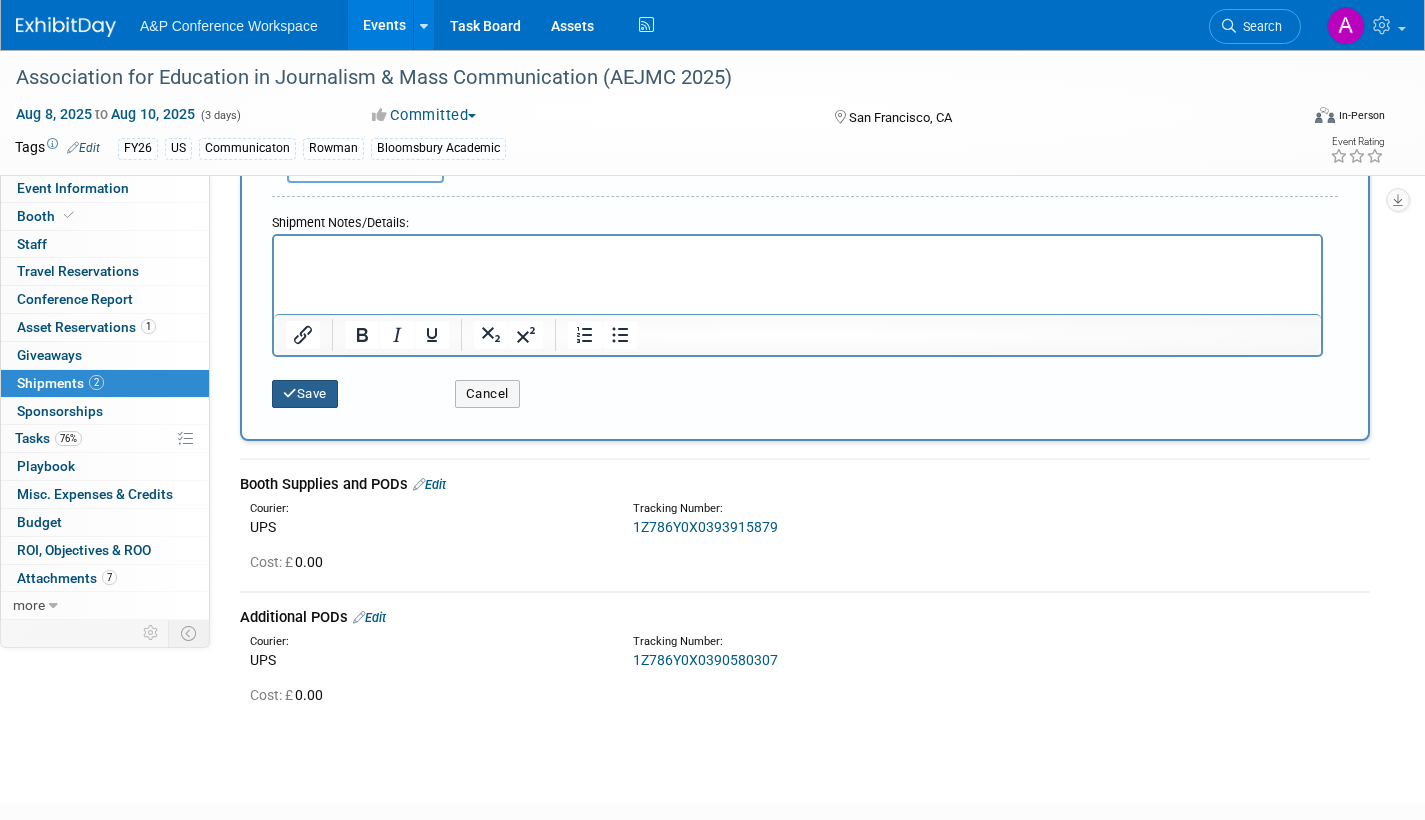 click on "Save" at bounding box center [305, 394] 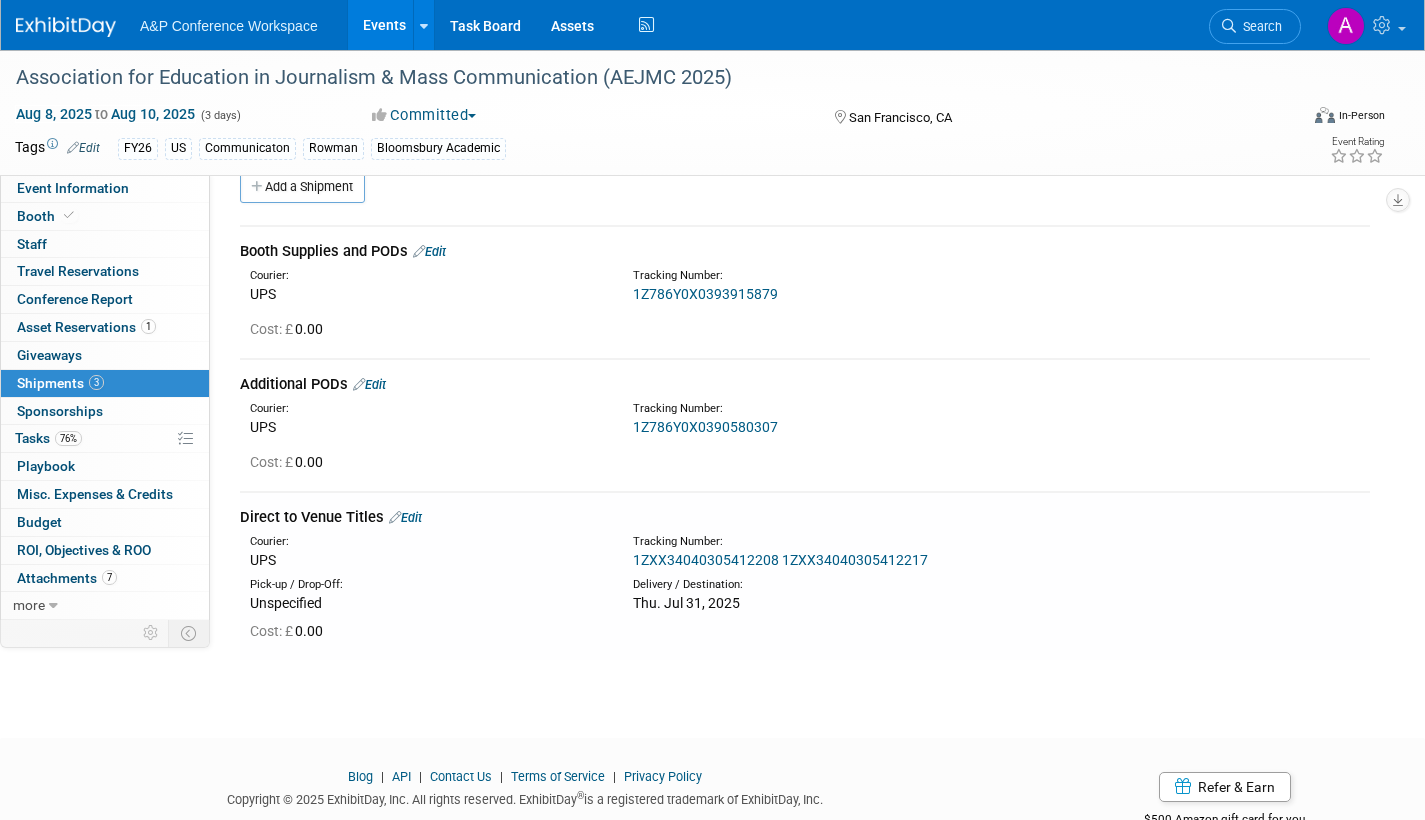 scroll, scrollTop: 0, scrollLeft: 0, axis: both 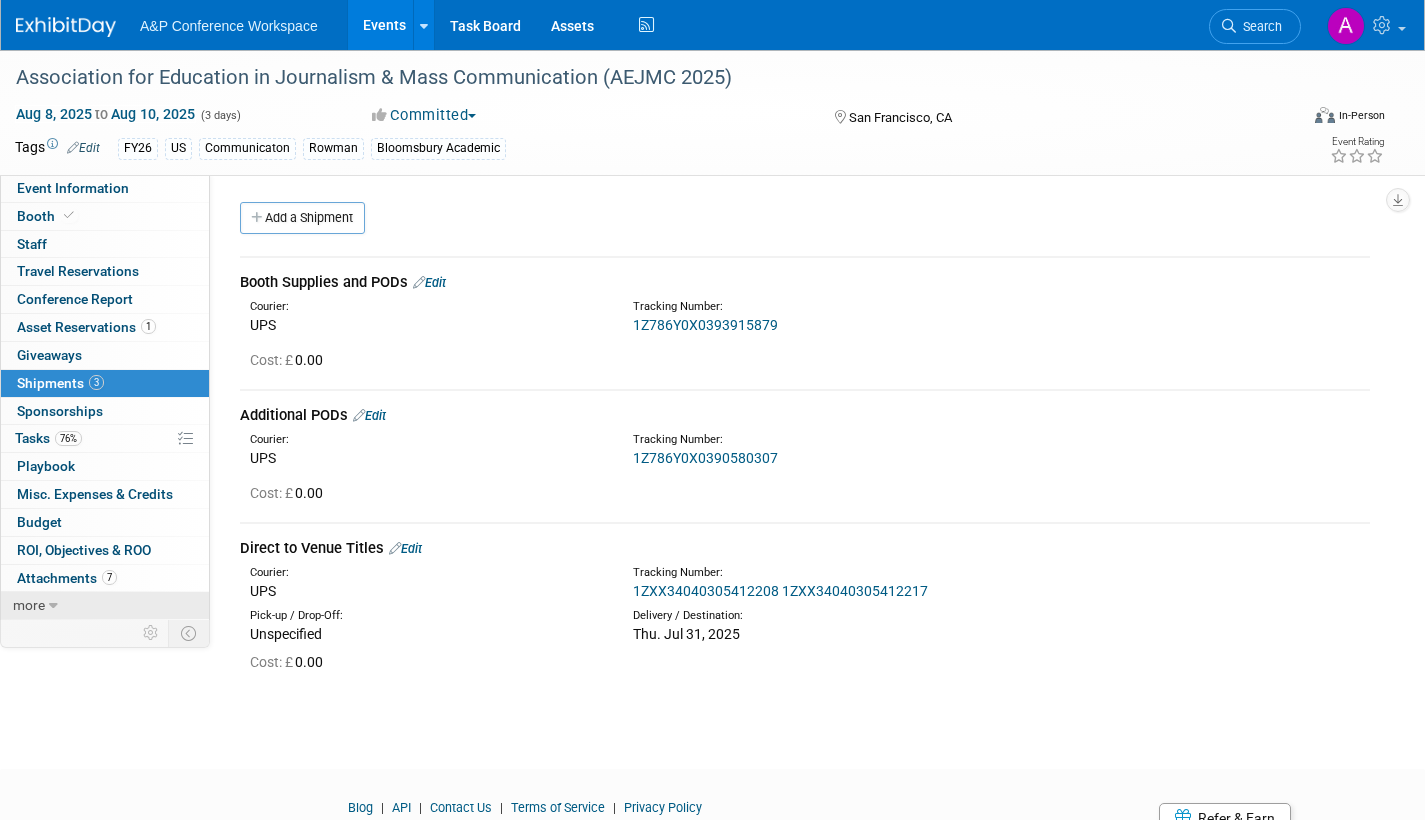 click on "more" at bounding box center [29, 605] 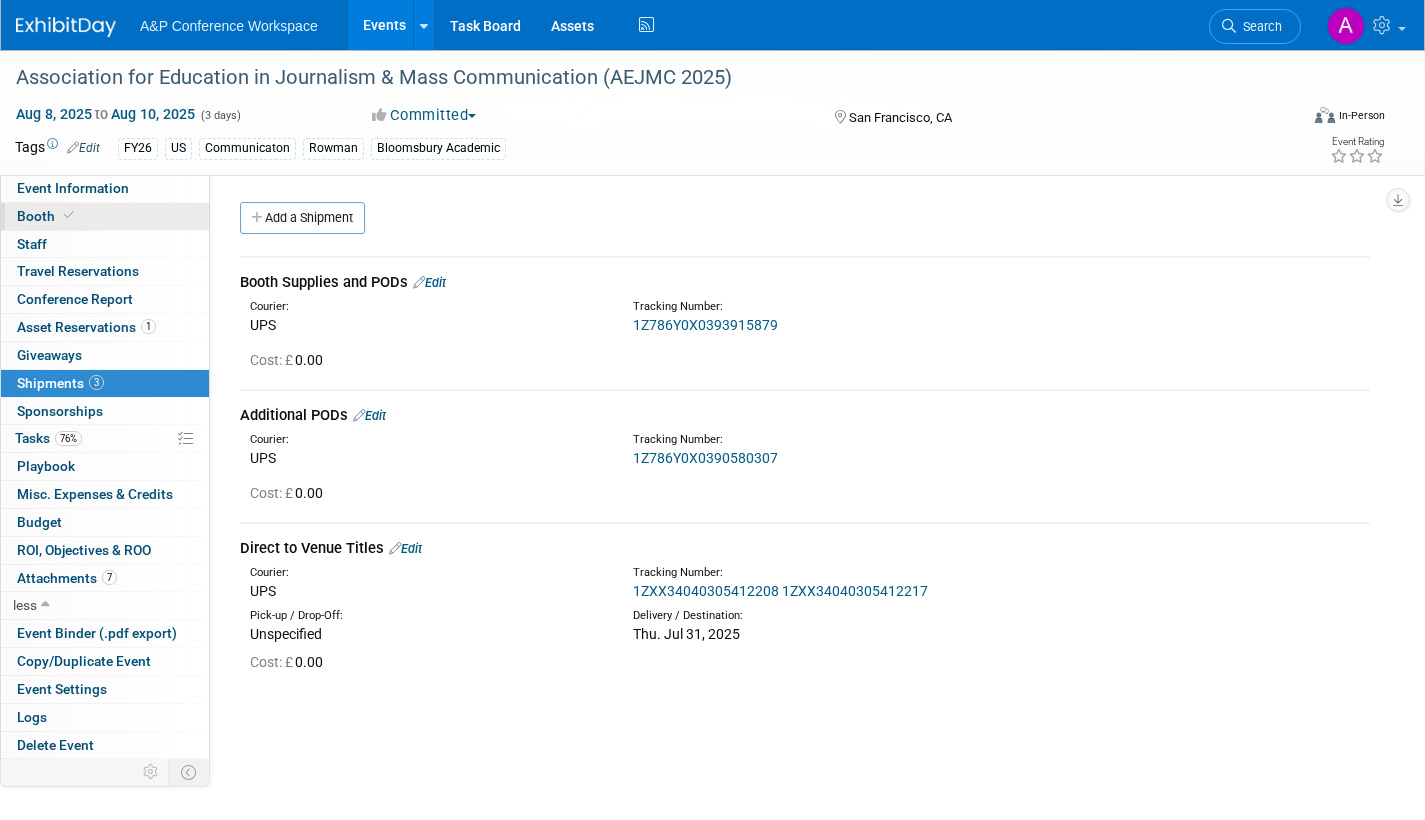 click on "Booth" at bounding box center [47, 216] 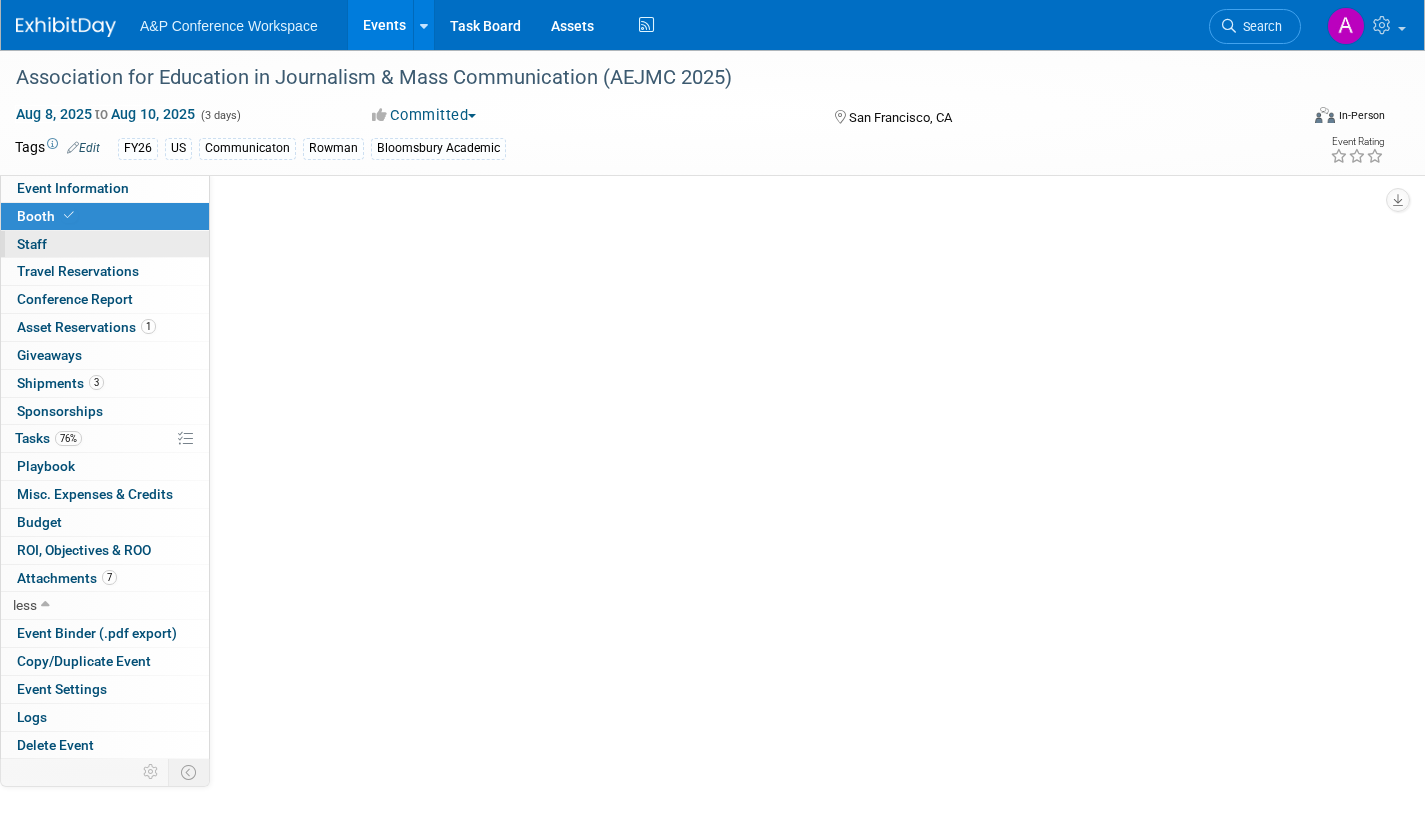 select on "RLKP" 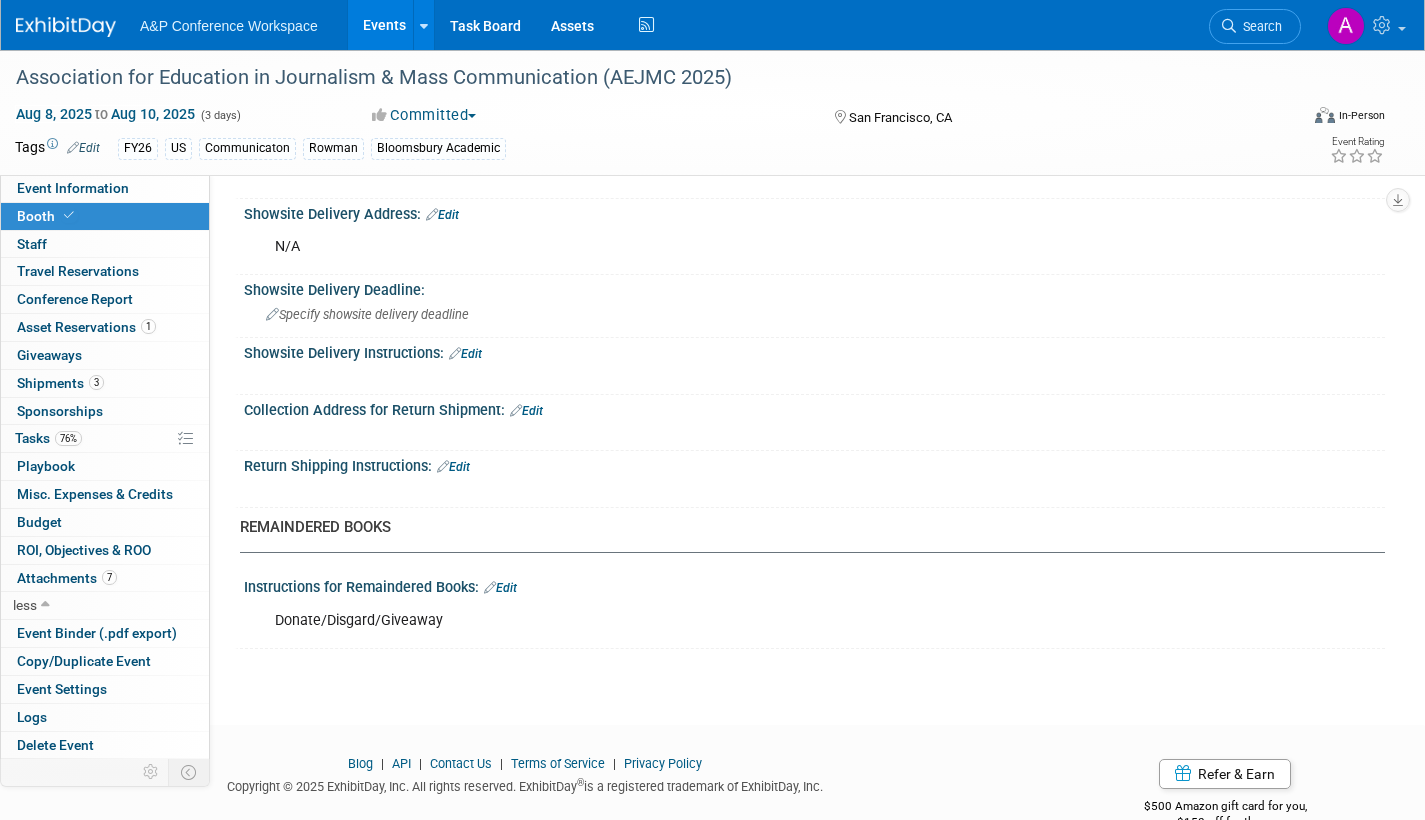scroll, scrollTop: 1452, scrollLeft: 0, axis: vertical 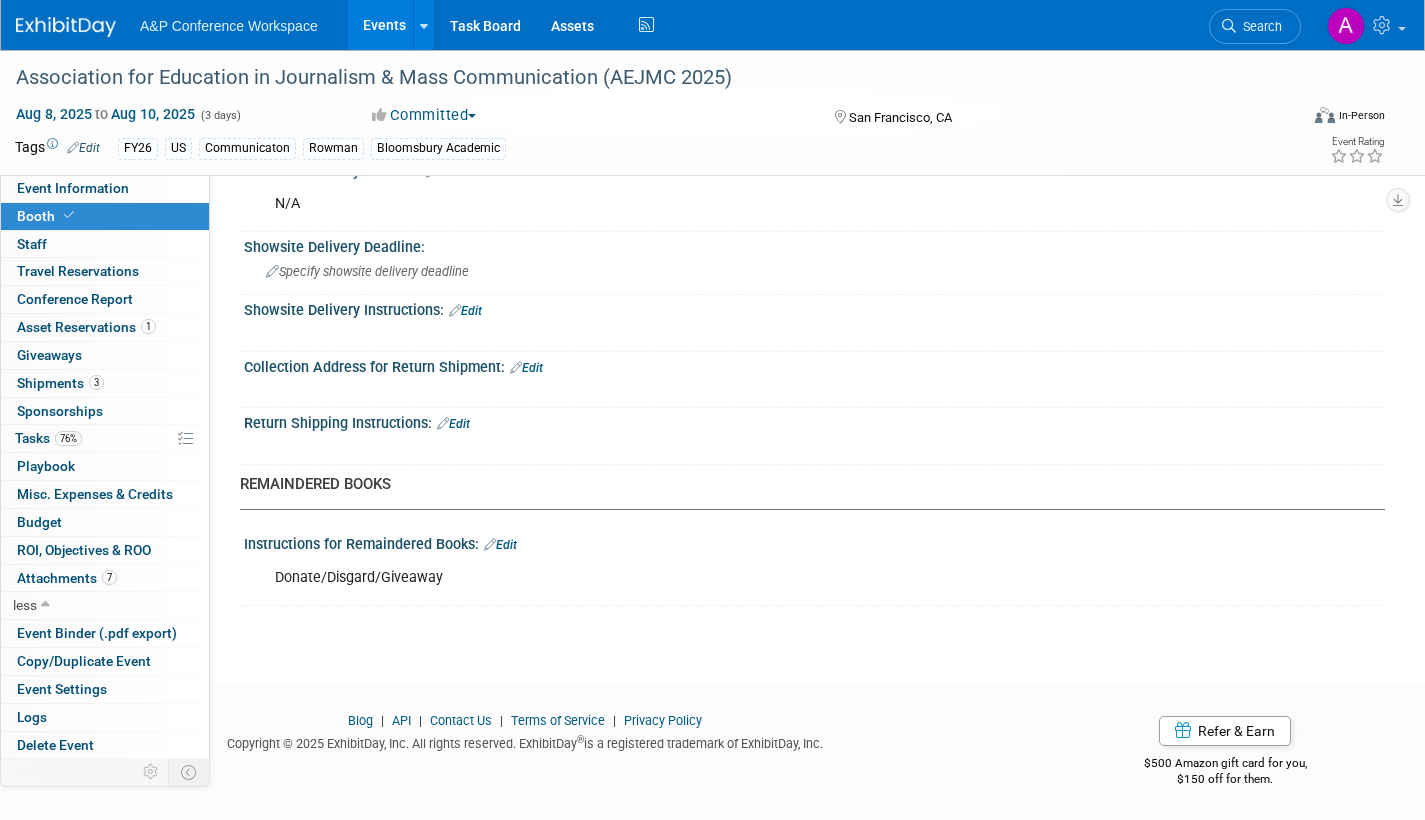 click on "Edit" at bounding box center (453, 424) 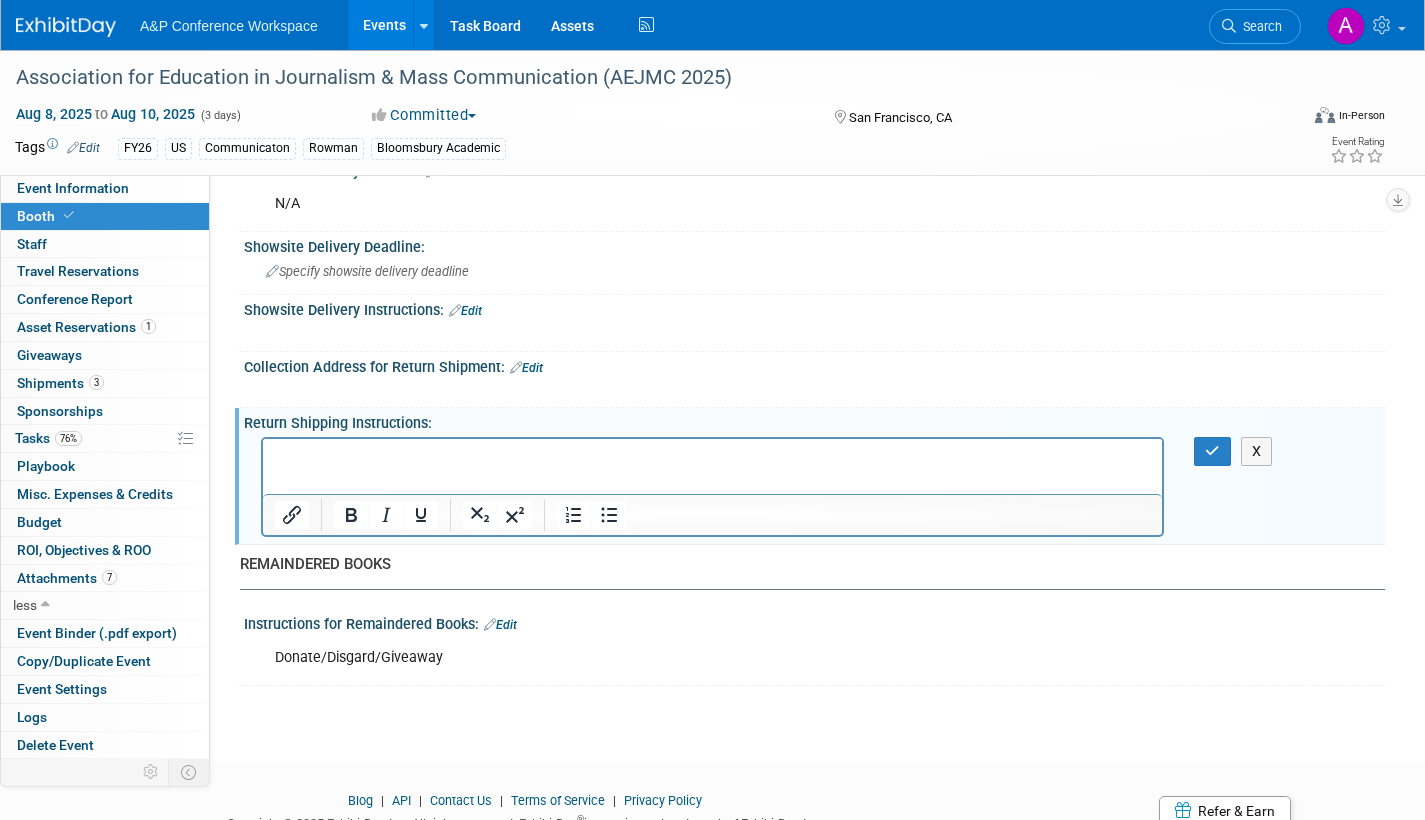 scroll, scrollTop: 0, scrollLeft: 0, axis: both 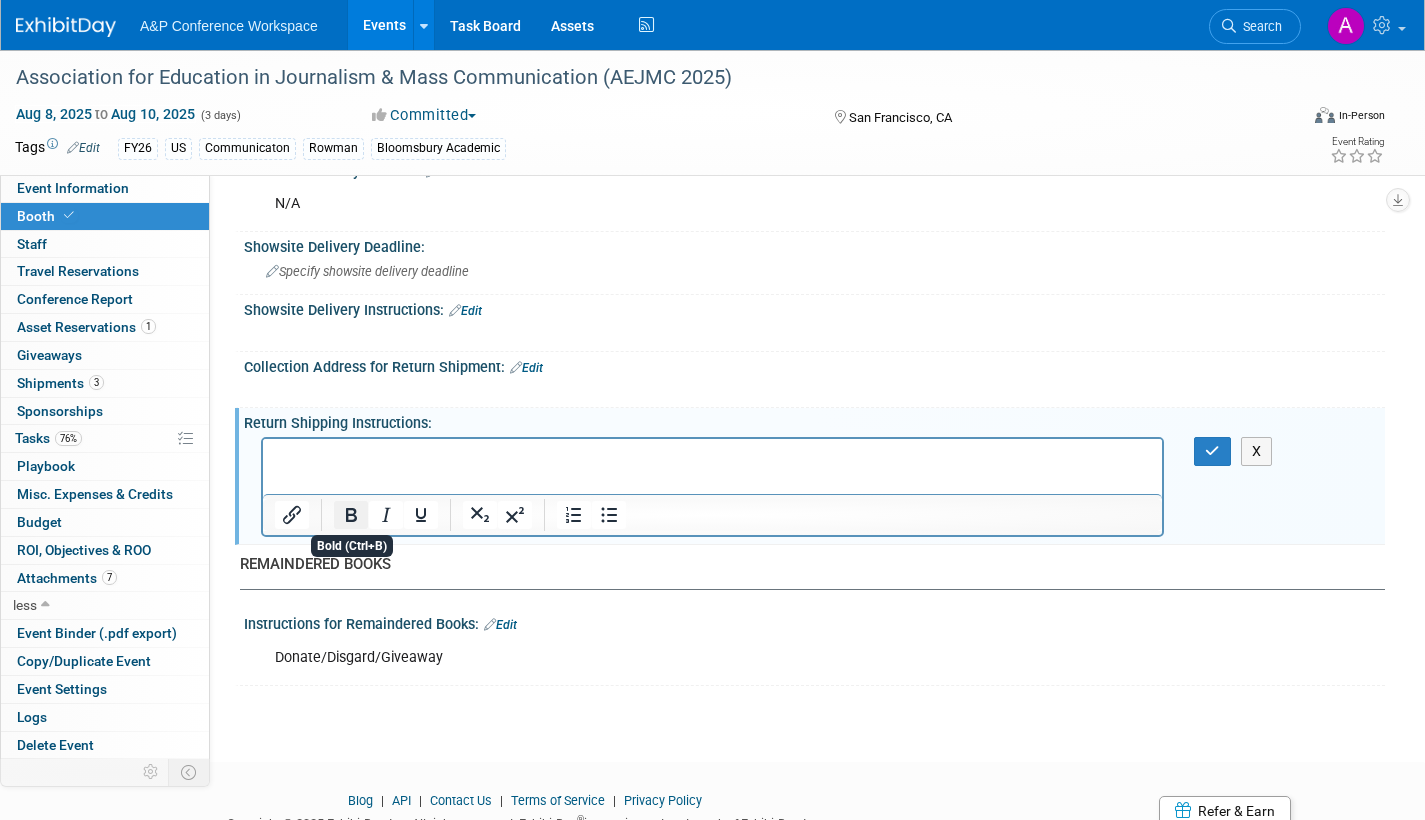 type 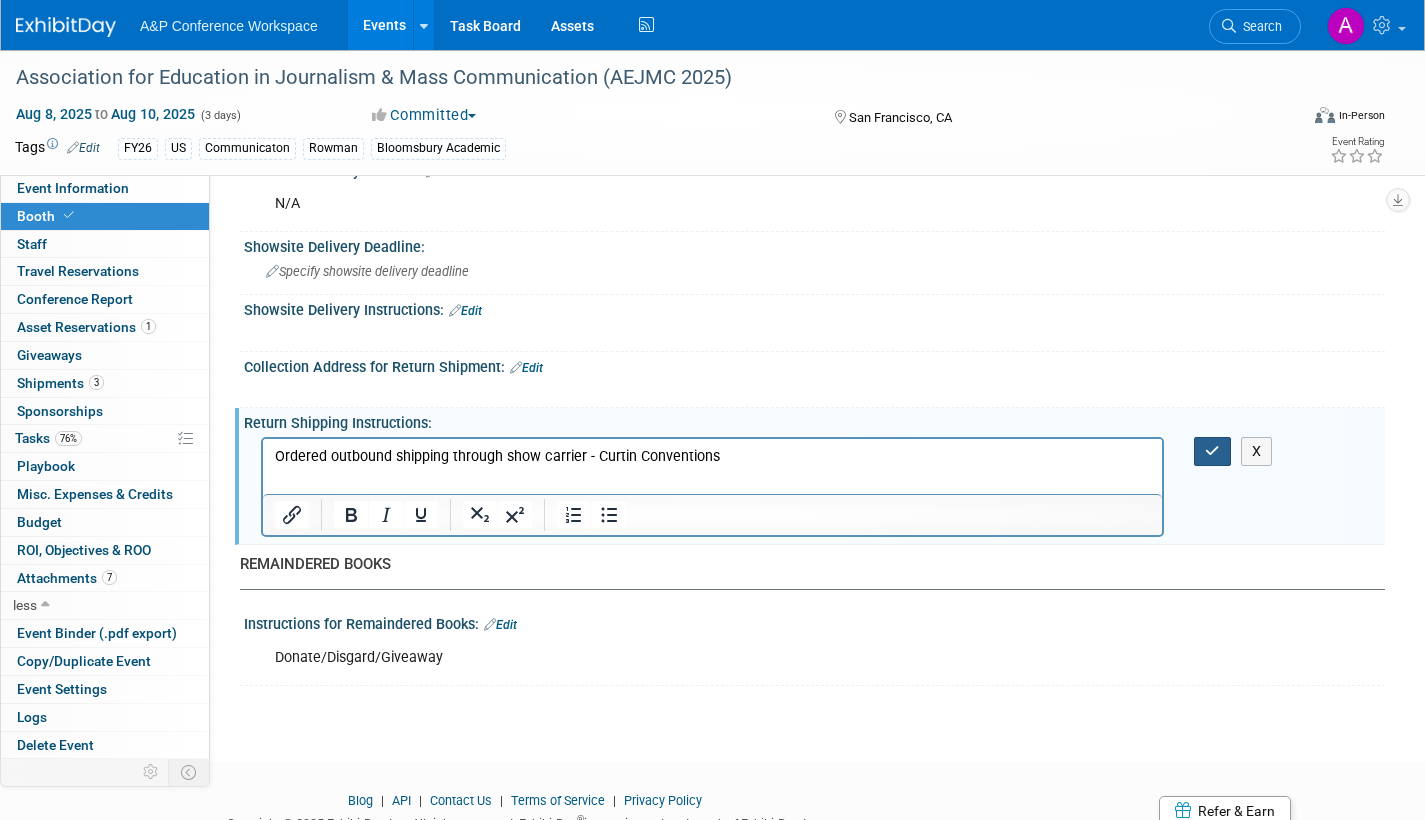 click at bounding box center [1212, 451] 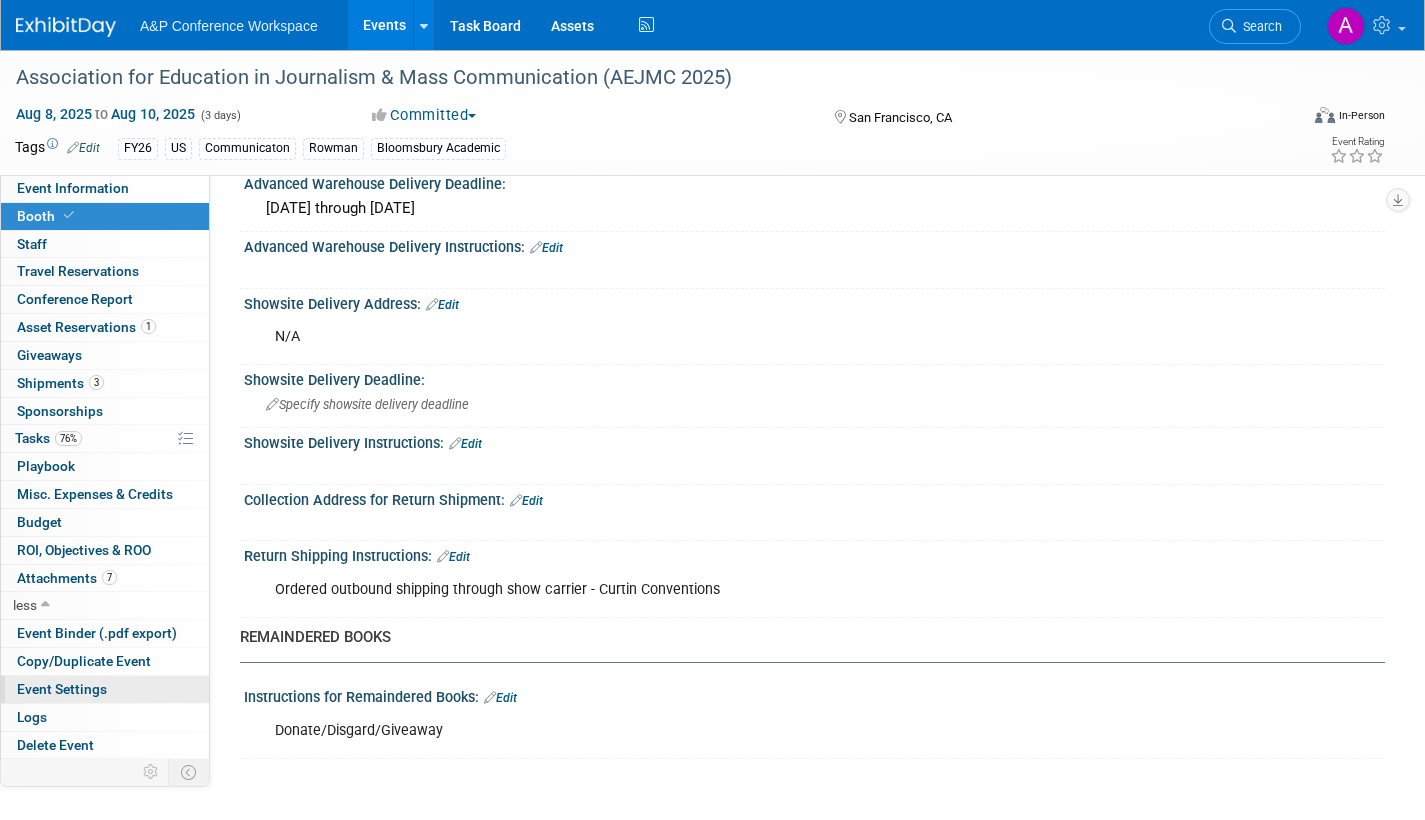 scroll, scrollTop: 1472, scrollLeft: 0, axis: vertical 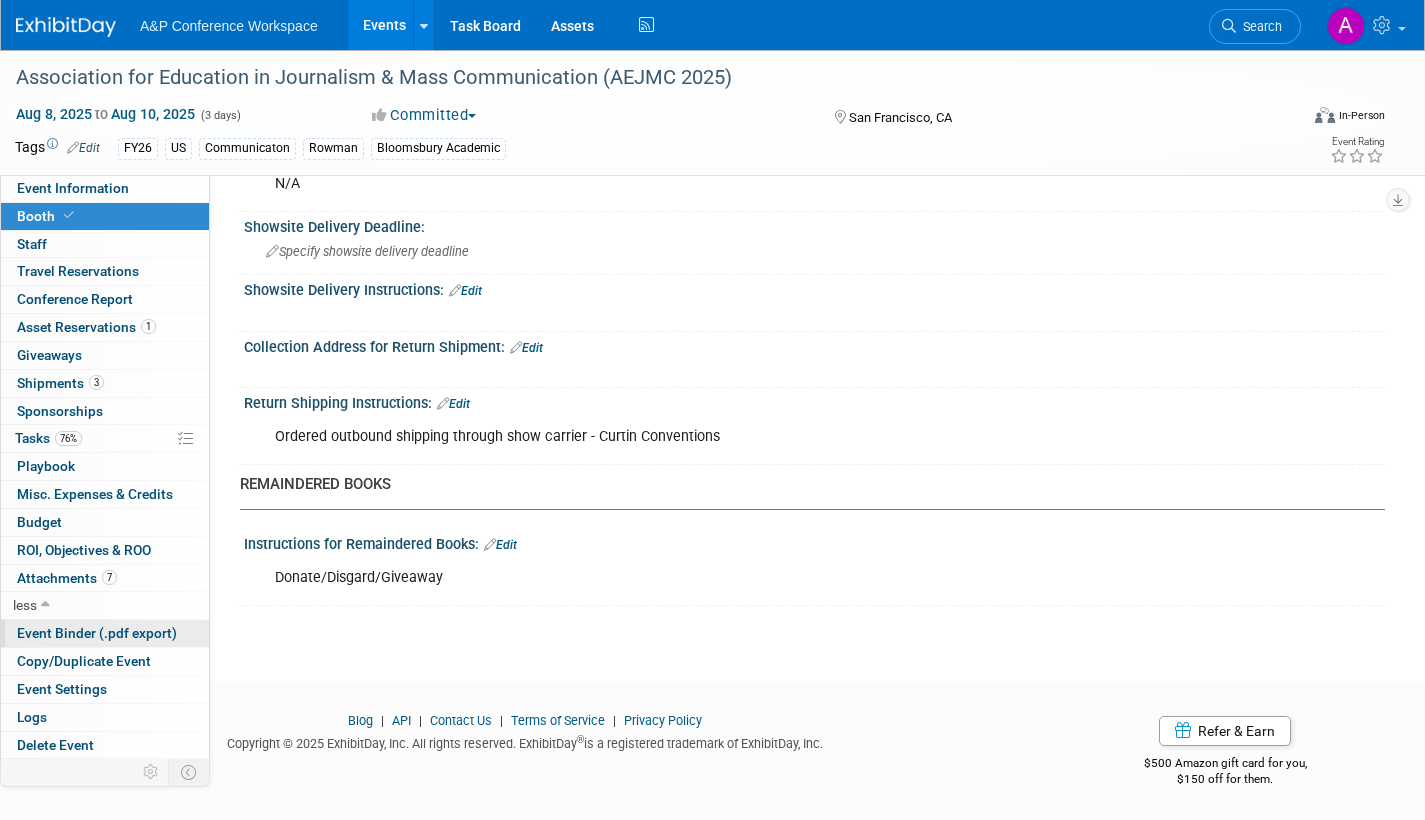 click on "Event Binder (.pdf export)" at bounding box center [97, 633] 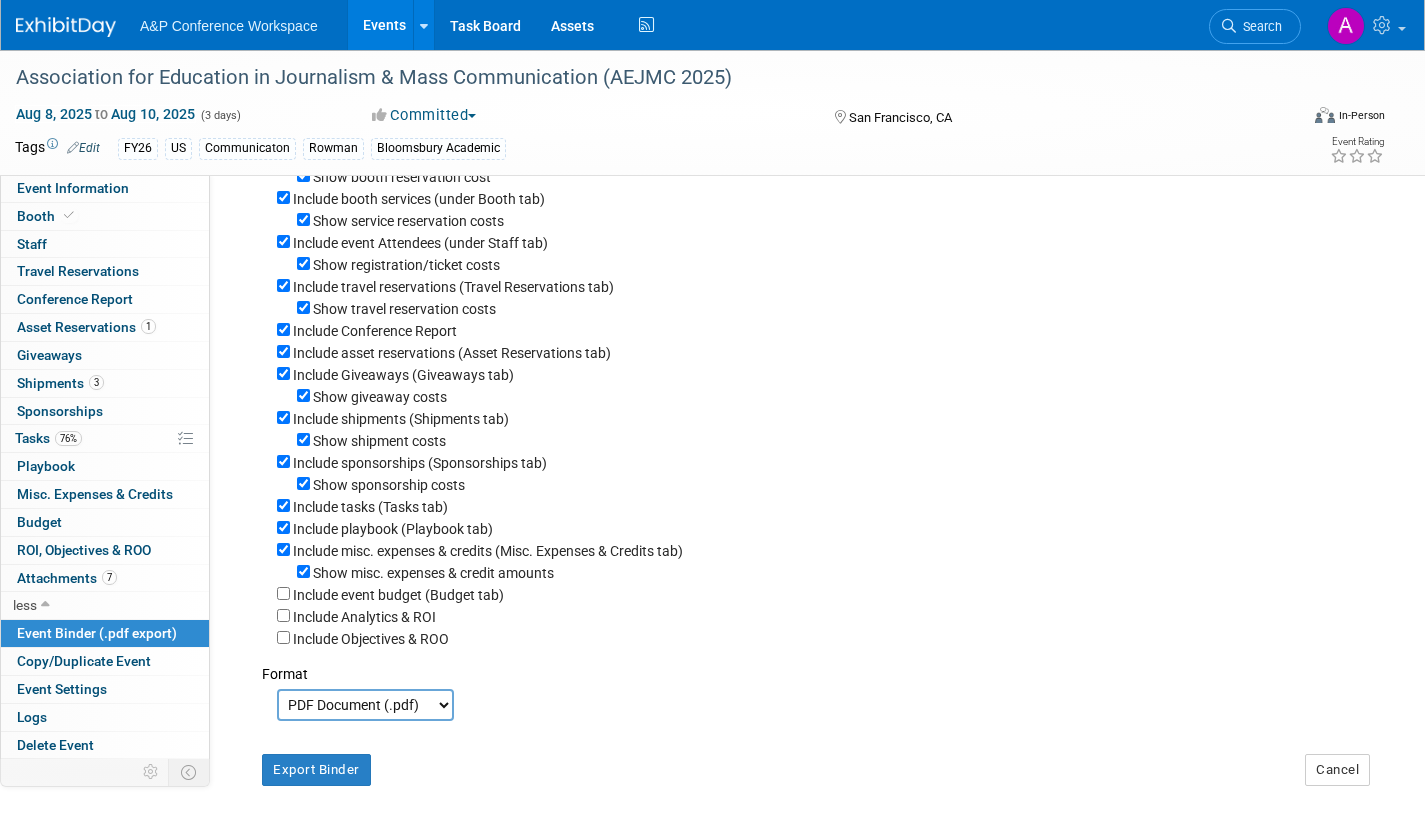 scroll, scrollTop: 389, scrollLeft: 0, axis: vertical 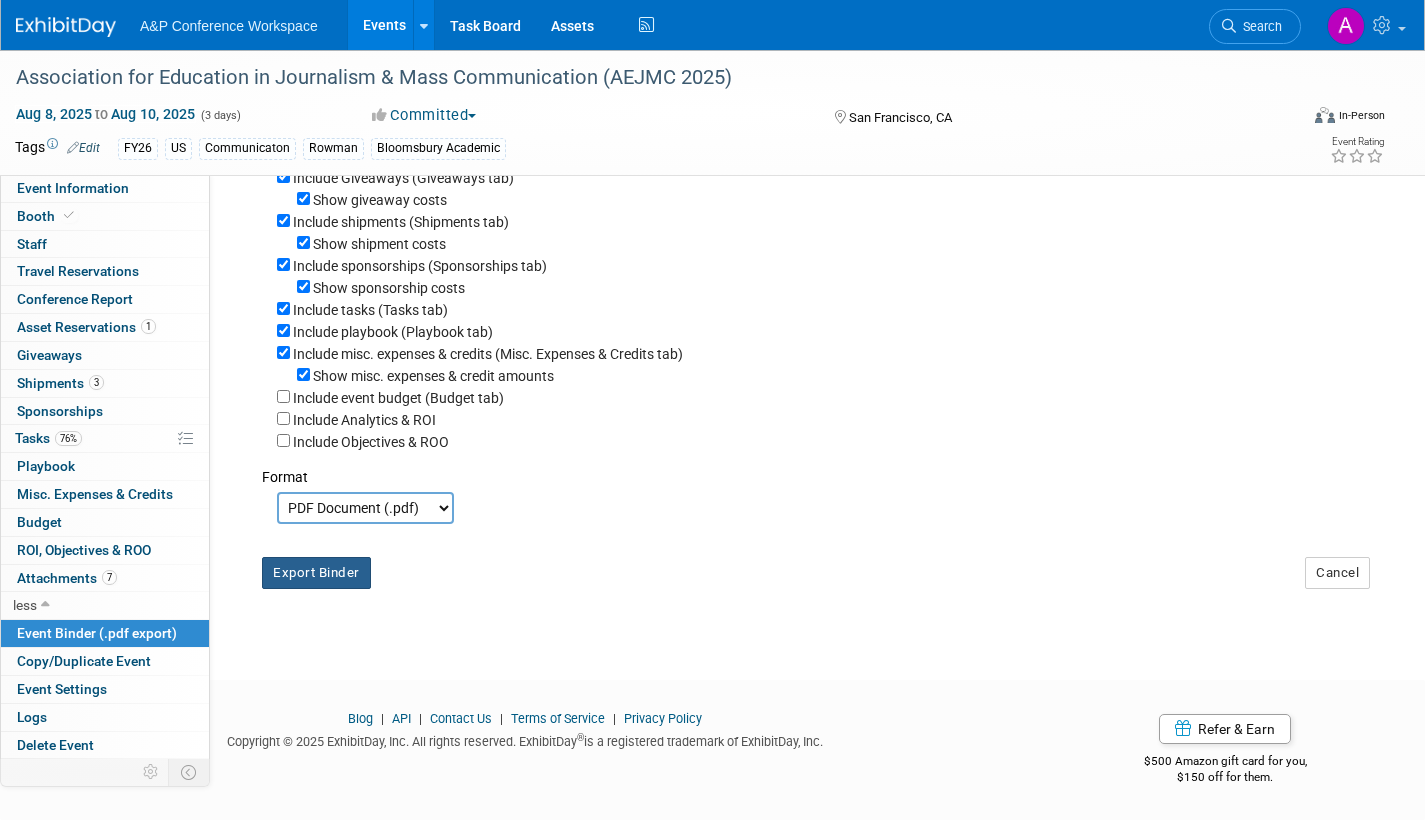 click on "Export Binder" at bounding box center (316, 573) 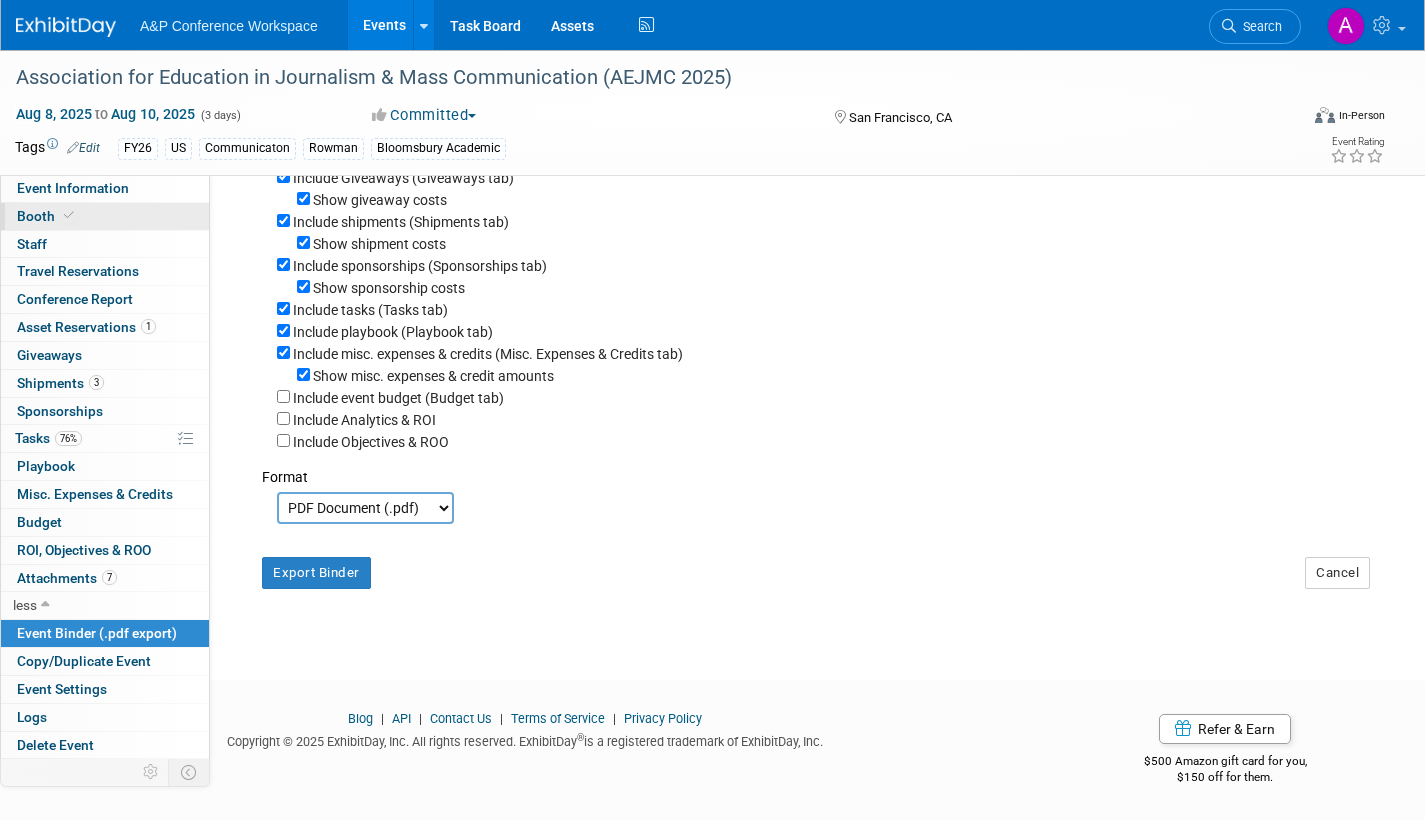 drag, startPoint x: 117, startPoint y: 193, endPoint x: 175, endPoint y: 226, distance: 66.730804 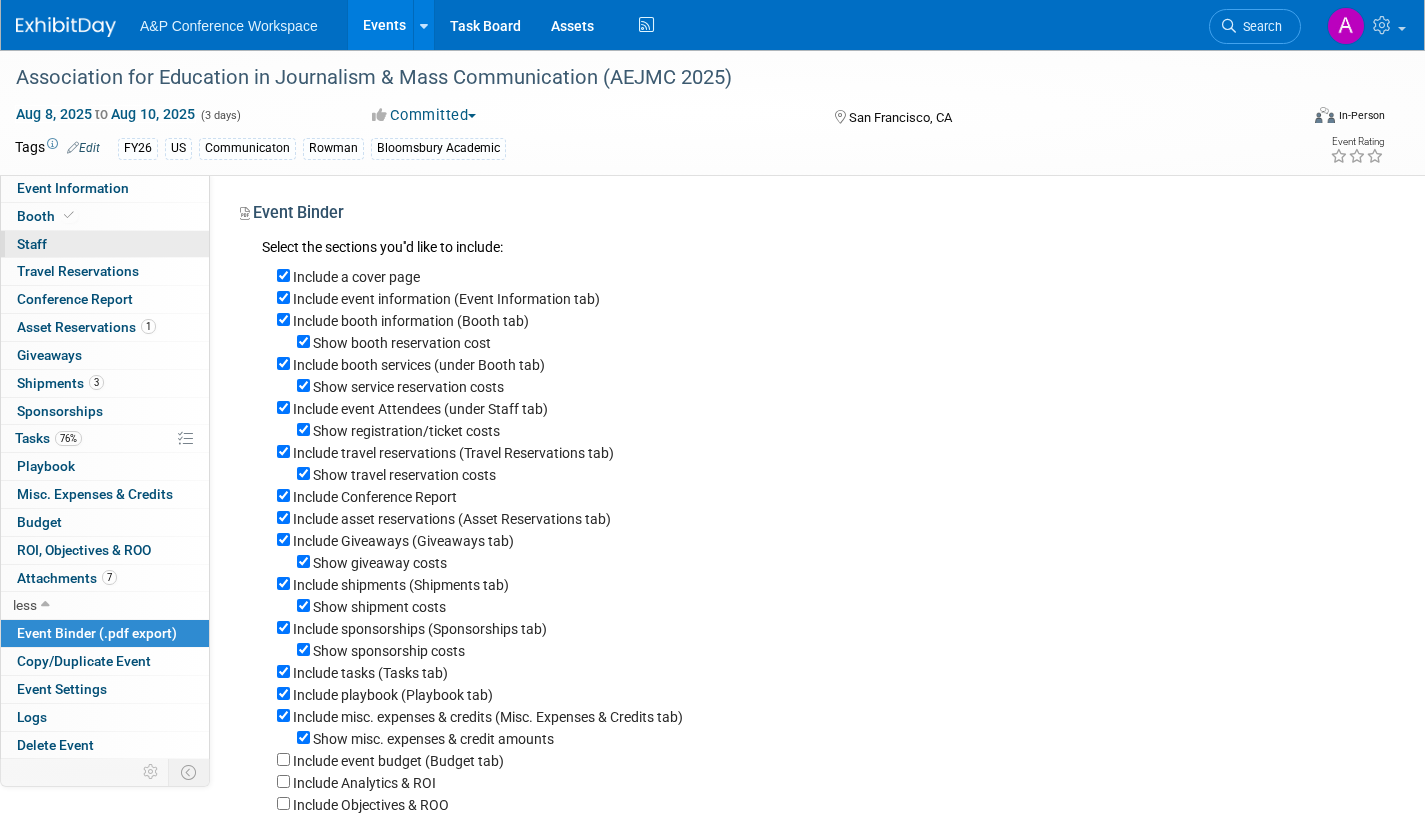 select on "Annual" 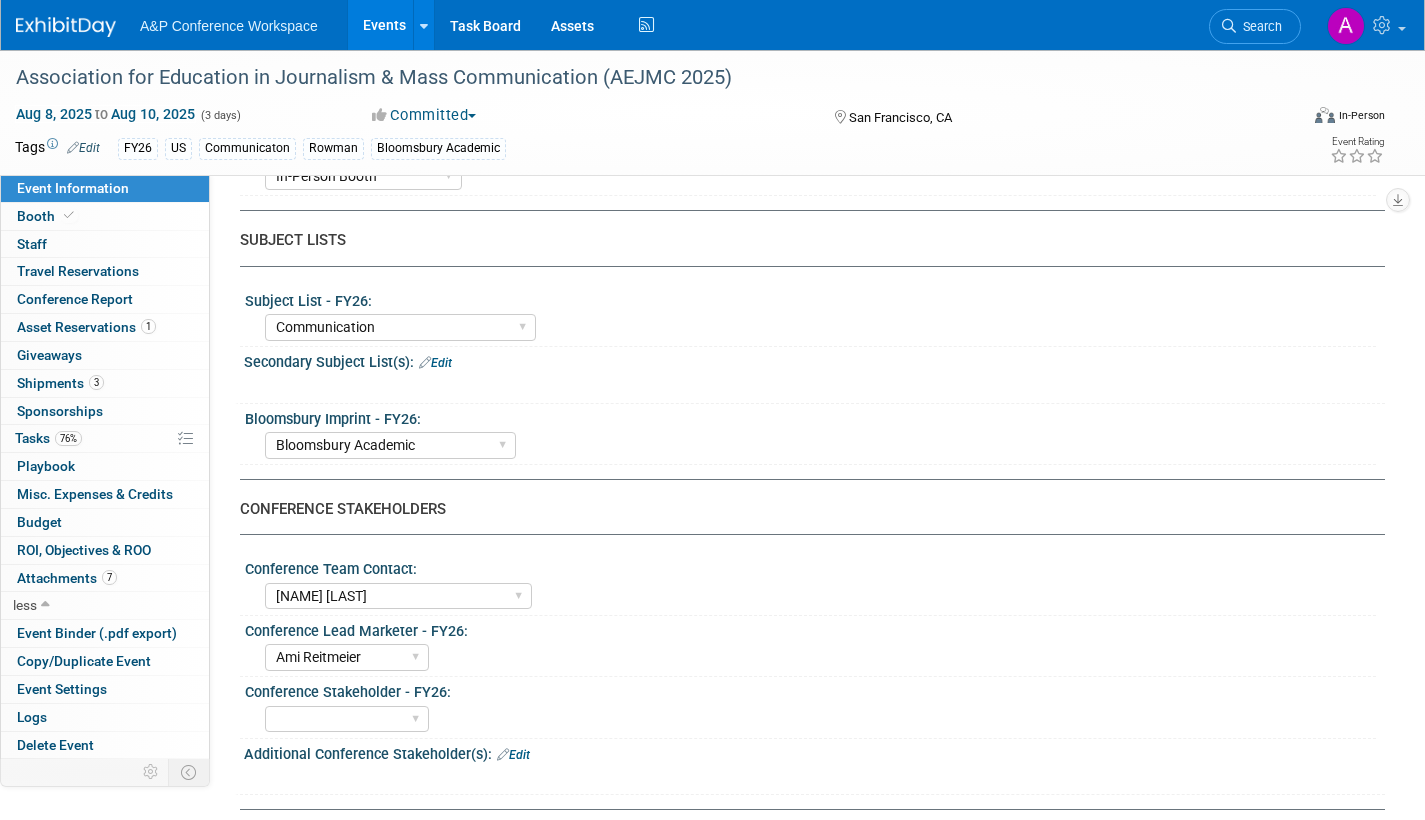 scroll, scrollTop: 1100, scrollLeft: 0, axis: vertical 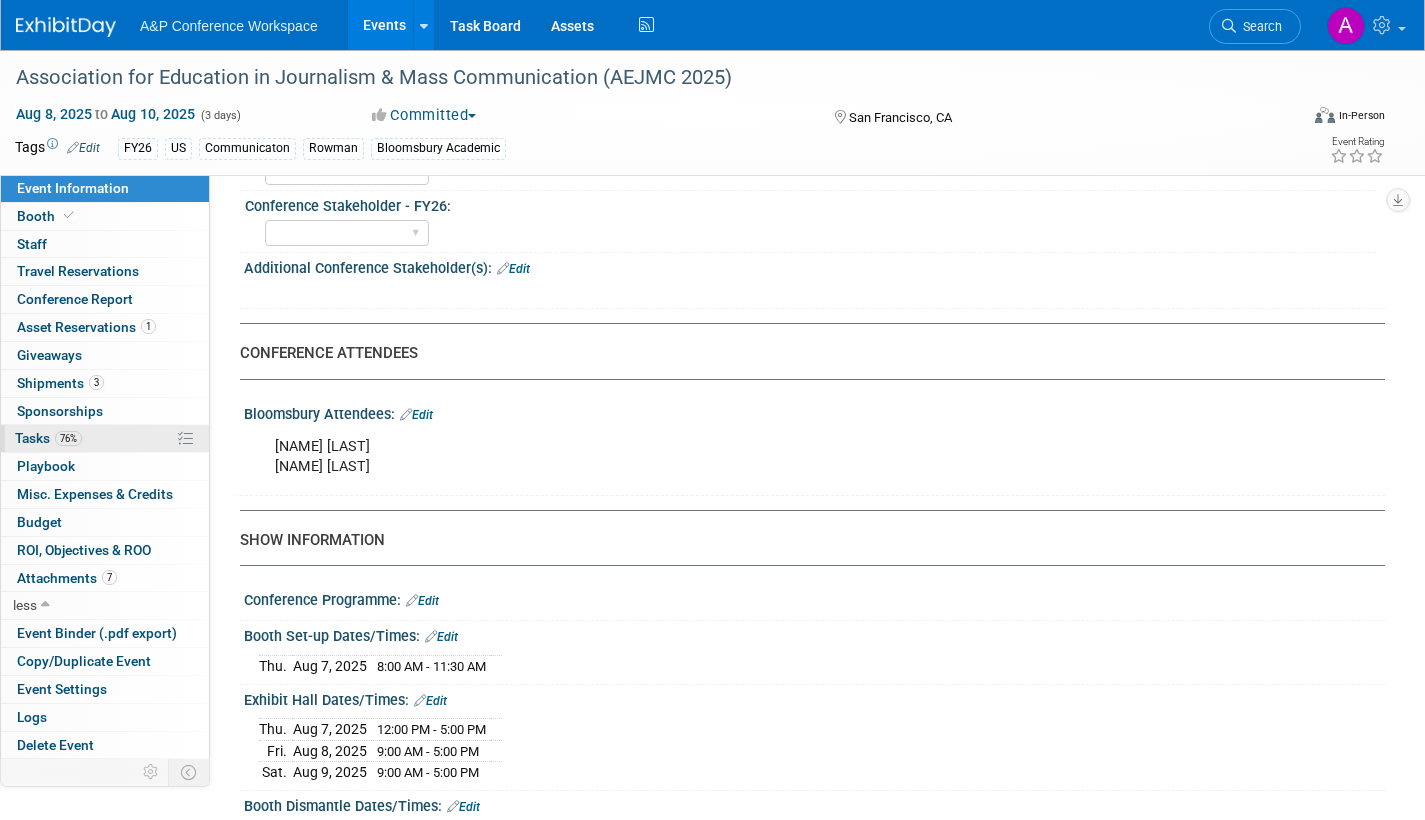 click on "Tasks 76%" at bounding box center [48, 438] 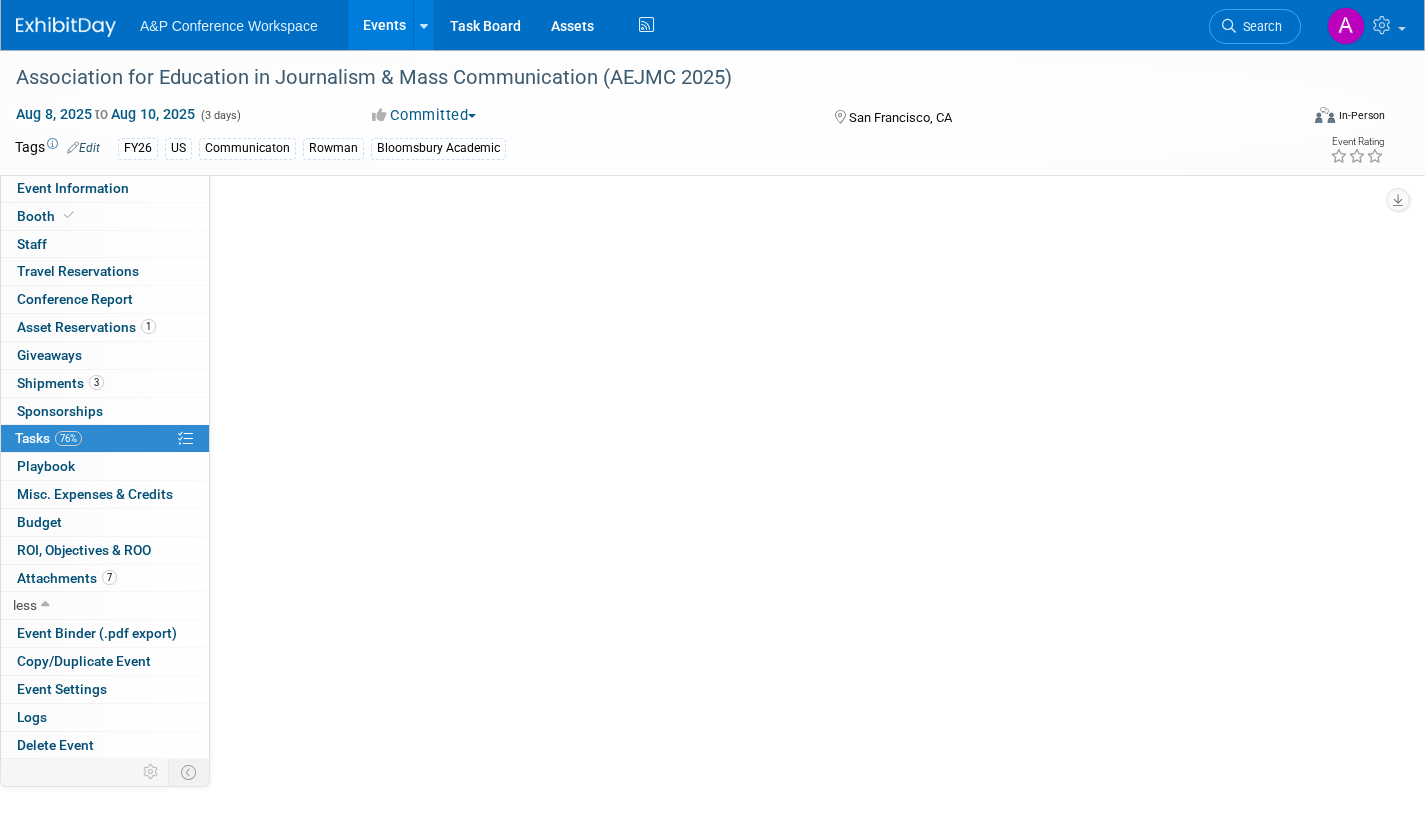 scroll, scrollTop: 0, scrollLeft: 0, axis: both 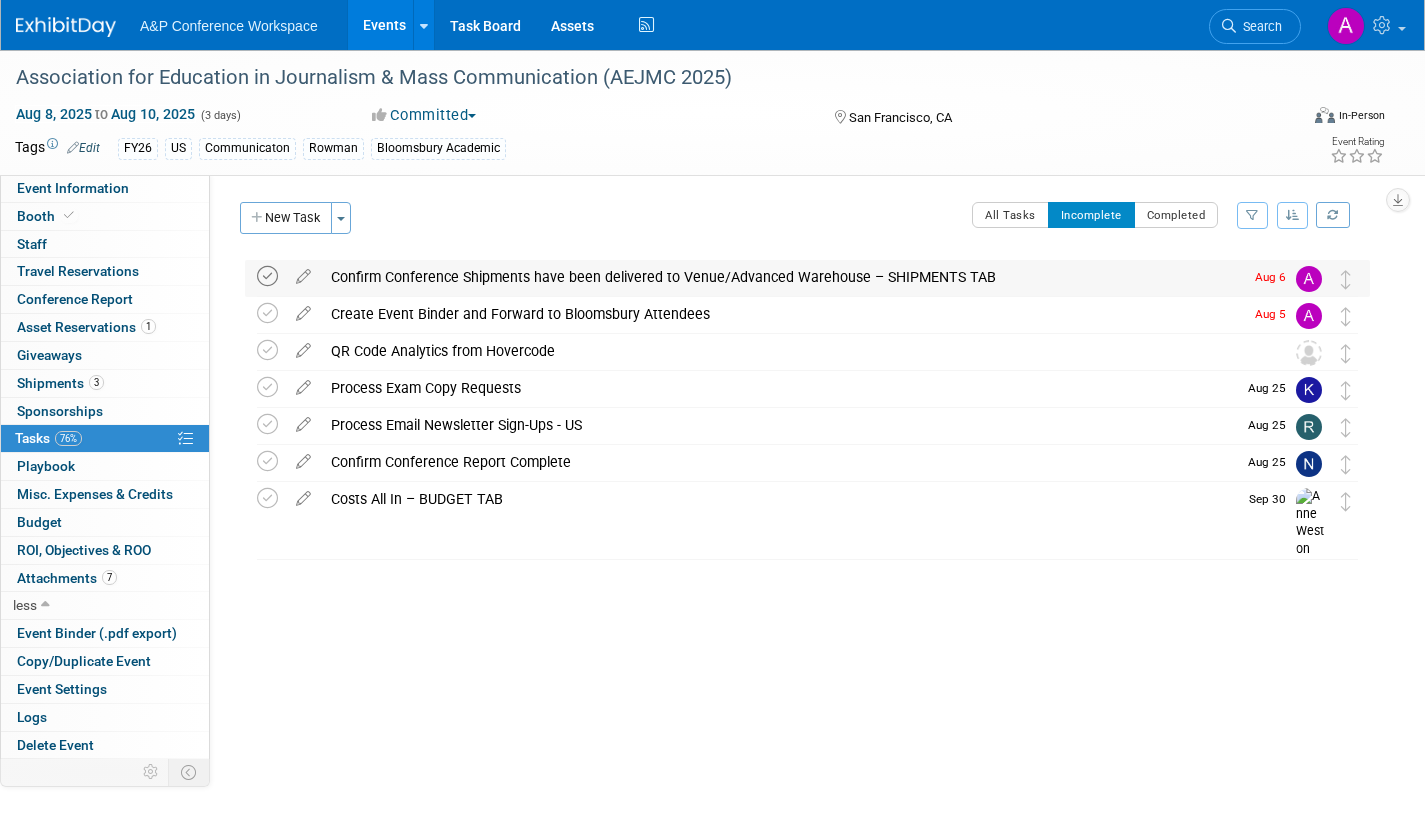 click at bounding box center (267, 276) 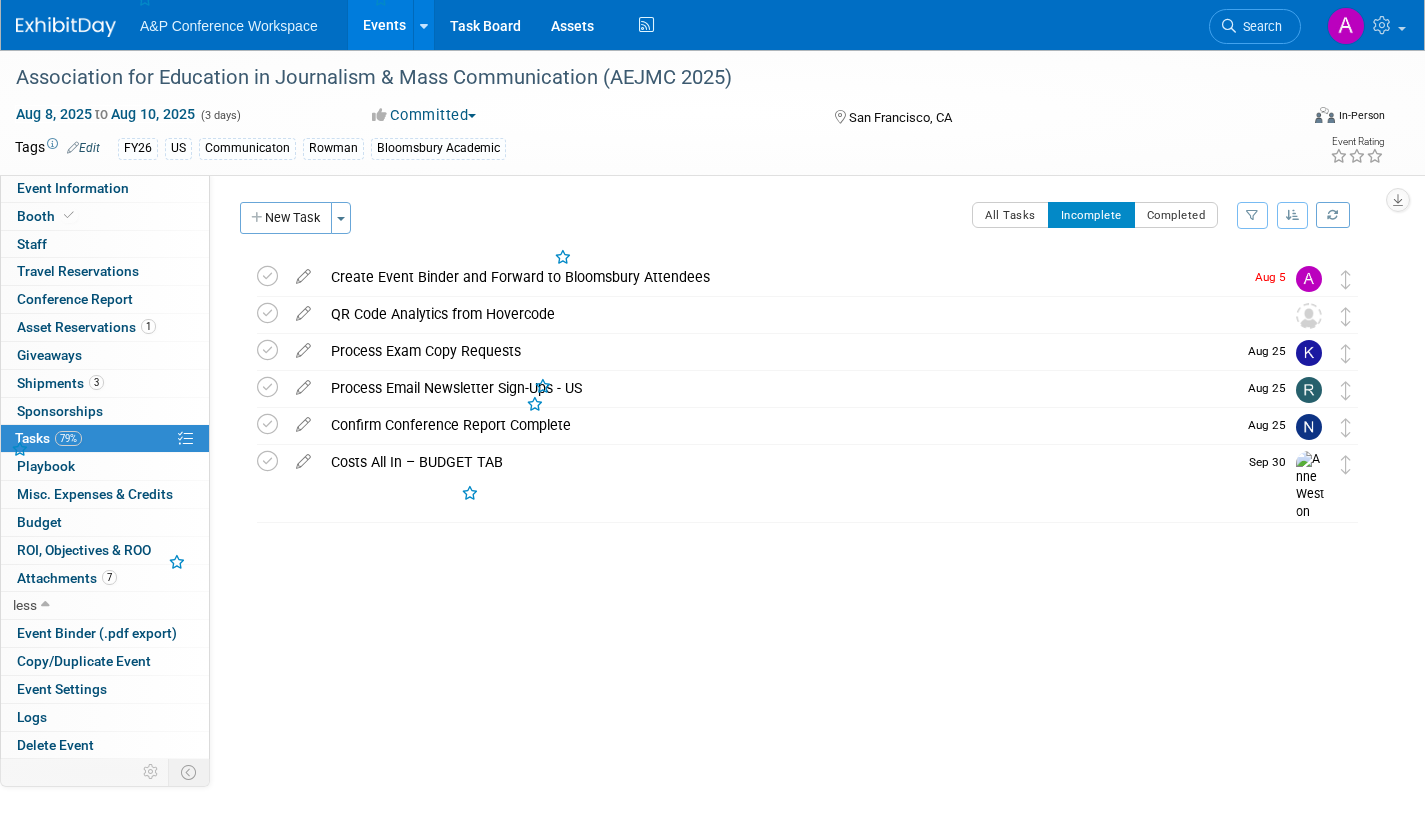 click at bounding box center (267, 276) 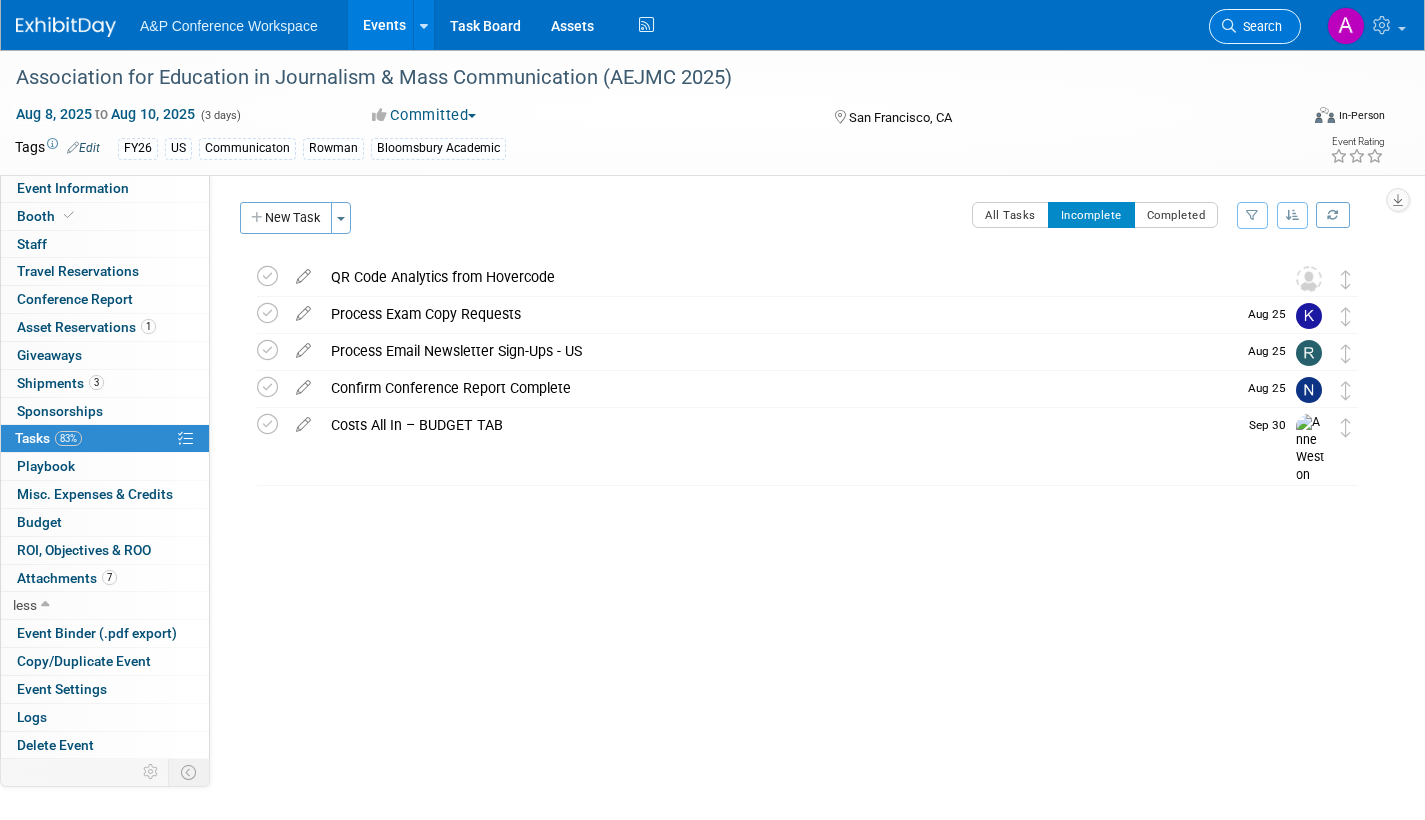 click on "Search" at bounding box center (1259, 26) 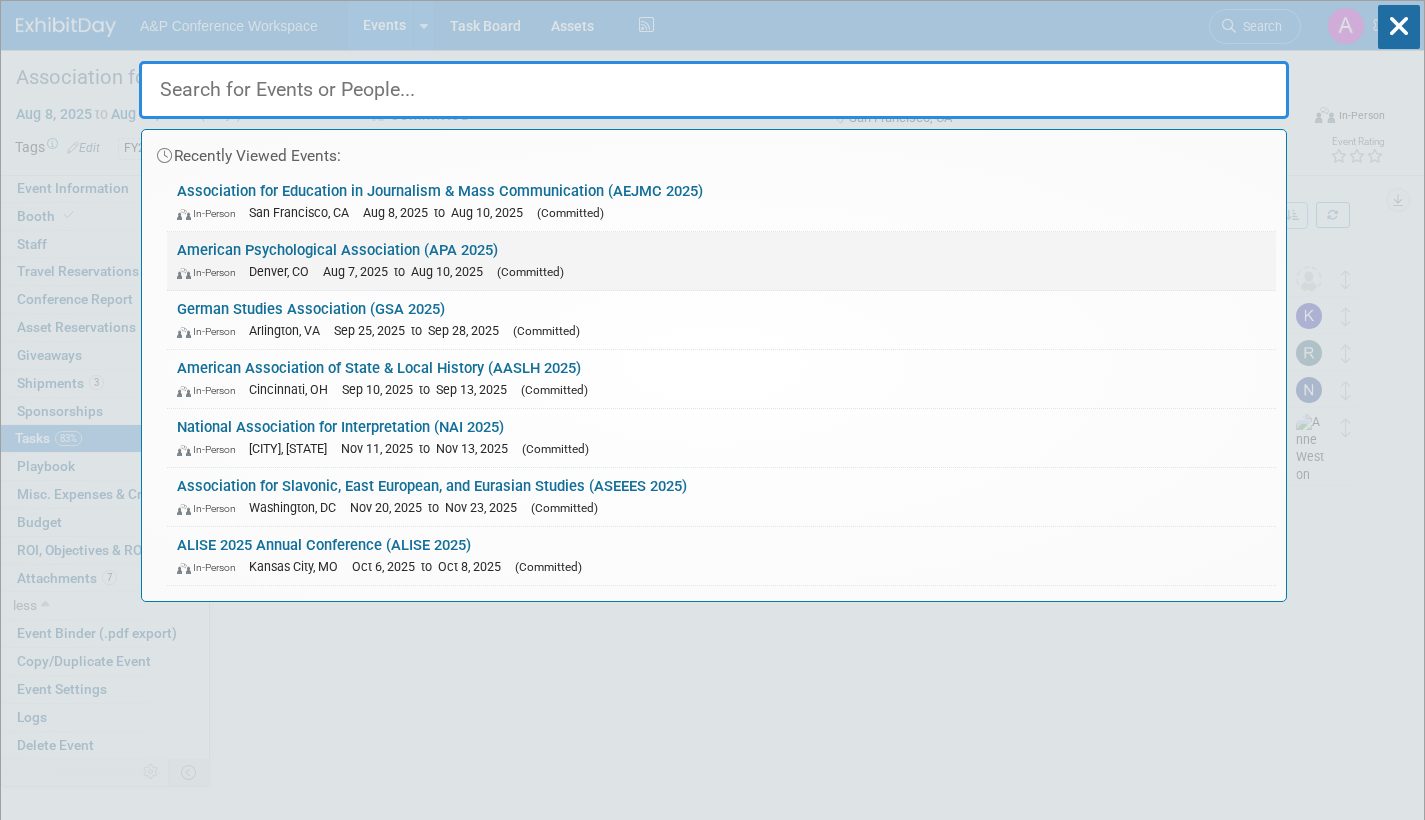 click on "In-Person
Denver, CO
Aug 7, 2025  to  Aug 10, 2025
(Committed)" at bounding box center (721, 271) 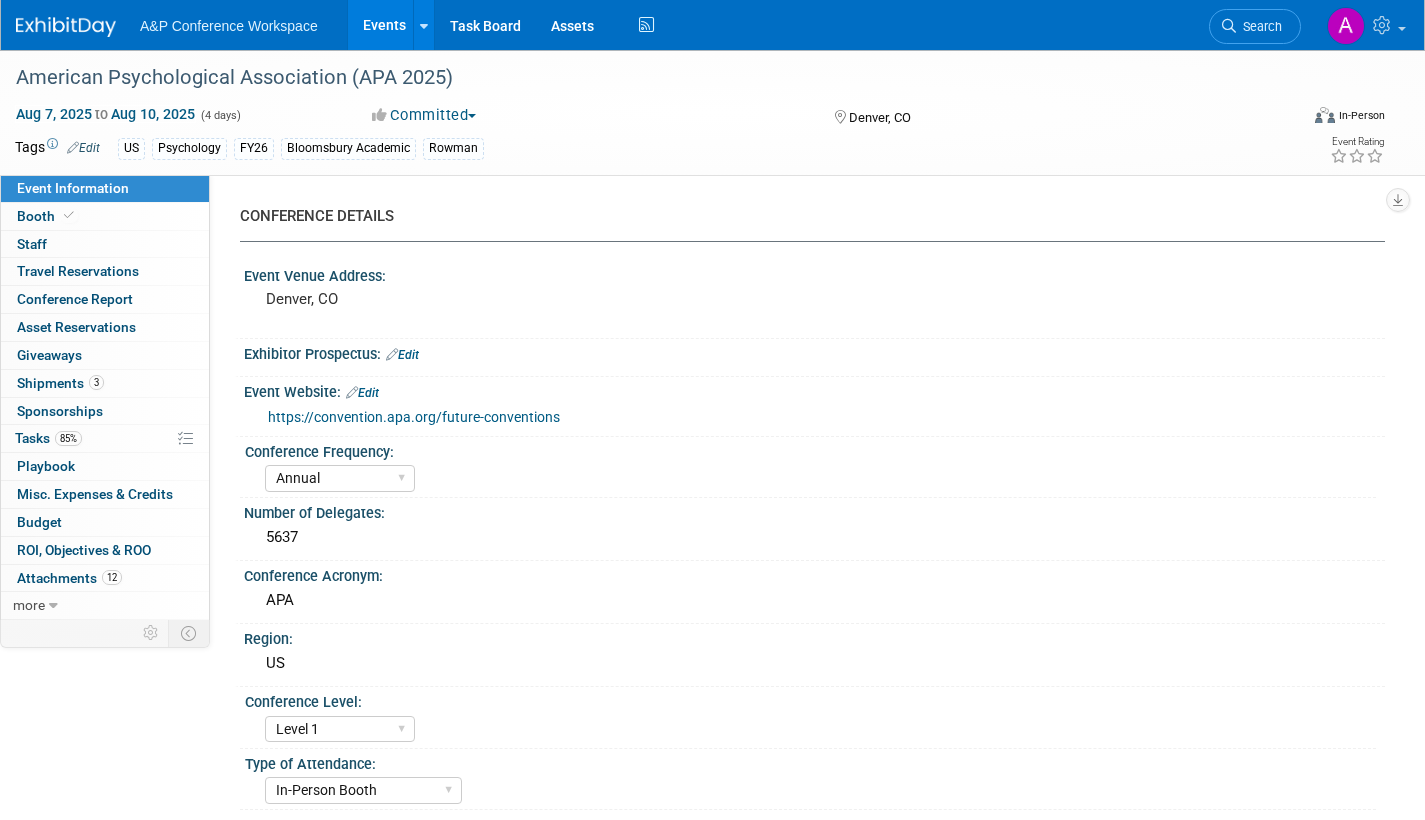 select on "Annual" 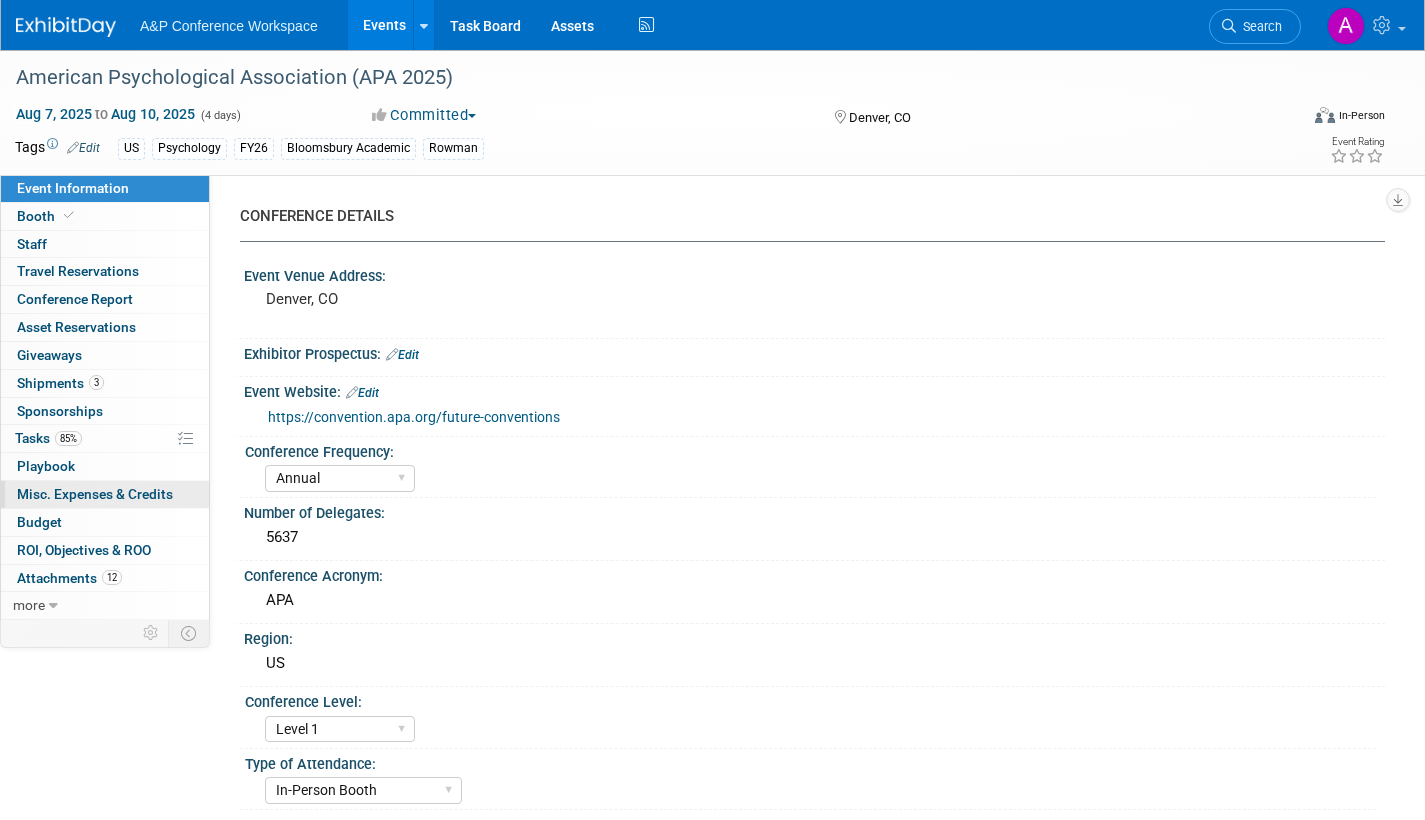 scroll, scrollTop: 0, scrollLeft: 0, axis: both 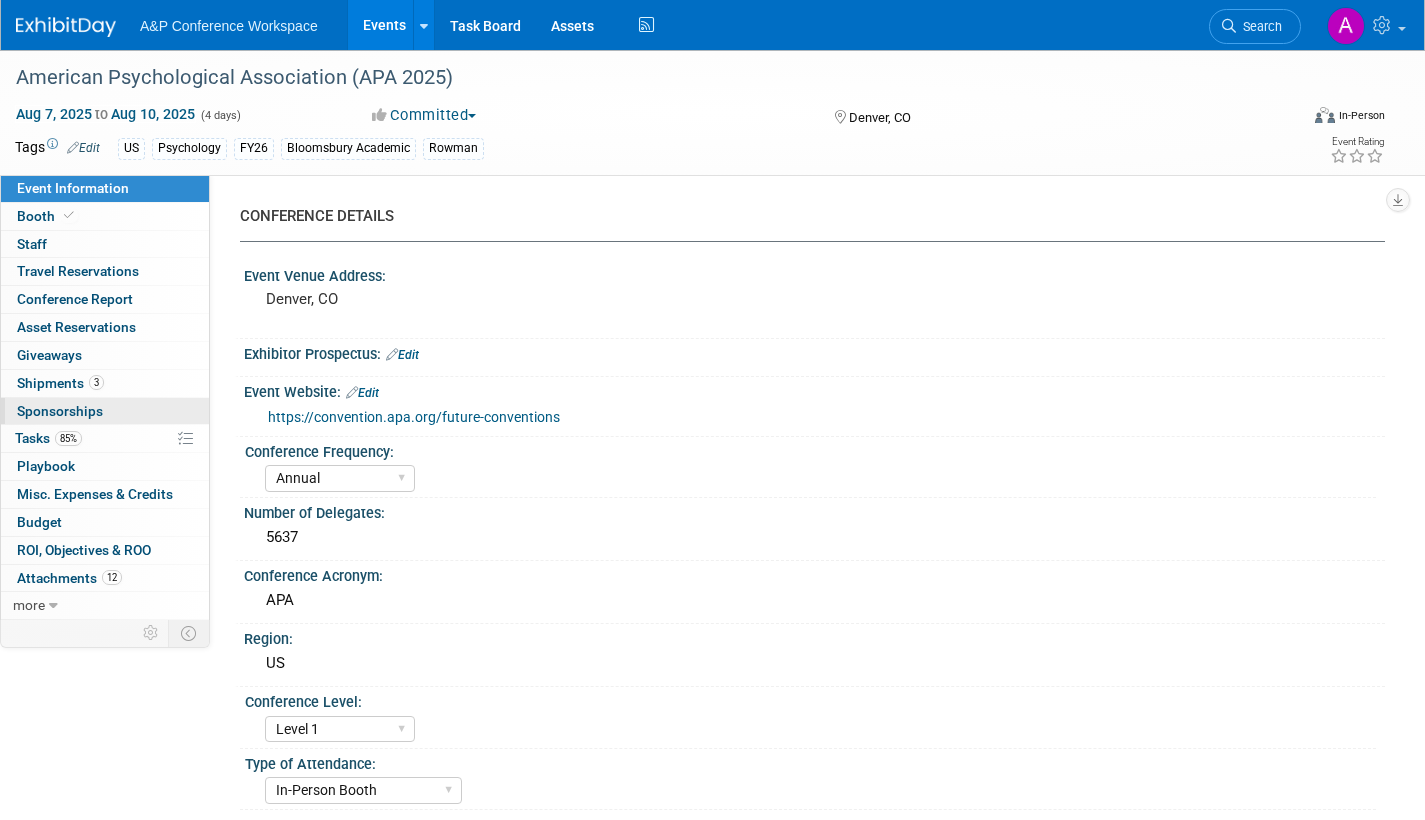 click on "0
Sponsorships 0" at bounding box center [105, 411] 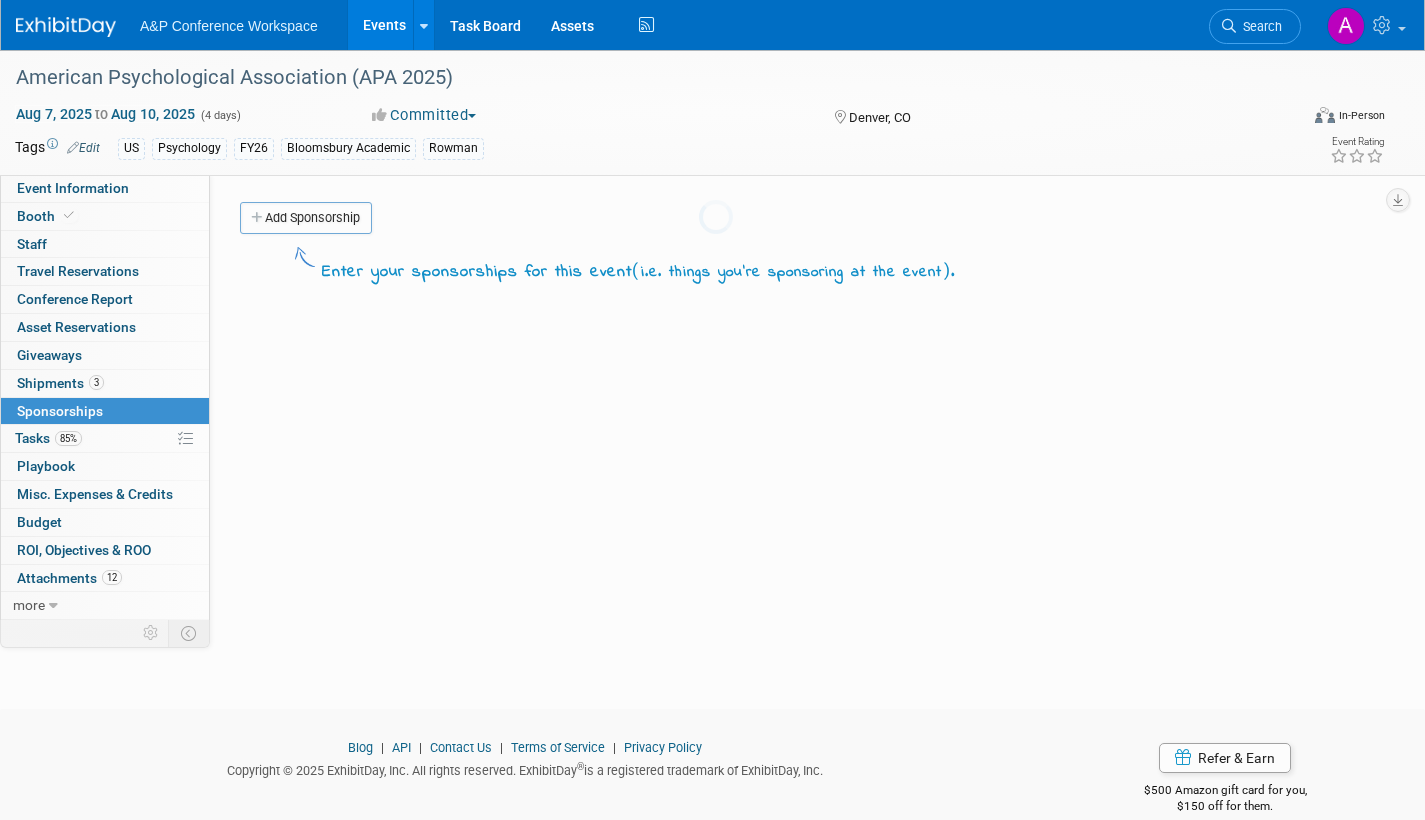click on "A&P Conference Workspace
Events
Add Event
Bulk Upload Events
Shareable Event Boards
Recently Viewed Events:
American Psychological Association (APA 2025)
Denver, CO
Aug 7, 2025  to  Aug 10, 2025
Association for Education in Journalism & Mass Communication (AEJMC 2025)
San Francisco, CA
Aug 8, 2025  to  Aug 10, 2025
German Studies Association (GSA 2025)
Arlington, VA
Sep 25, 2025  to  Sep 28, 2025
Task Board
Assets
Activity Feed
My Account
My Profile & Preferences
Sync to External Calendar...
Team Workspace
Users and Permissions
Workspace Settings
Metrics & Analytics
Budgeting, ROI & ROO
Annual Budgets (all events)
You've Earned Free Swag ...
Refer & Earn
Contact us" at bounding box center [712, 410] 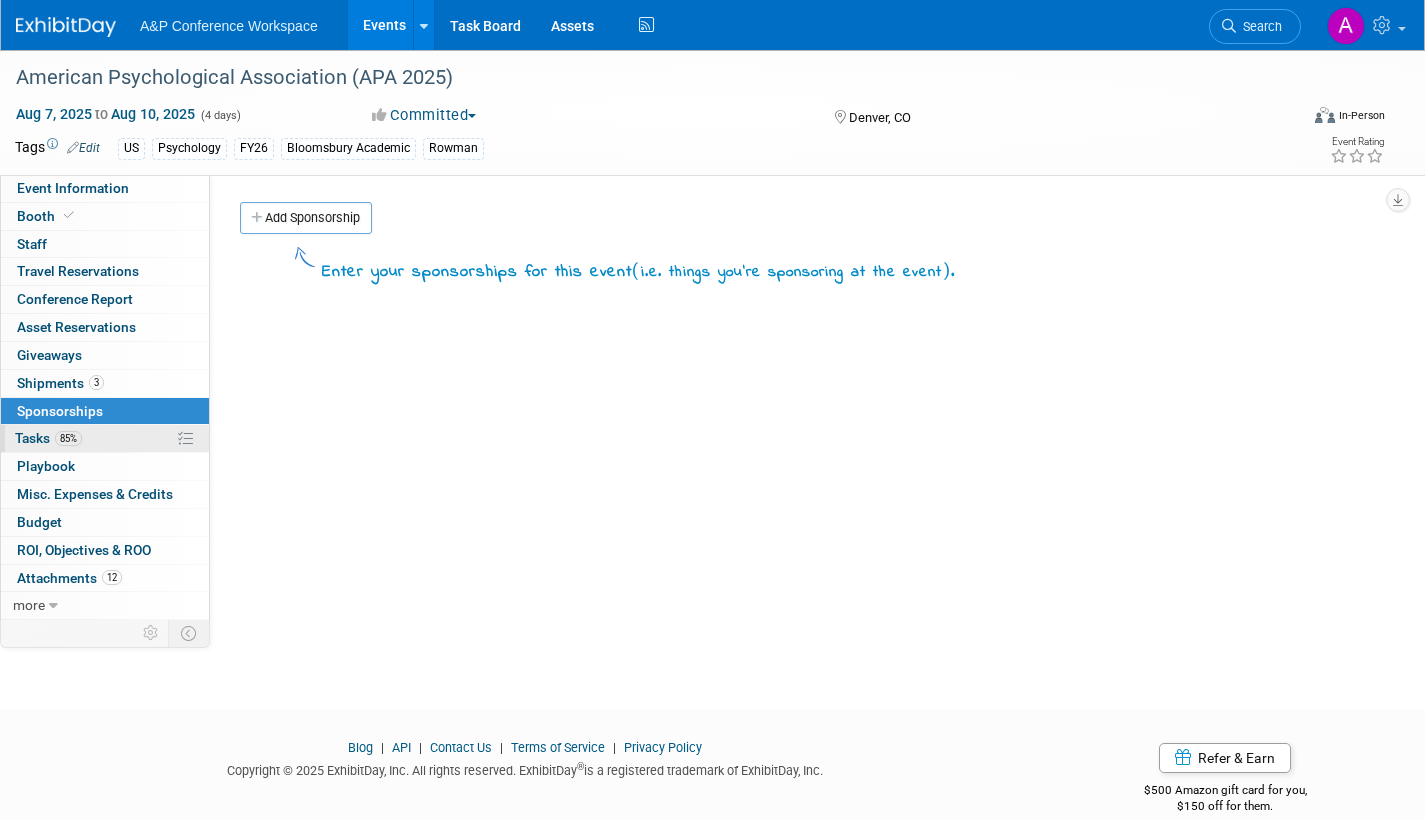 click on "Tasks 85%" at bounding box center [48, 438] 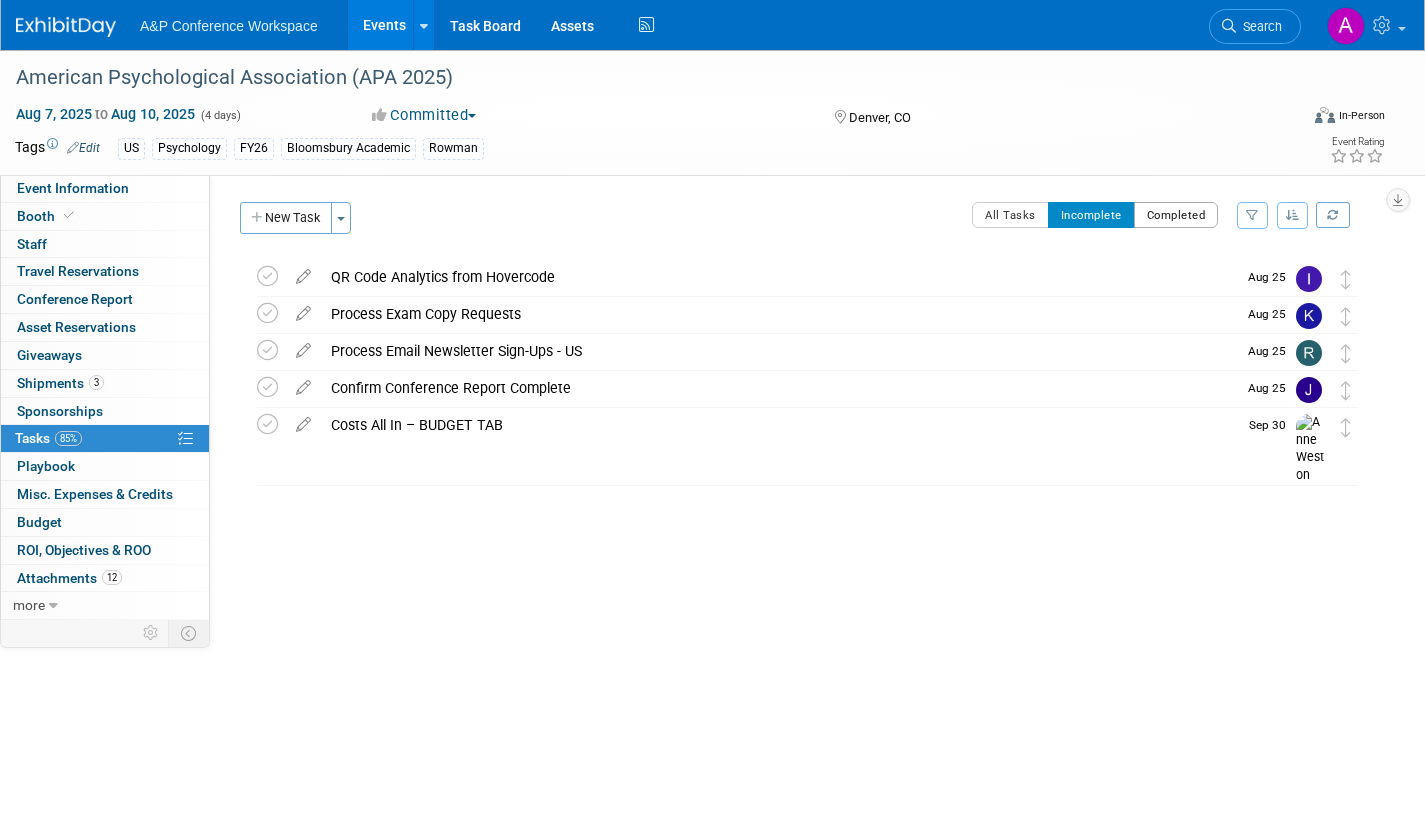 click on "Completed" at bounding box center (1176, 215) 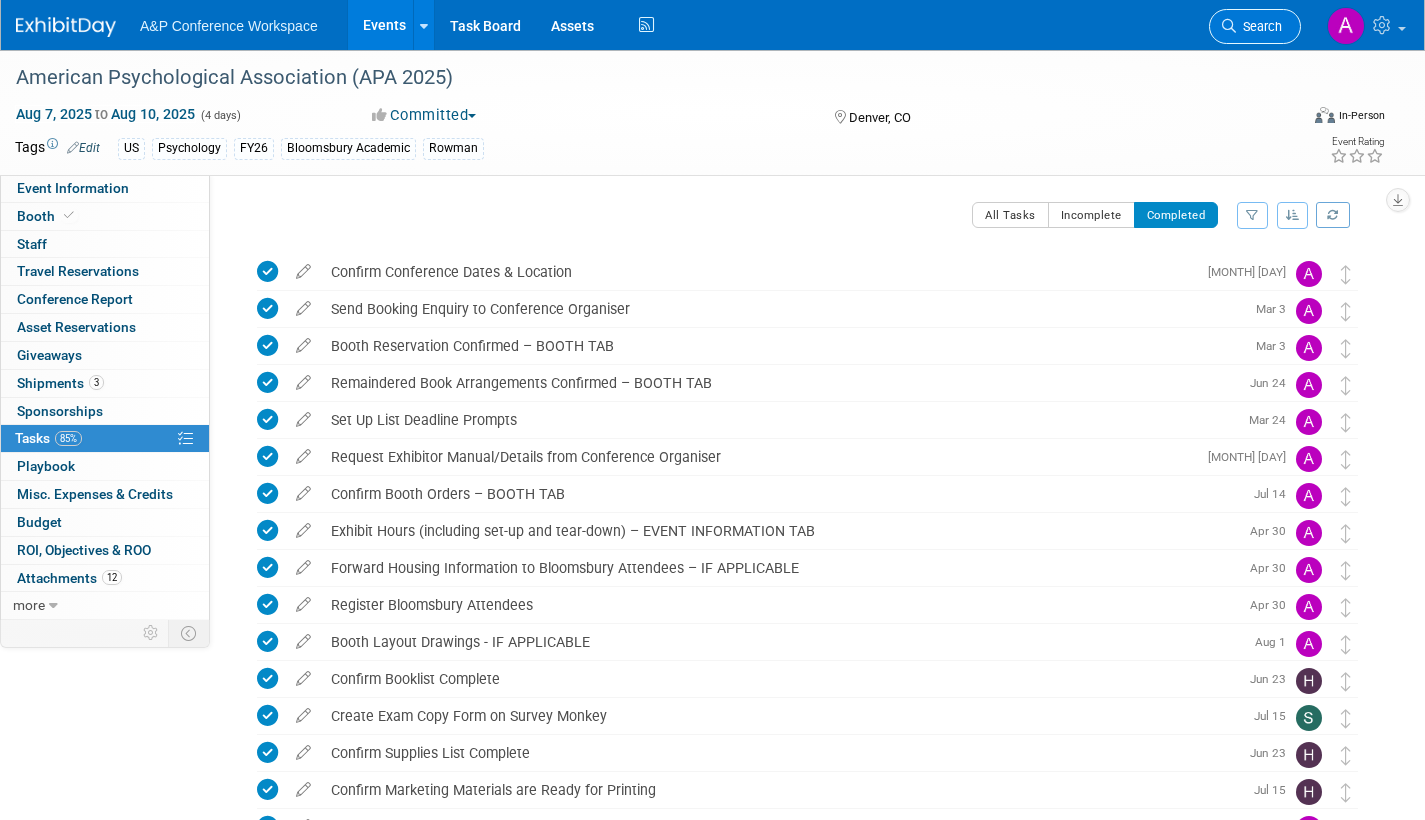 click on "Search" at bounding box center (1259, 26) 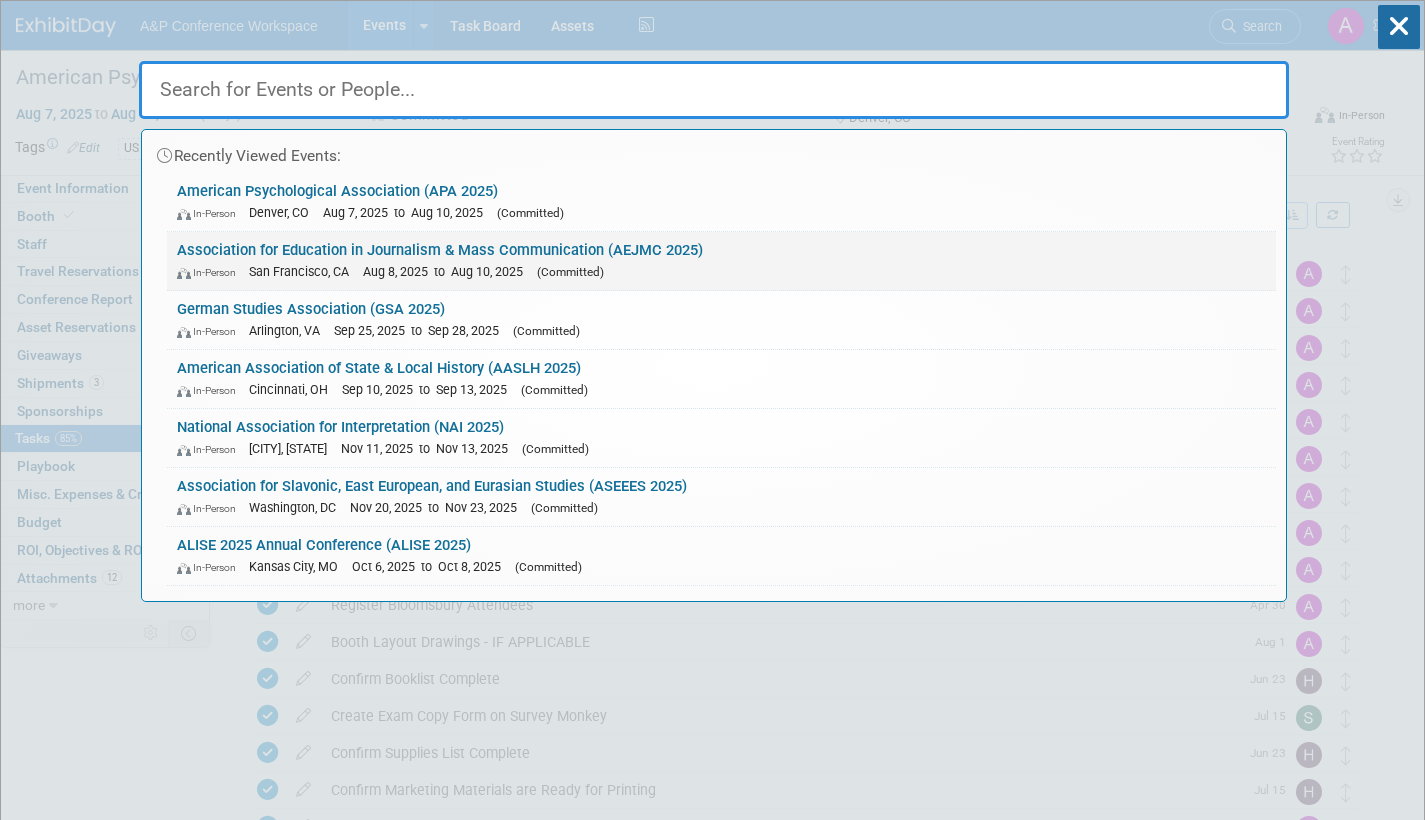 click on "Association for Education in Journalism & Mass Communication (AEJMC 2025)
In-Person
San Francisco, CA
Aug 8, 2025  to  Aug 10, 2025
(Committed)" at bounding box center [721, 261] 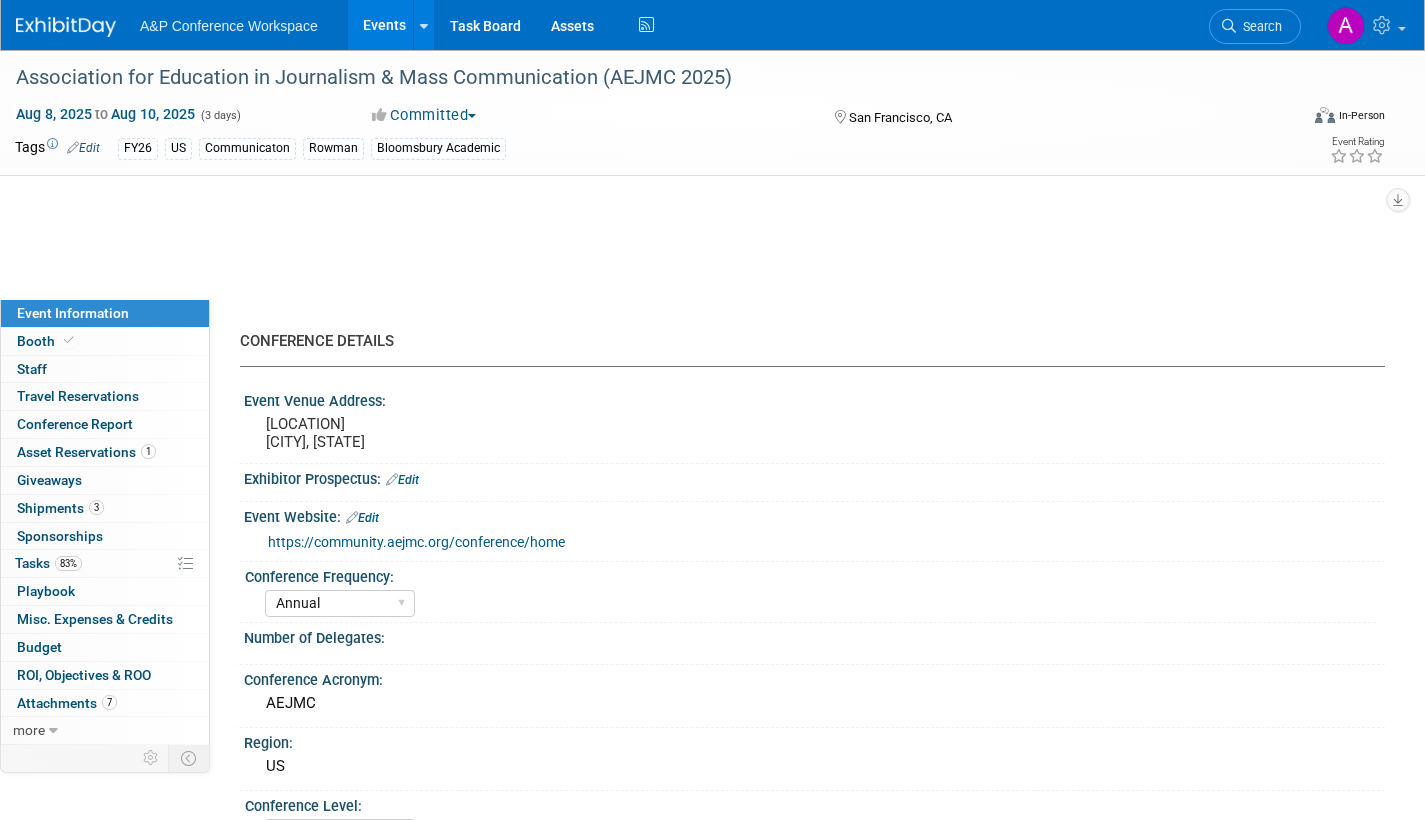 select on "Annual" 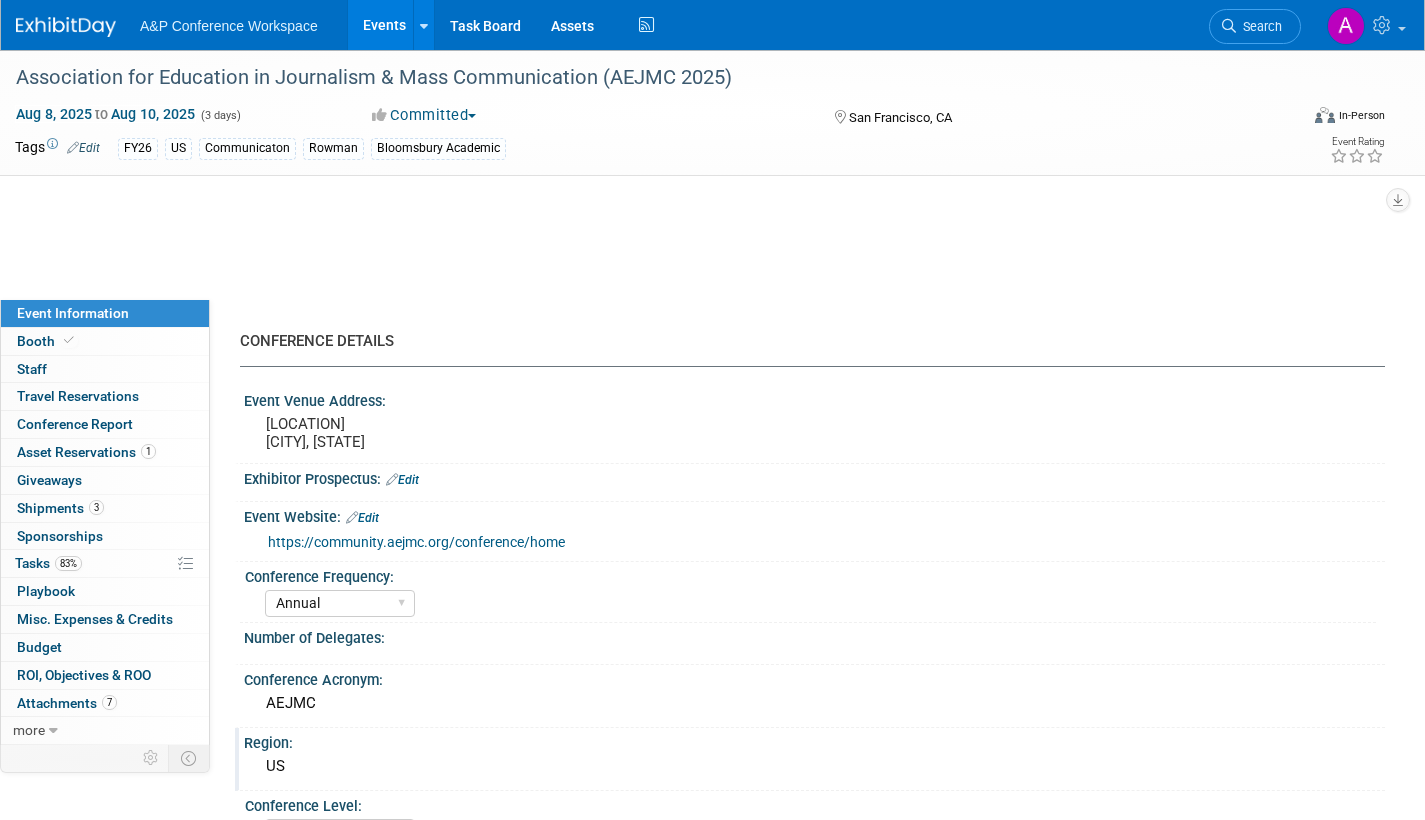 scroll, scrollTop: 0, scrollLeft: 0, axis: both 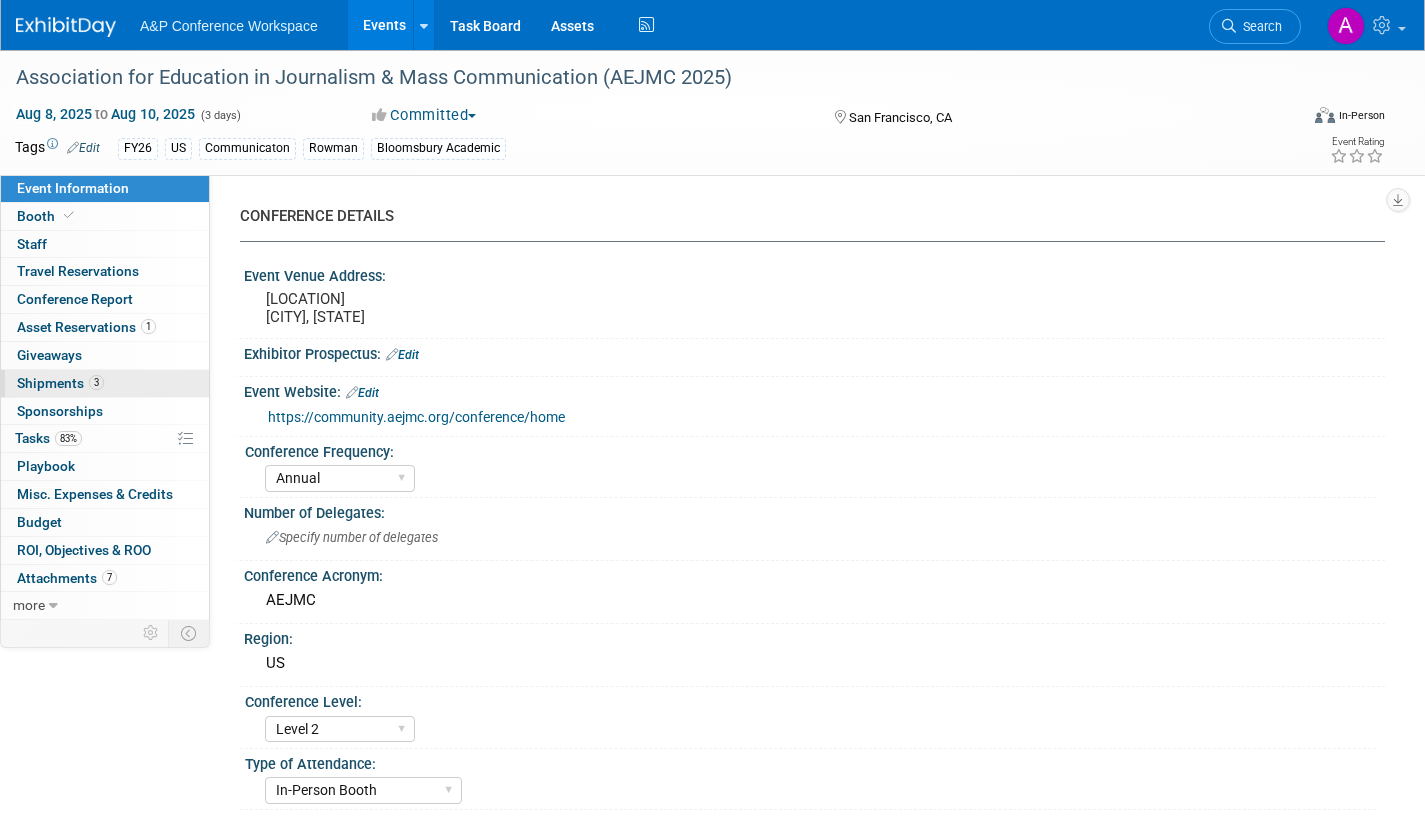 click on "Shipments 3" at bounding box center [60, 383] 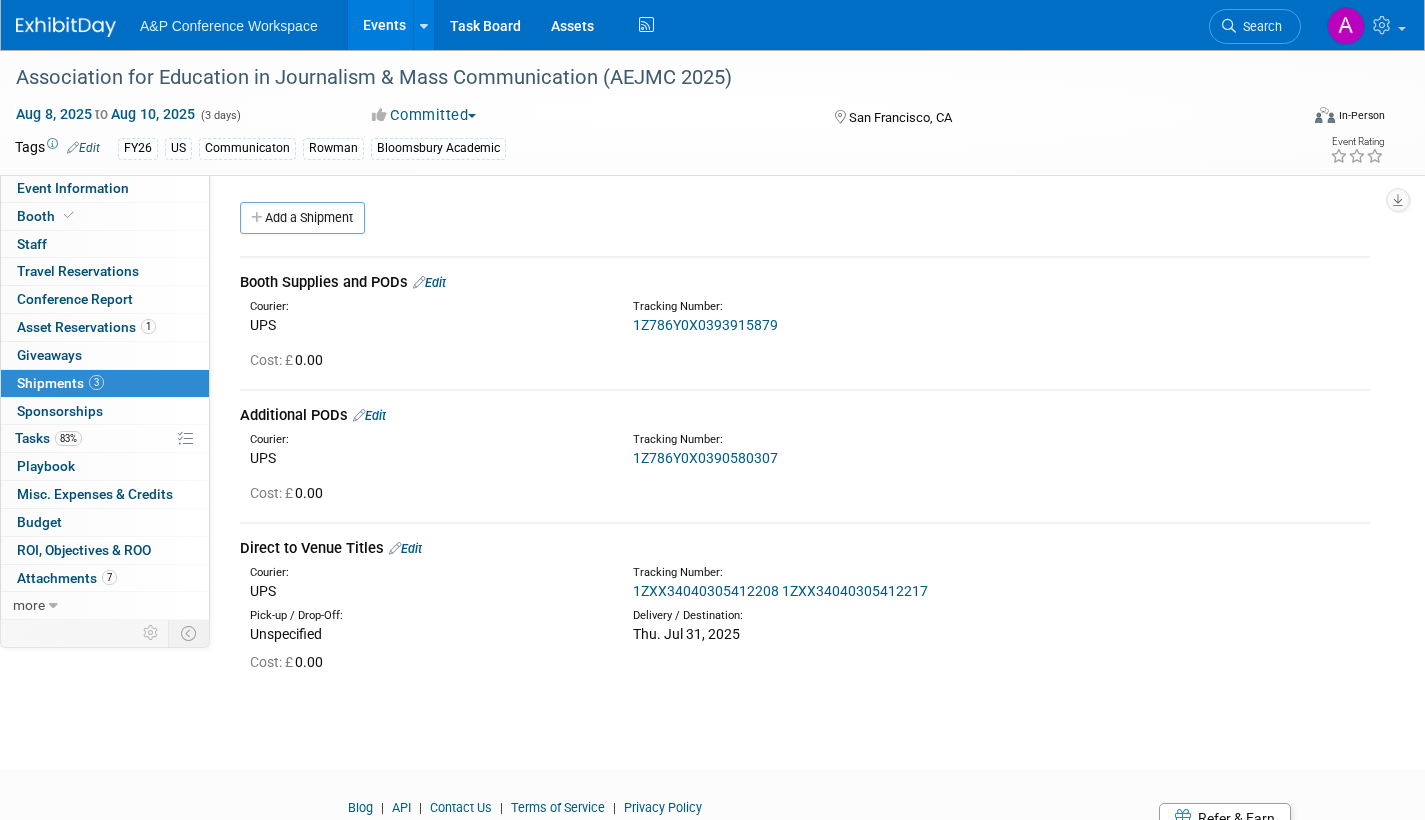 drag, startPoint x: 241, startPoint y: 280, endPoint x: 758, endPoint y: 671, distance: 648.2052 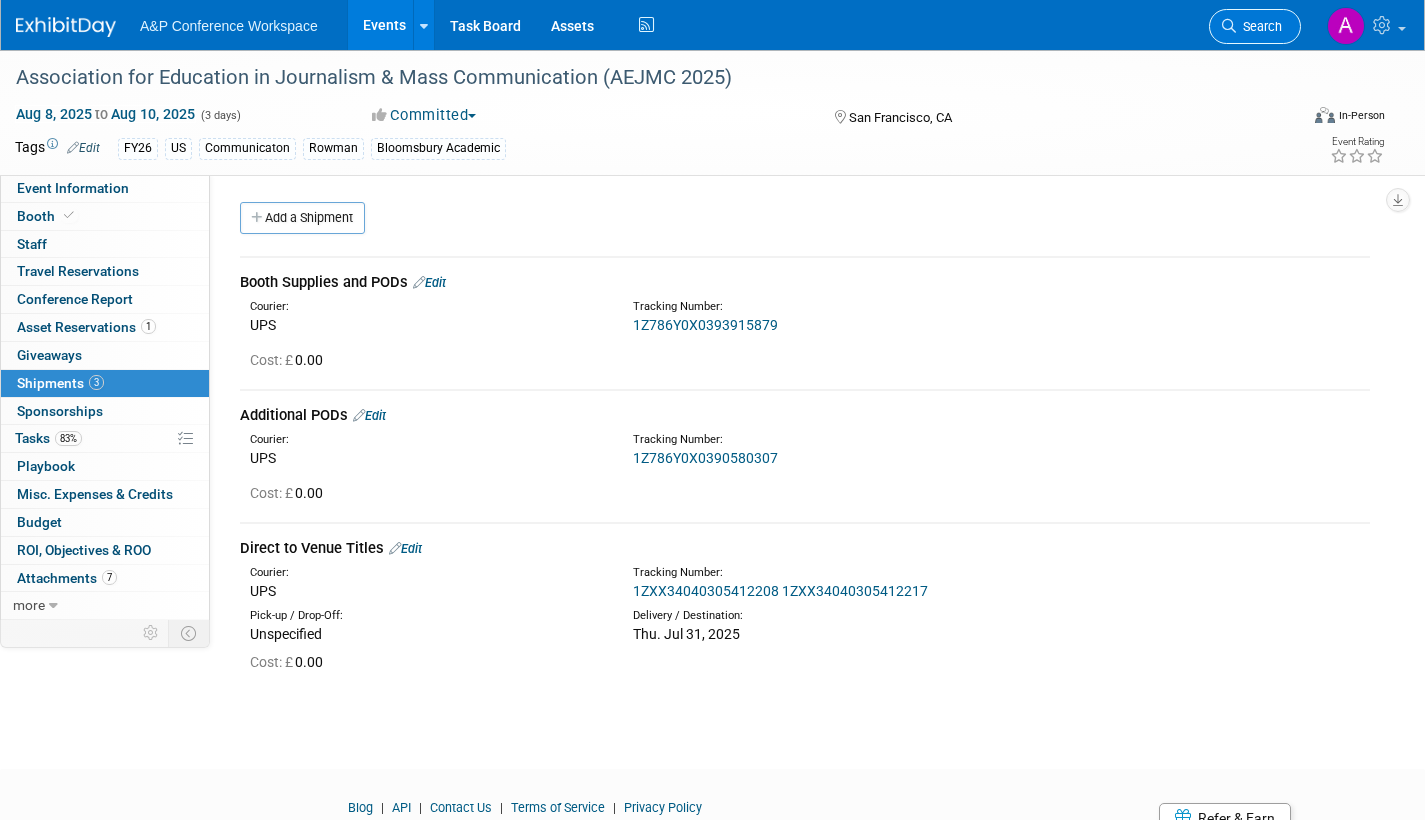 click on "Search" at bounding box center [1259, 26] 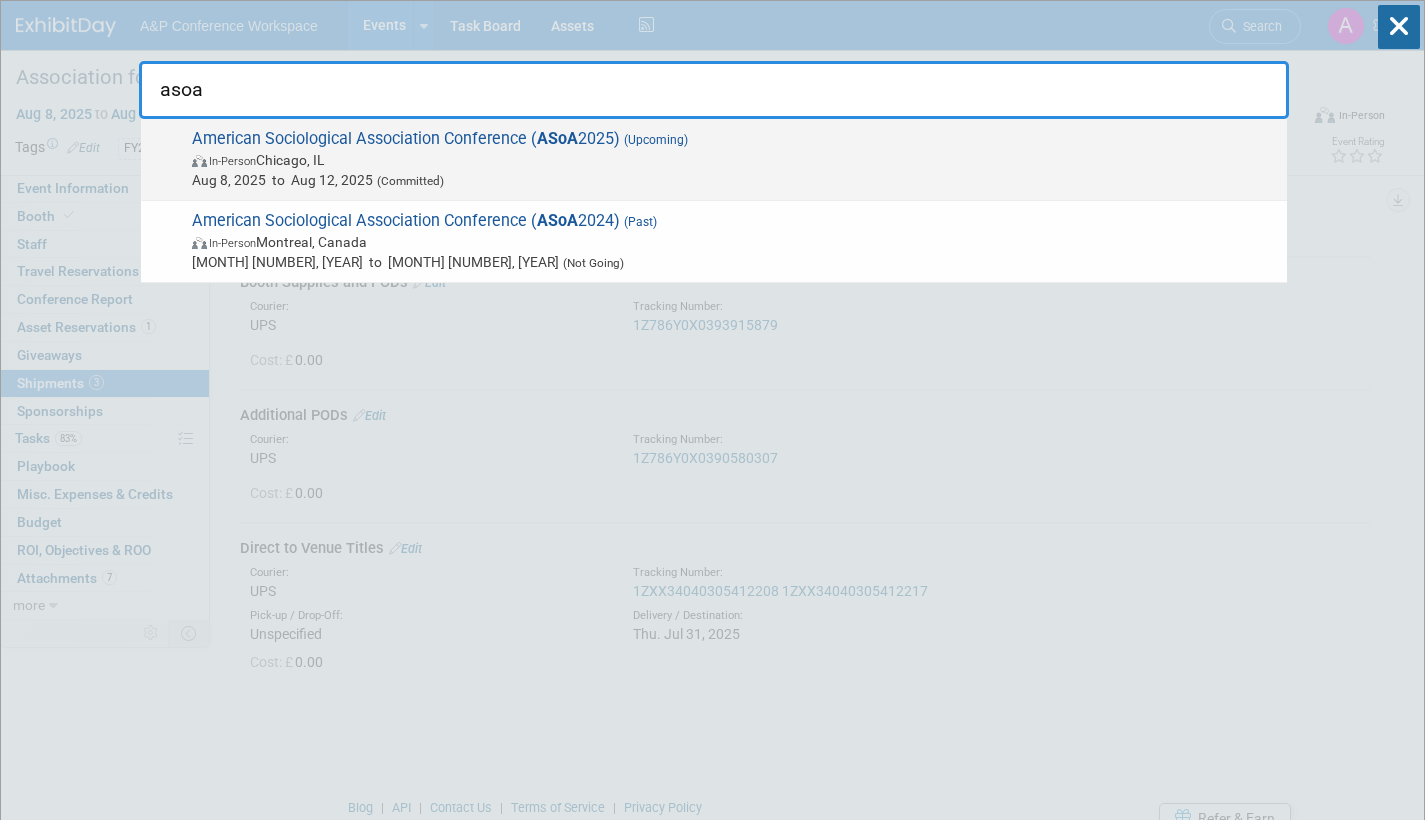 type on "asoa" 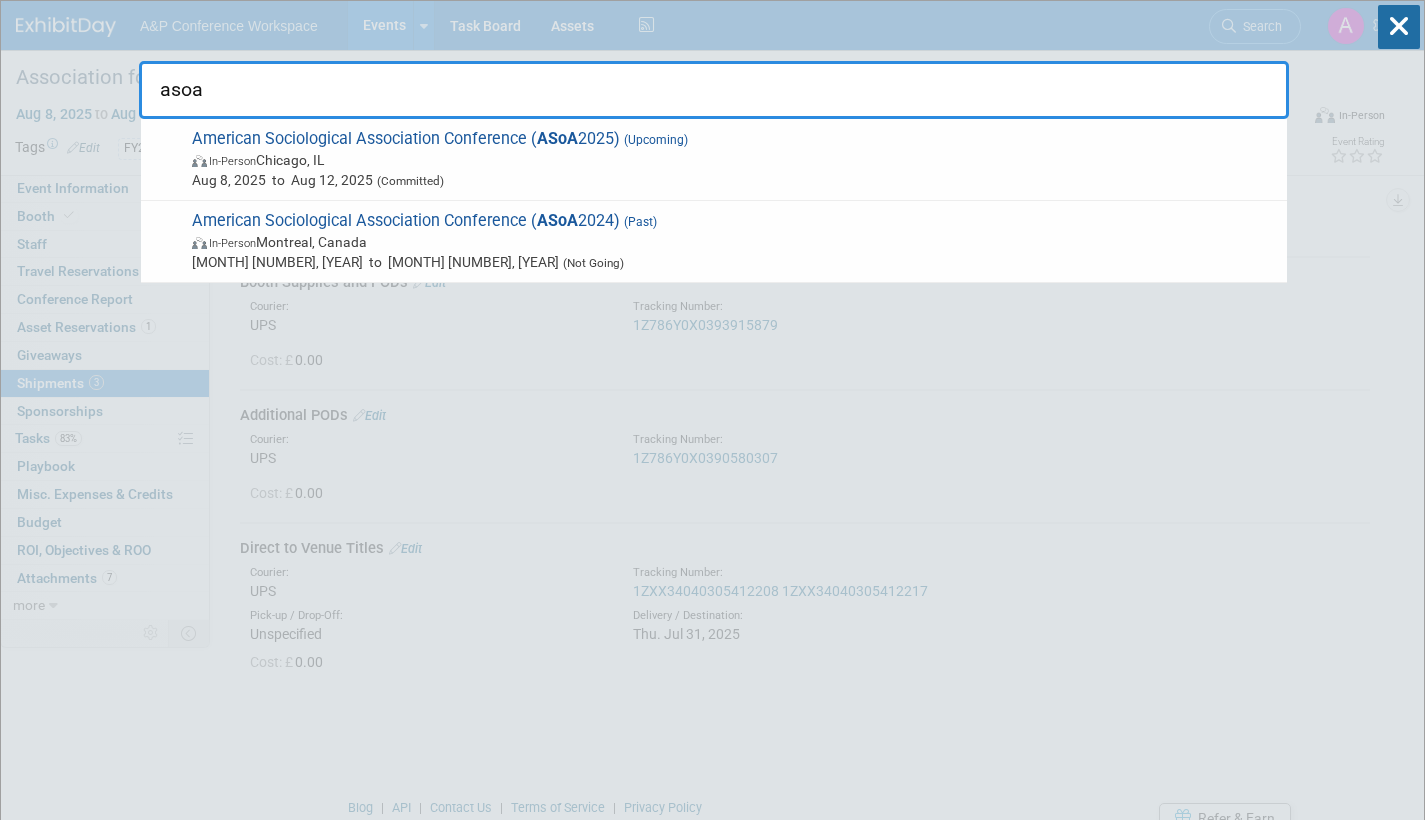 click on "In-Person     [CITY], [STATE]" at bounding box center (734, 160) 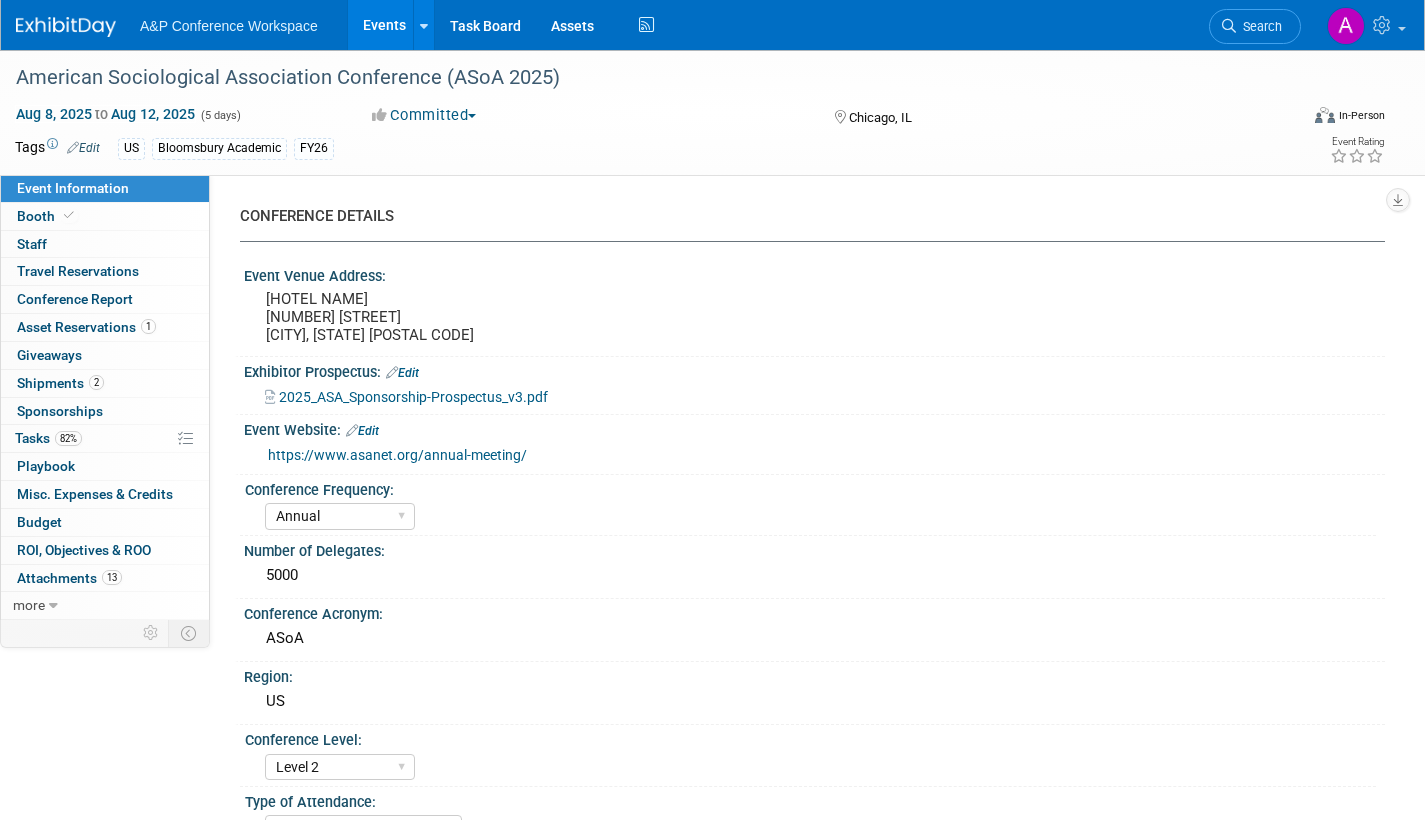 select on "Annual" 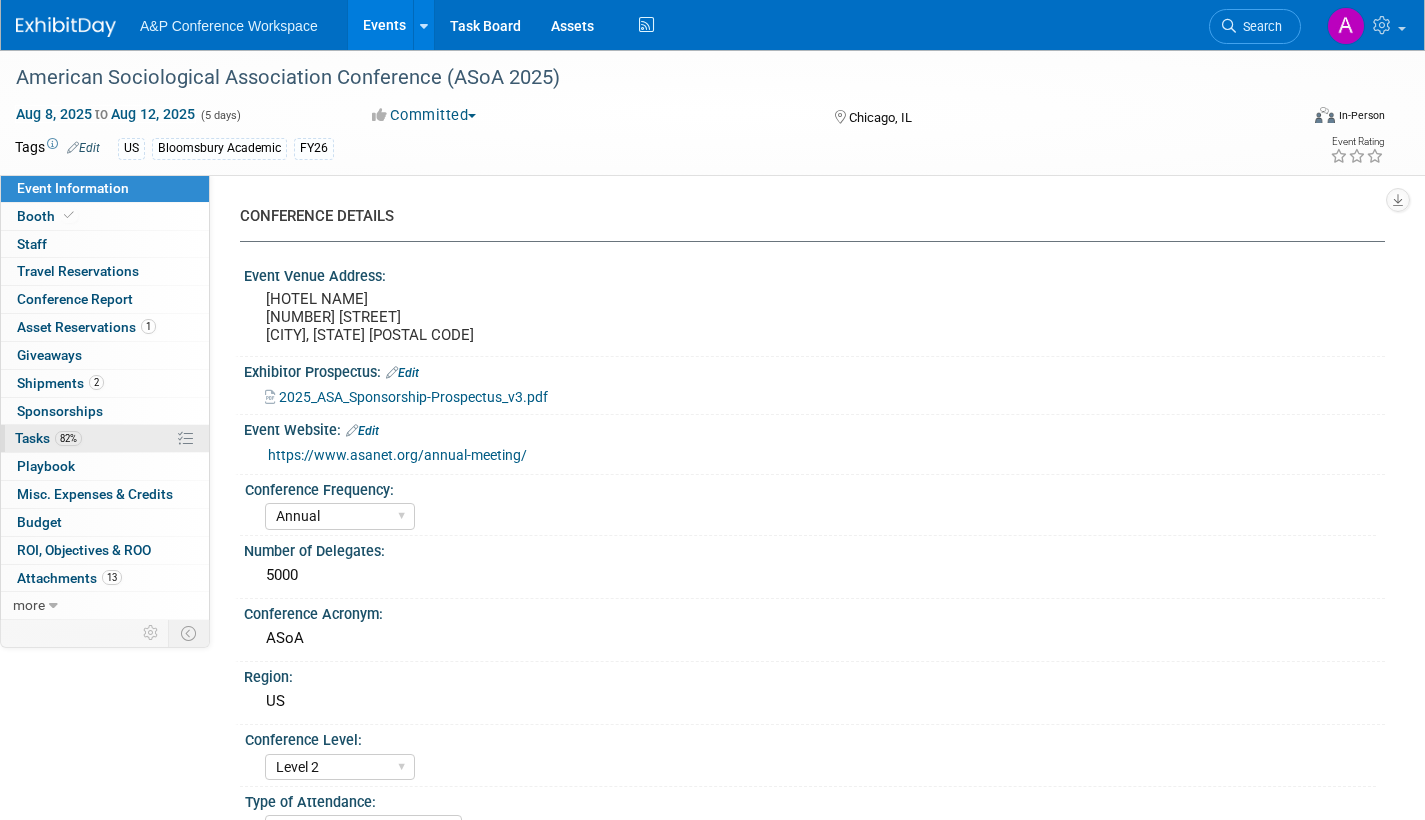 drag, startPoint x: 38, startPoint y: 443, endPoint x: 53, endPoint y: 443, distance: 15 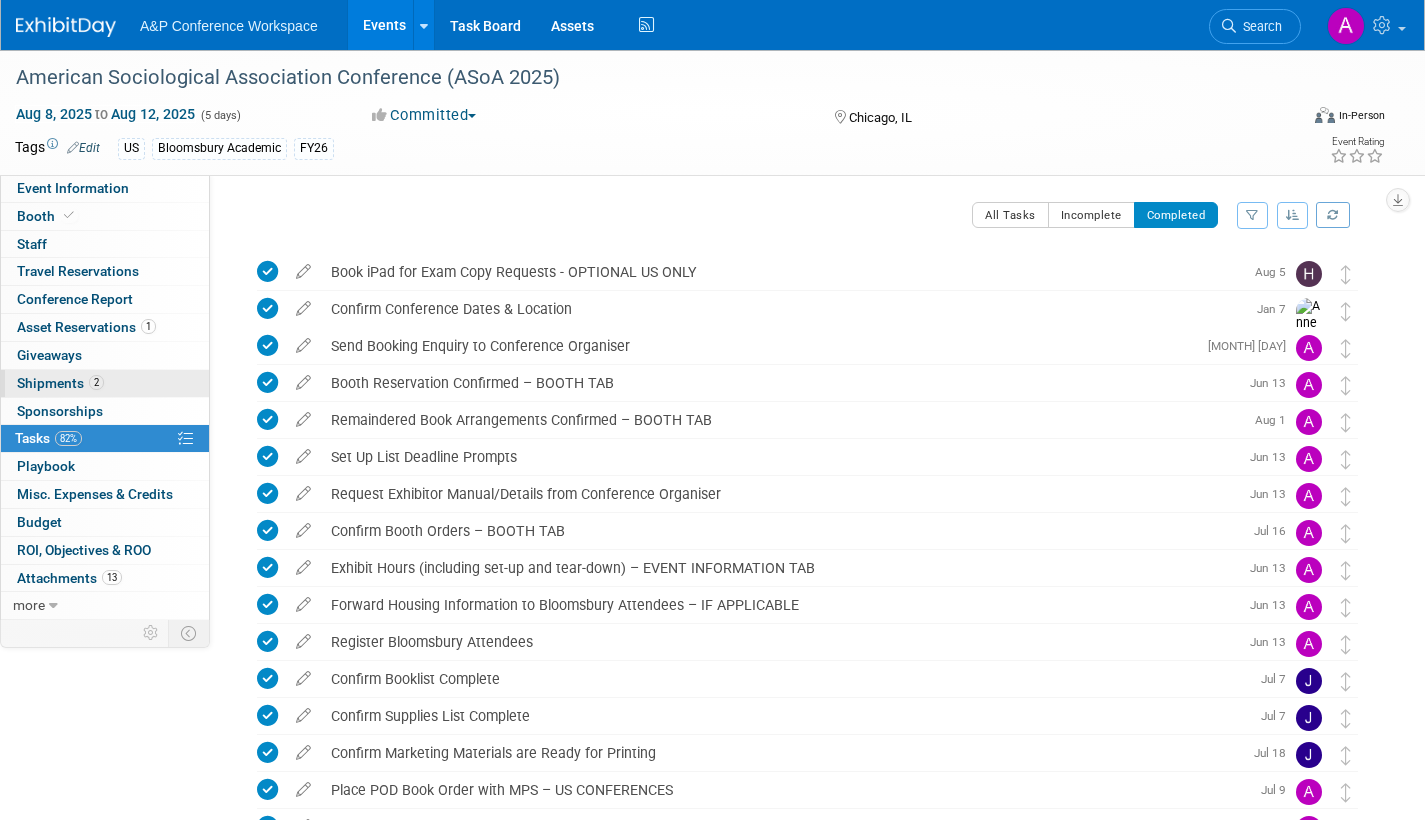 drag, startPoint x: 40, startPoint y: 383, endPoint x: 87, endPoint y: 396, distance: 48.76474 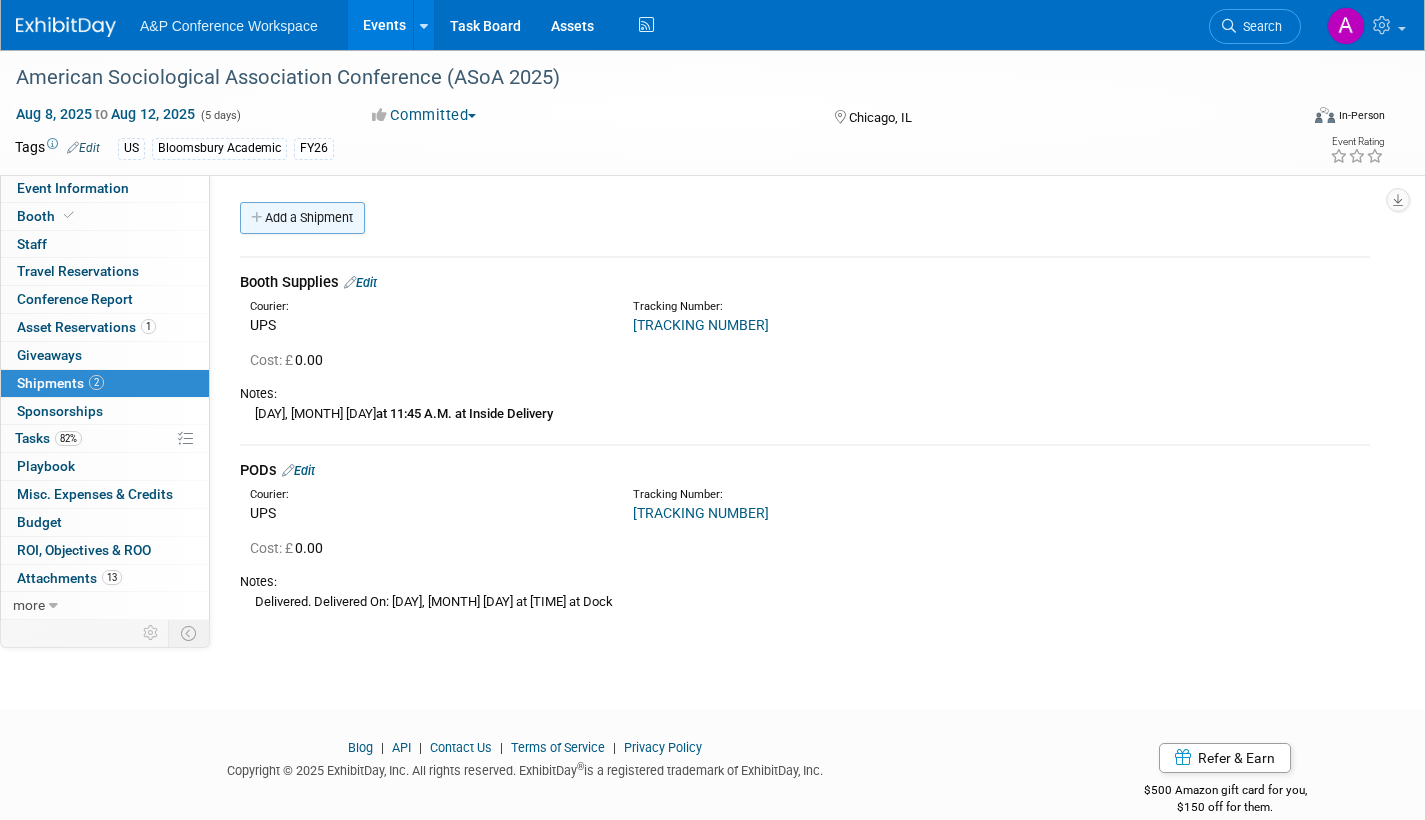 click on "Add a Shipment" at bounding box center (302, 218) 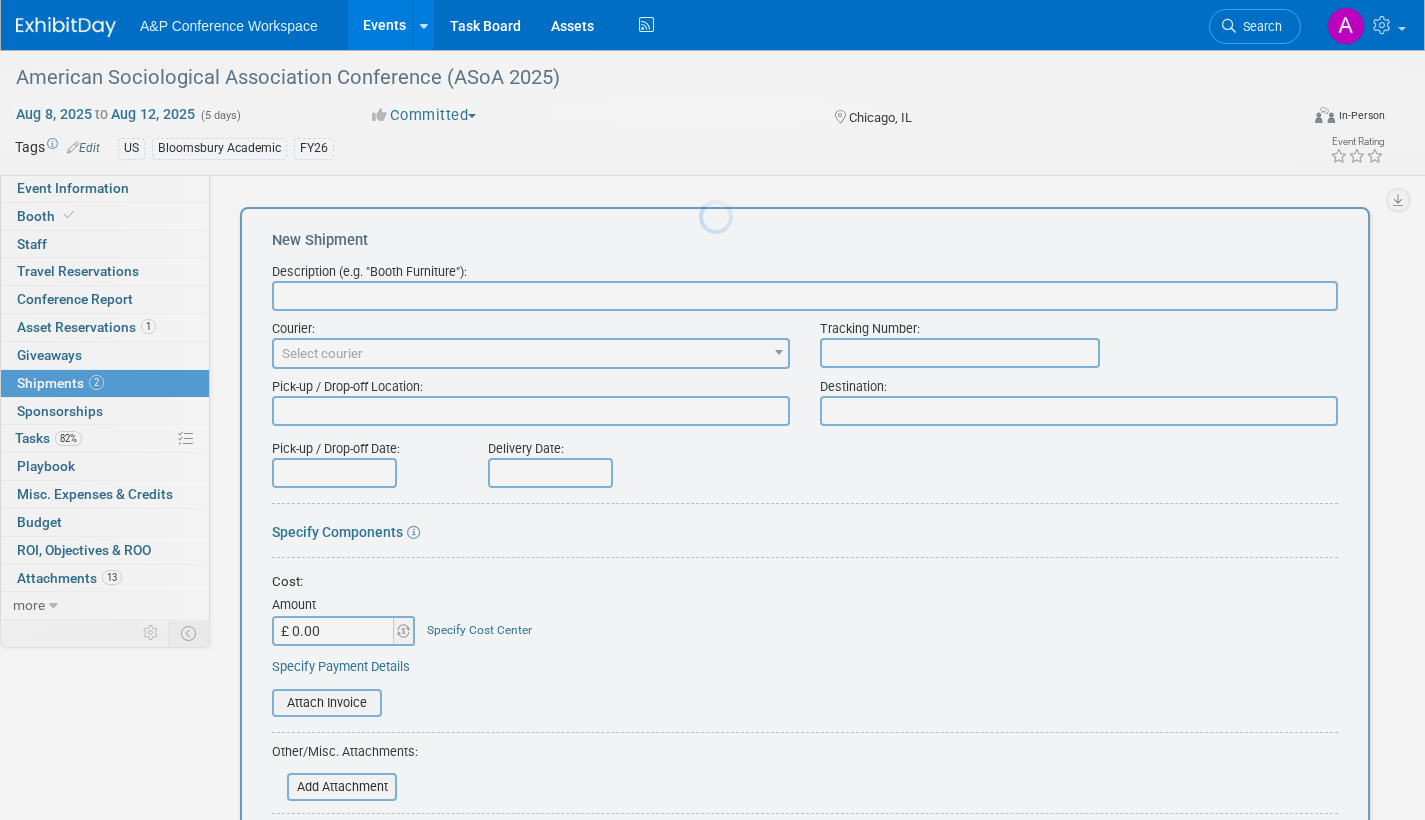scroll, scrollTop: 0, scrollLeft: 0, axis: both 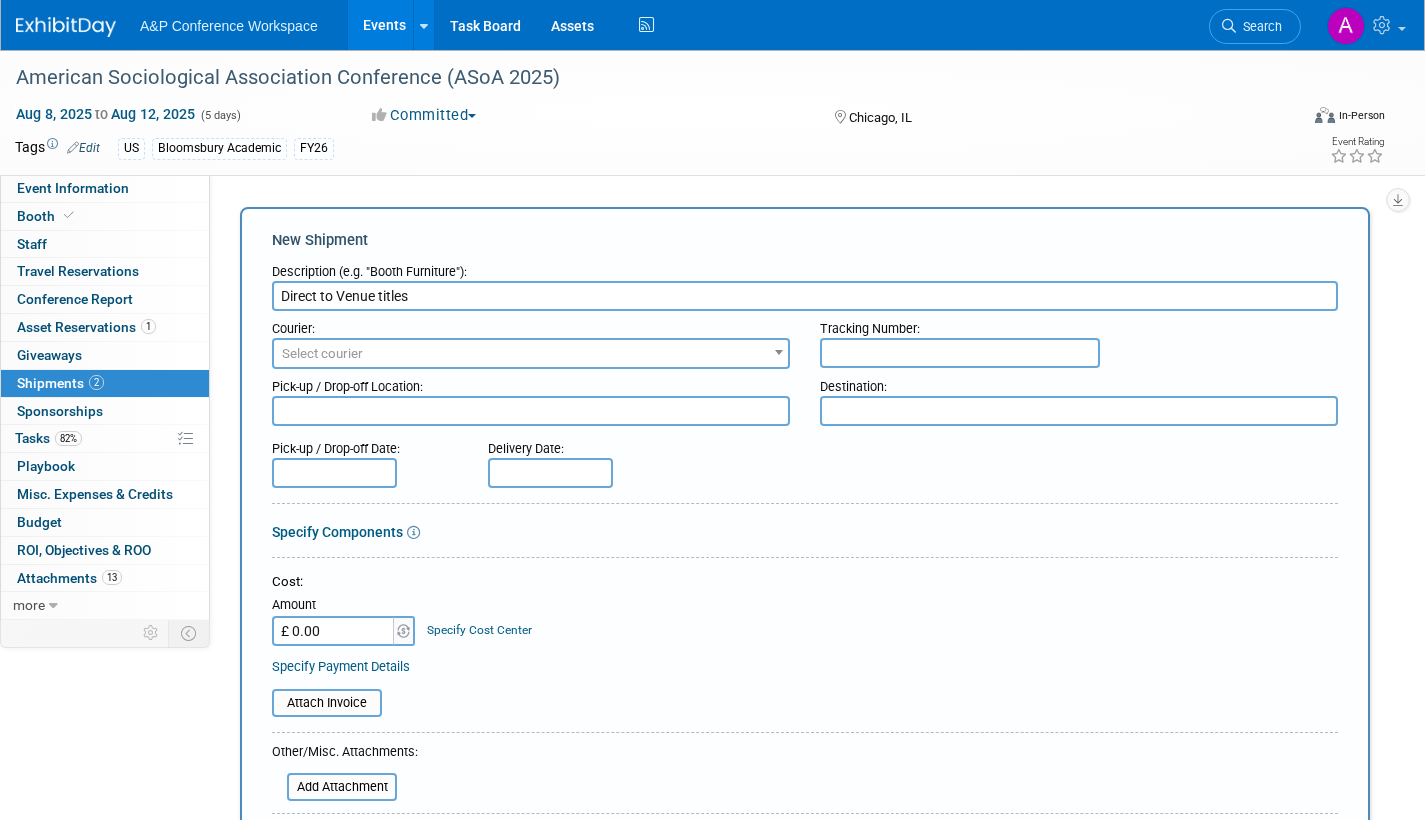 type on "Direct to Venue titles" 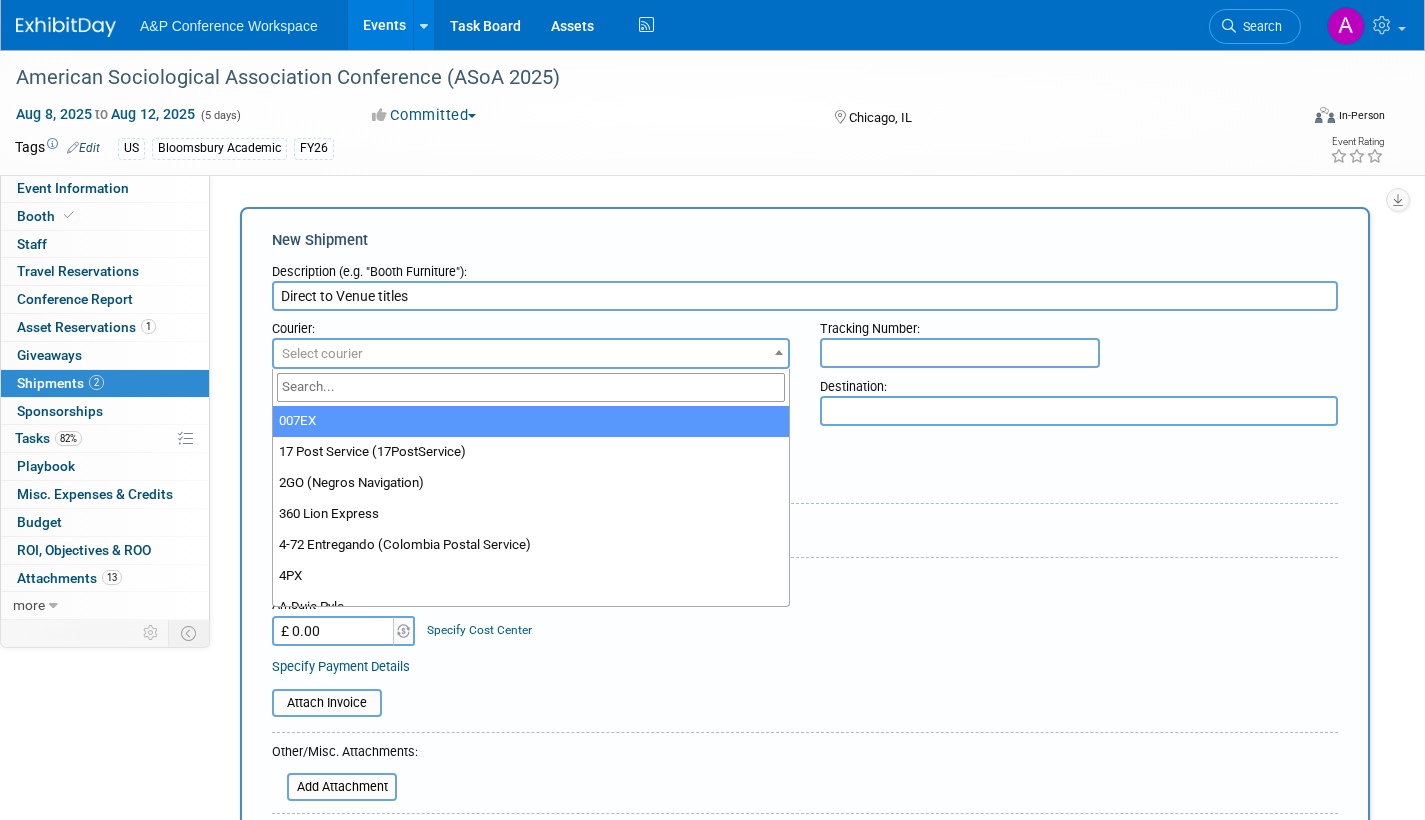 click on "Select courier" at bounding box center (531, 354) 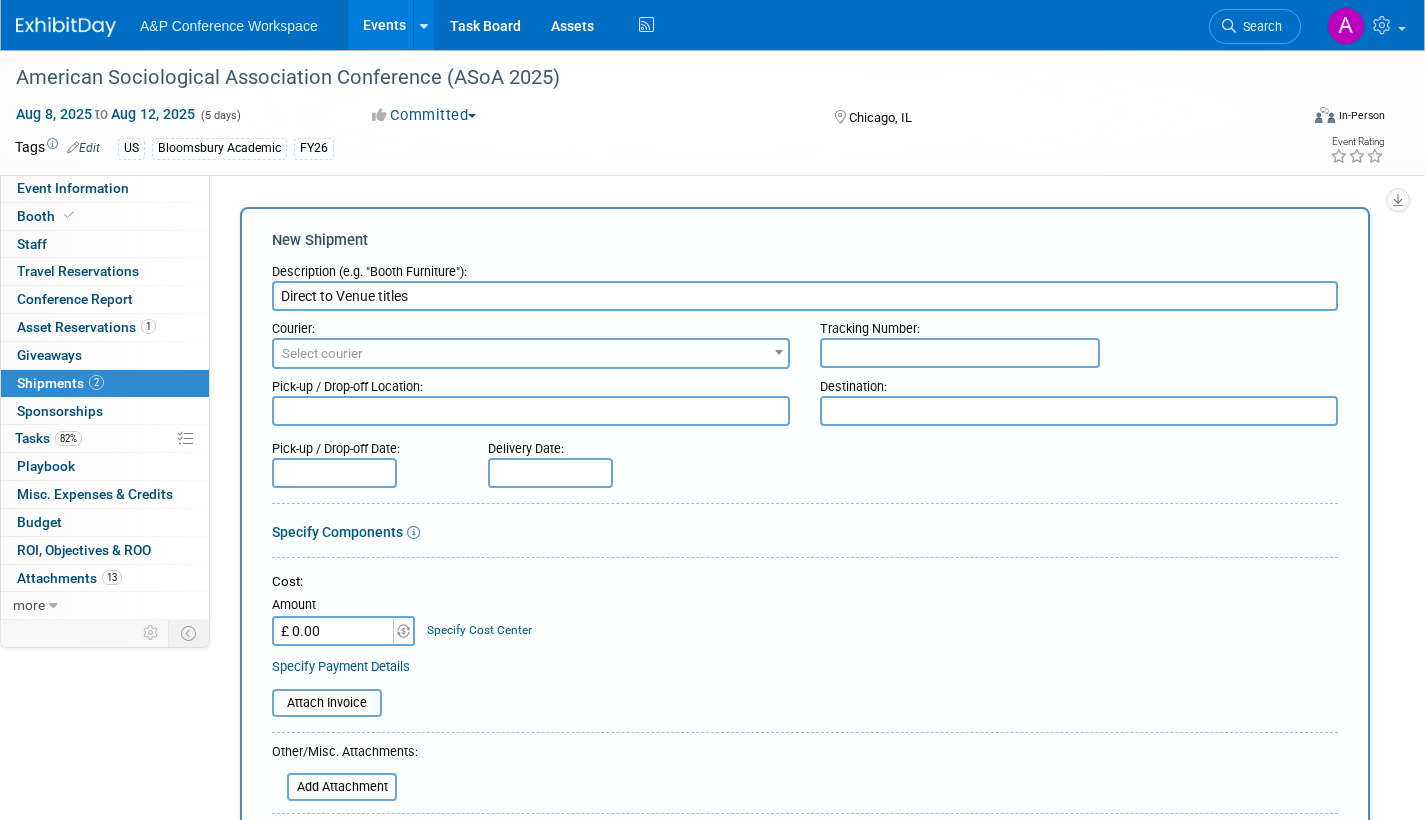 click on "Select courier" at bounding box center [531, 354] 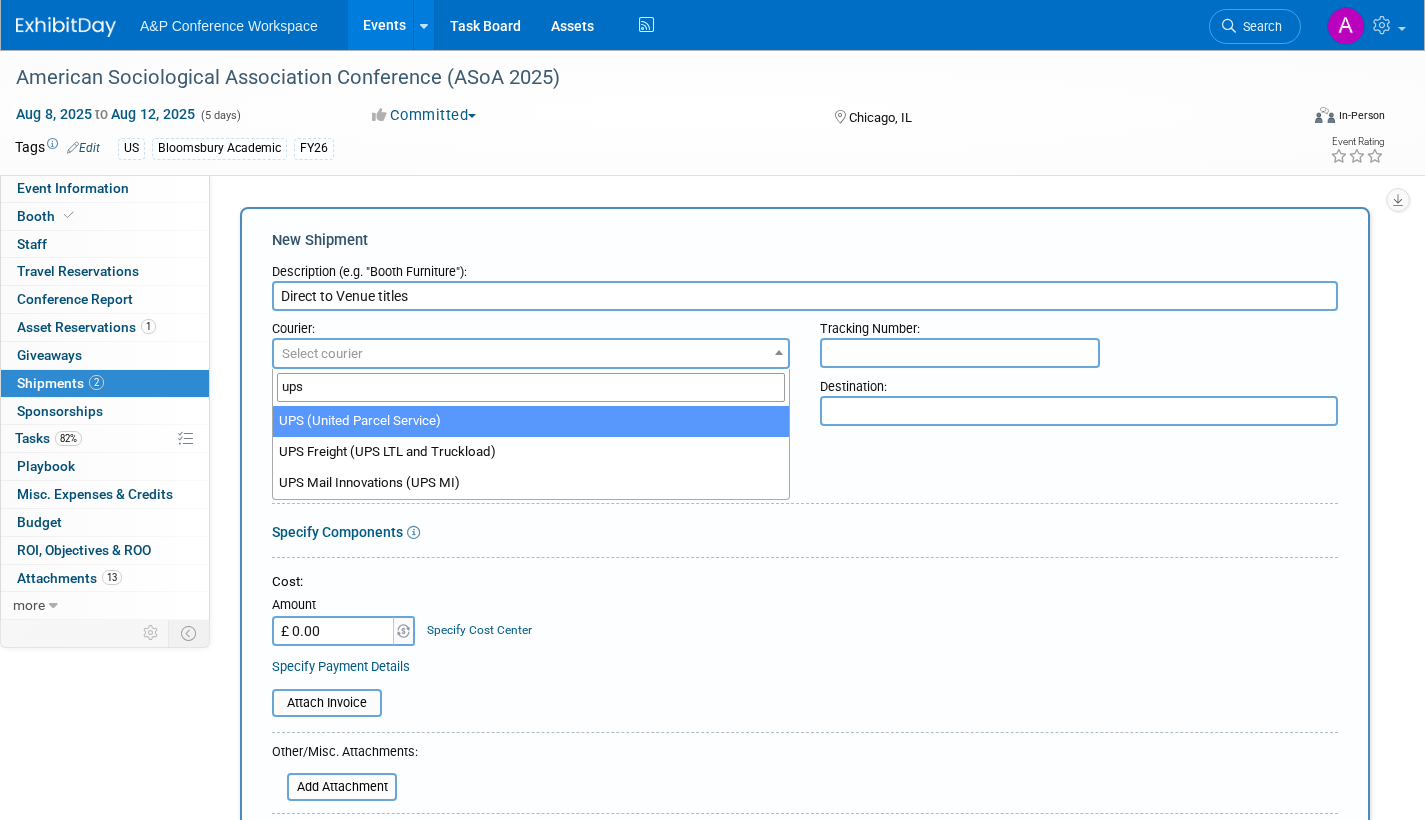 type on "ups" 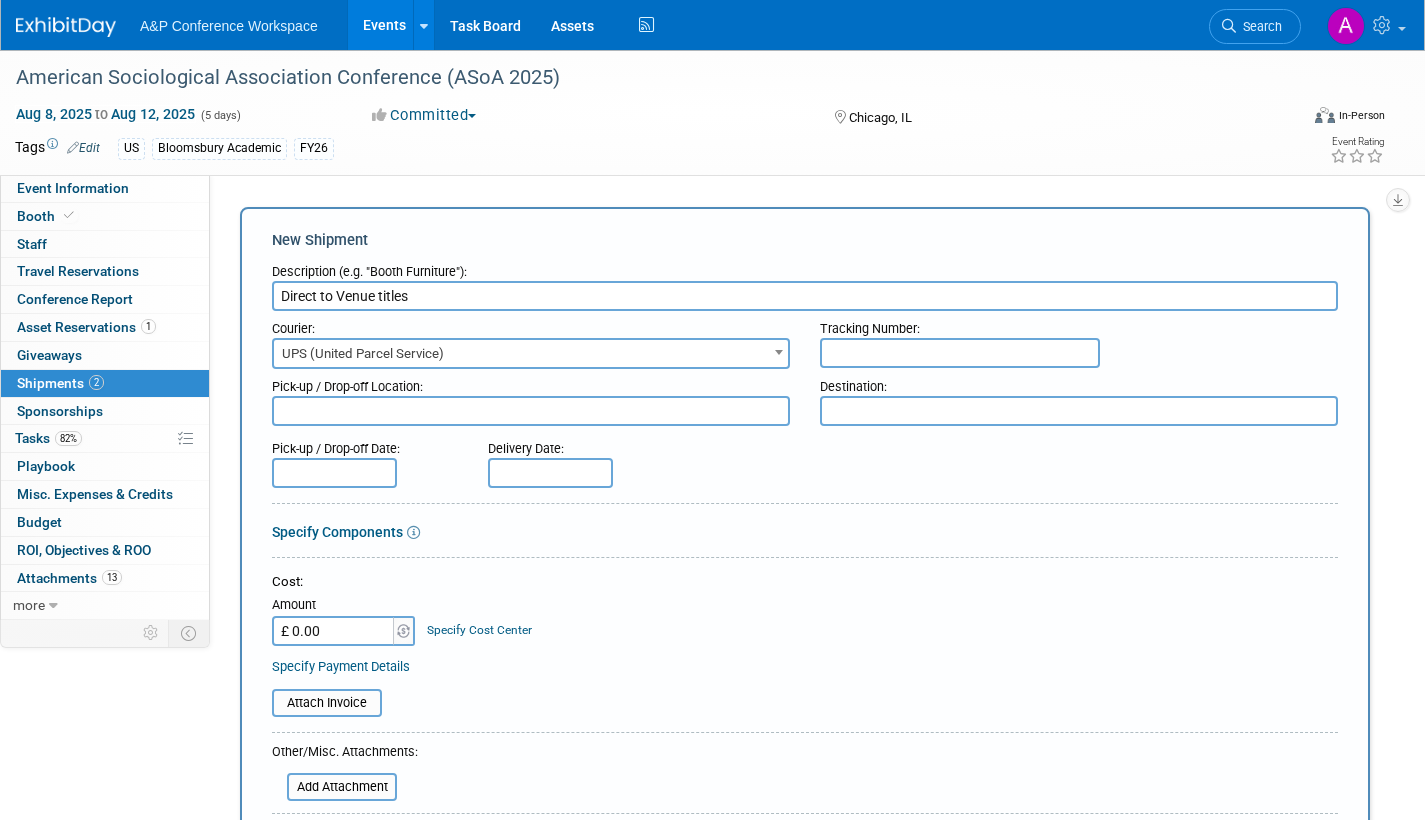 click at bounding box center (960, 353) 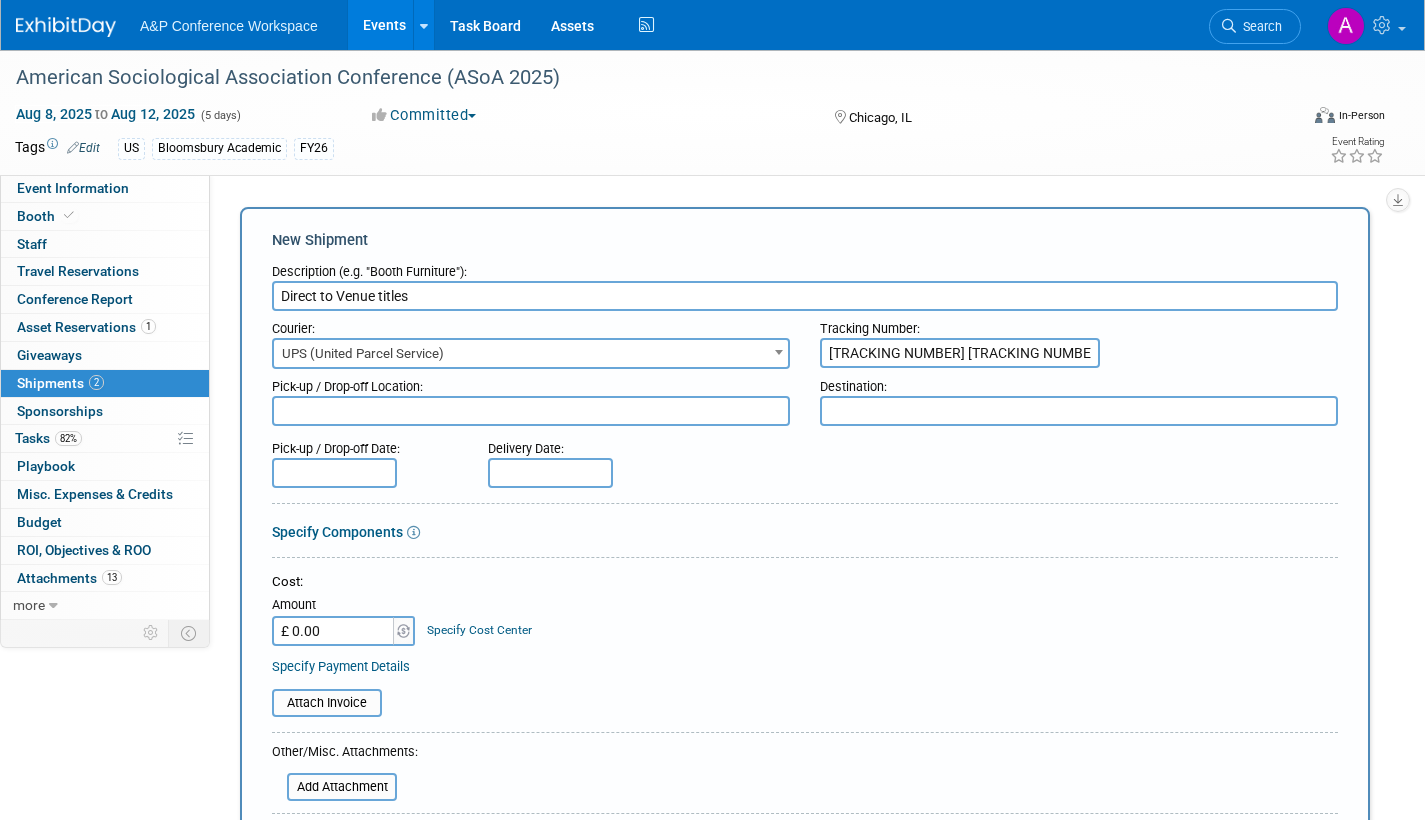 scroll, scrollTop: 0, scrollLeft: 462, axis: horizontal 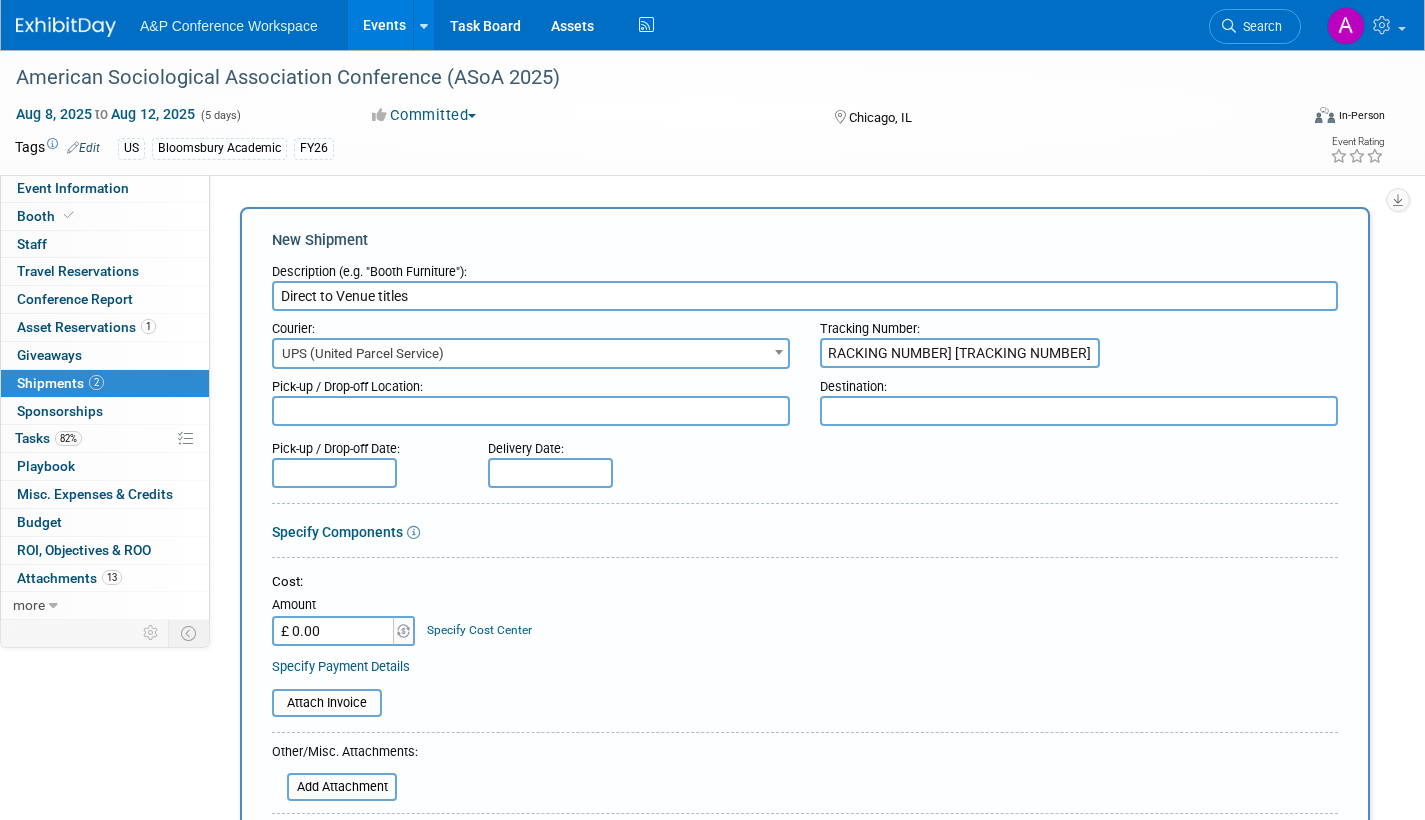 type on "[TRACKING NUMBER] [TRACKING NUMBER] [TRACKING NUMBER] [TRACKING NUMBER] [TRACKING NUMBER]" 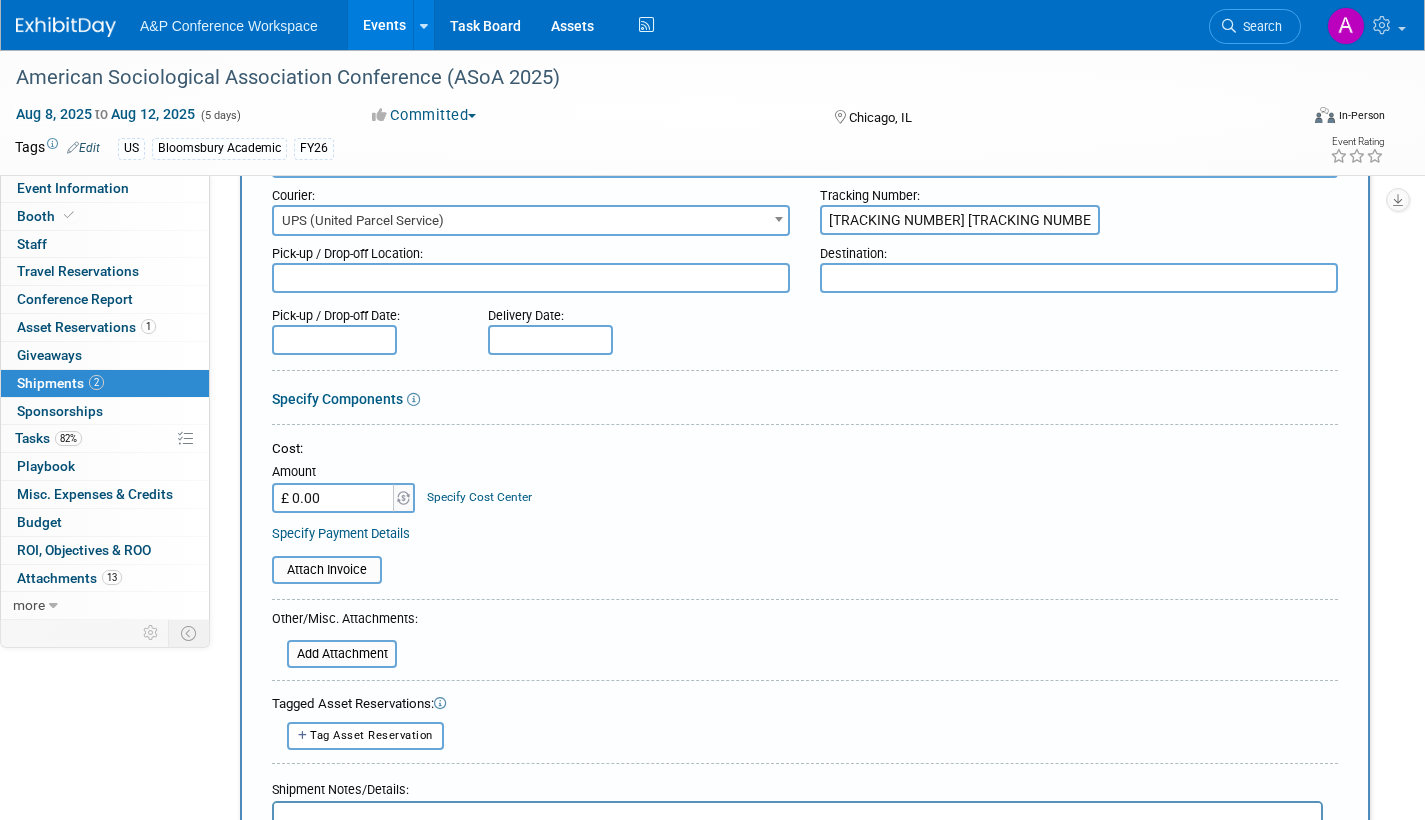 scroll, scrollTop: 400, scrollLeft: 0, axis: vertical 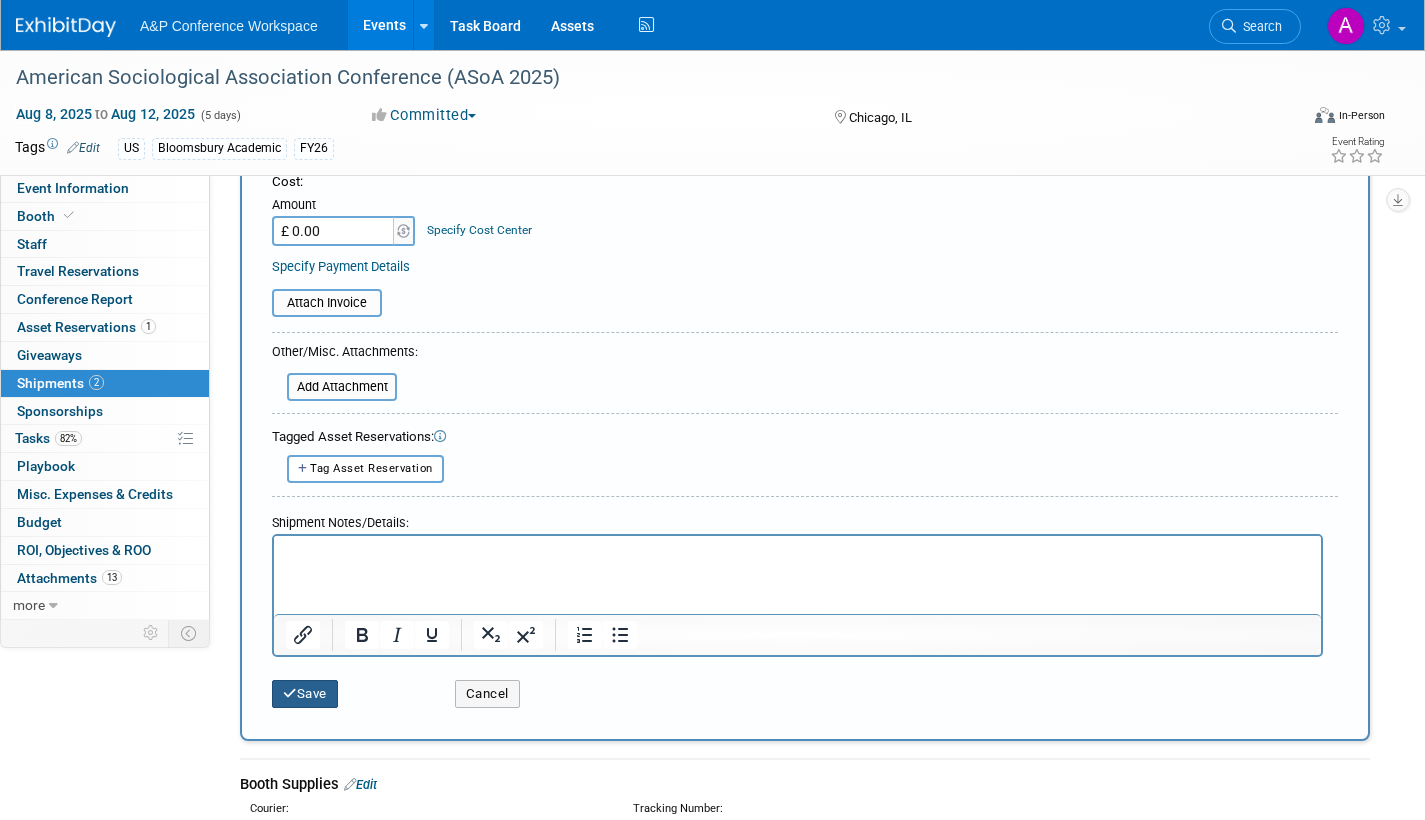 click on "Save" at bounding box center [305, 694] 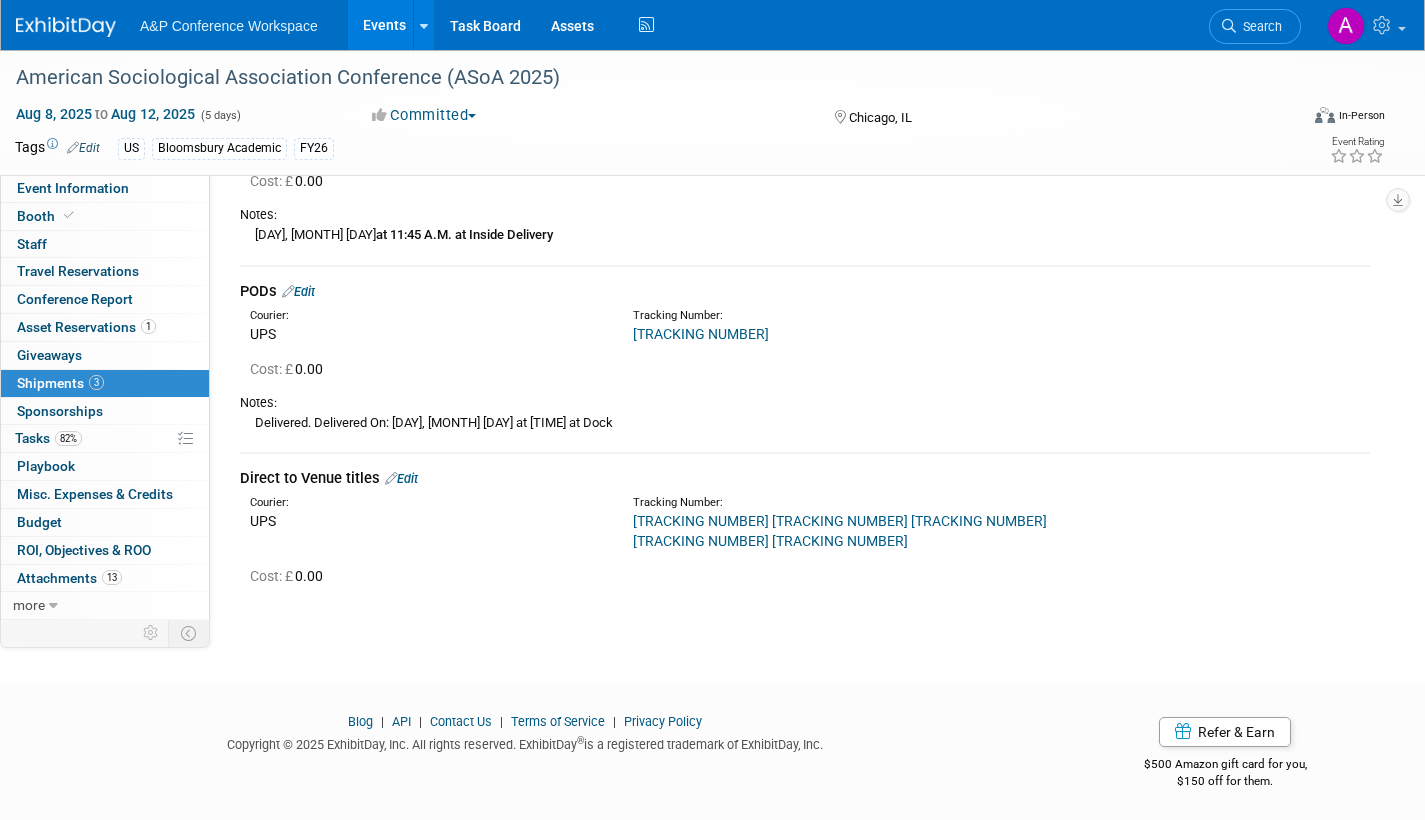 scroll, scrollTop: 182, scrollLeft: 0, axis: vertical 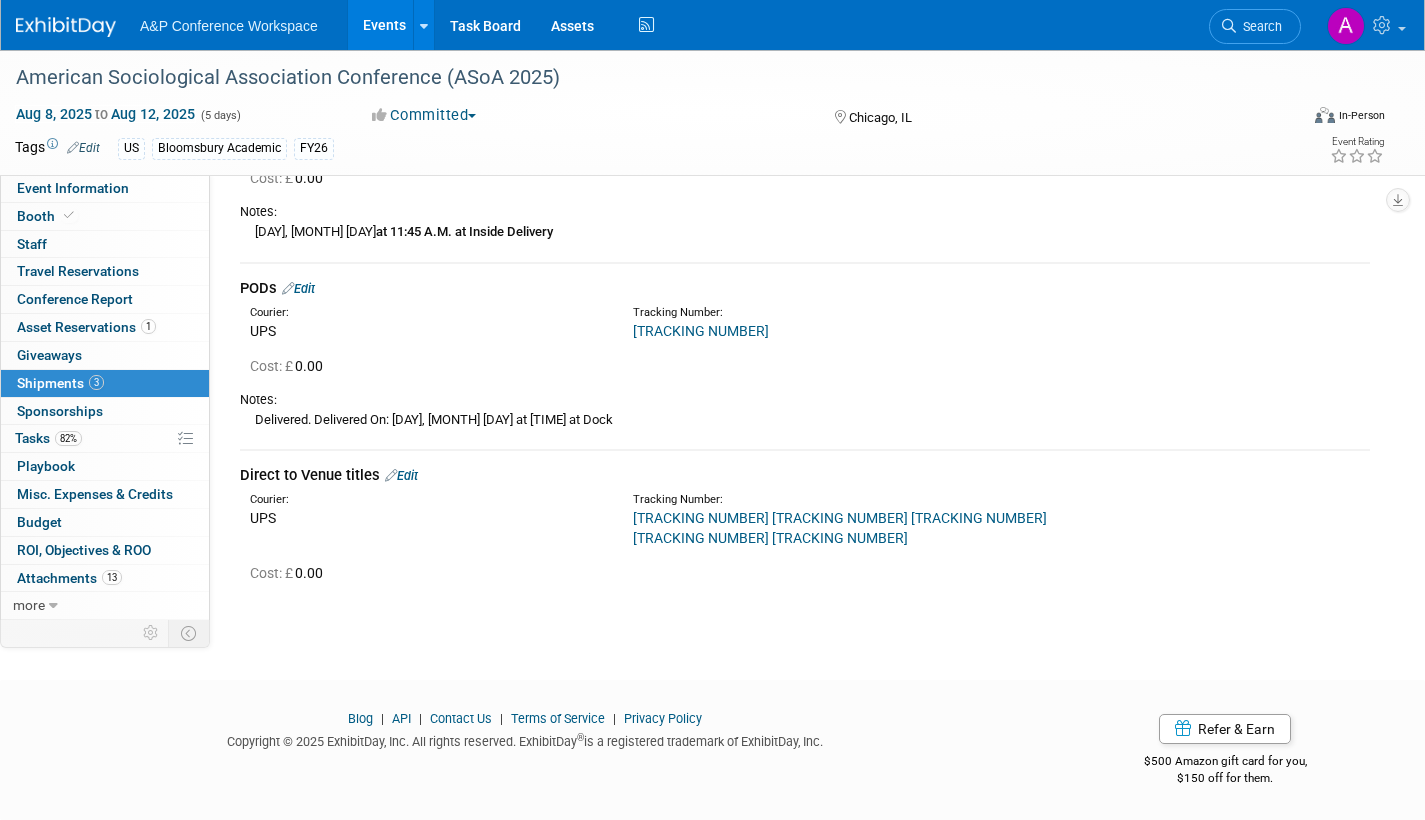 click on "Edit" at bounding box center (401, 475) 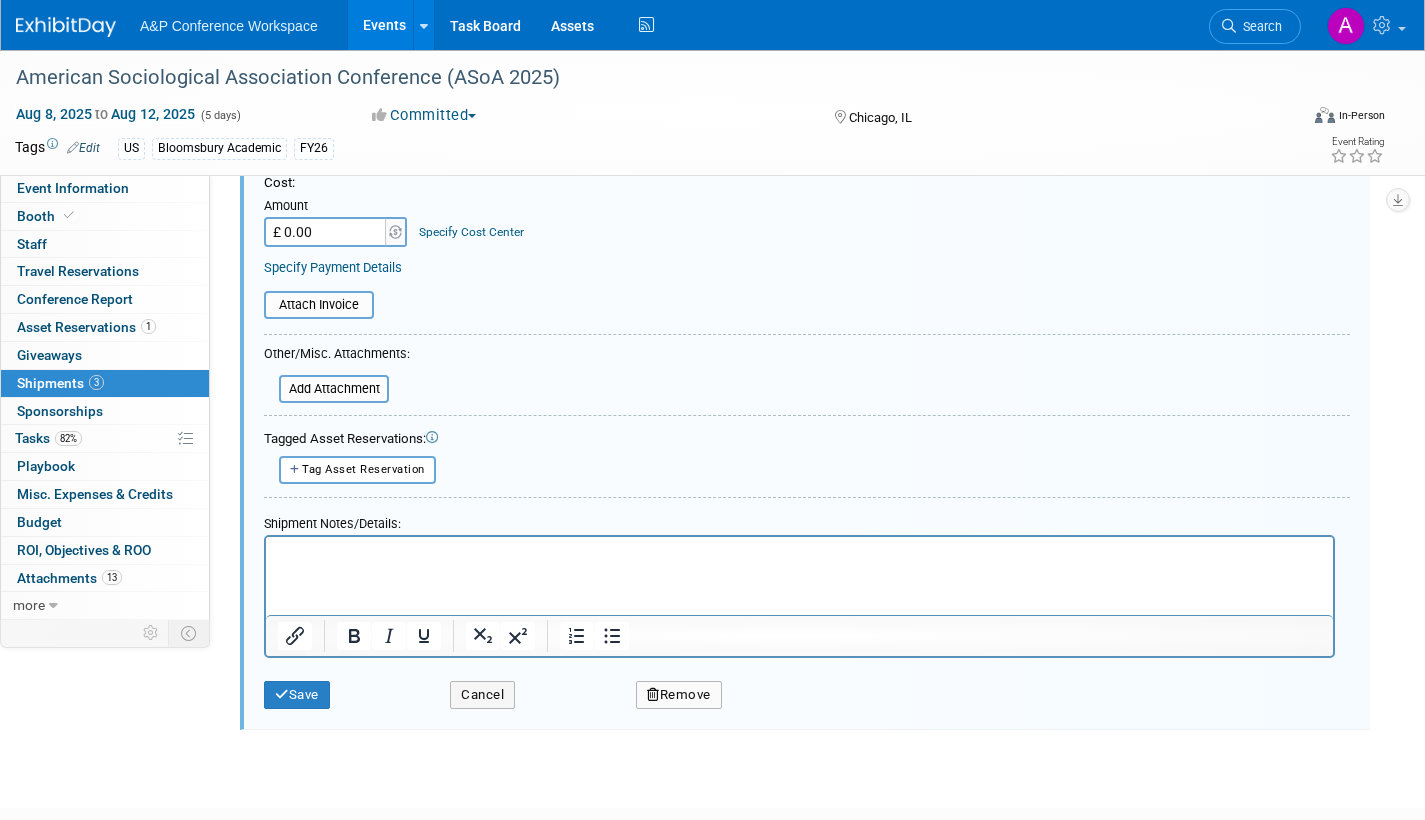 scroll, scrollTop: 805, scrollLeft: 0, axis: vertical 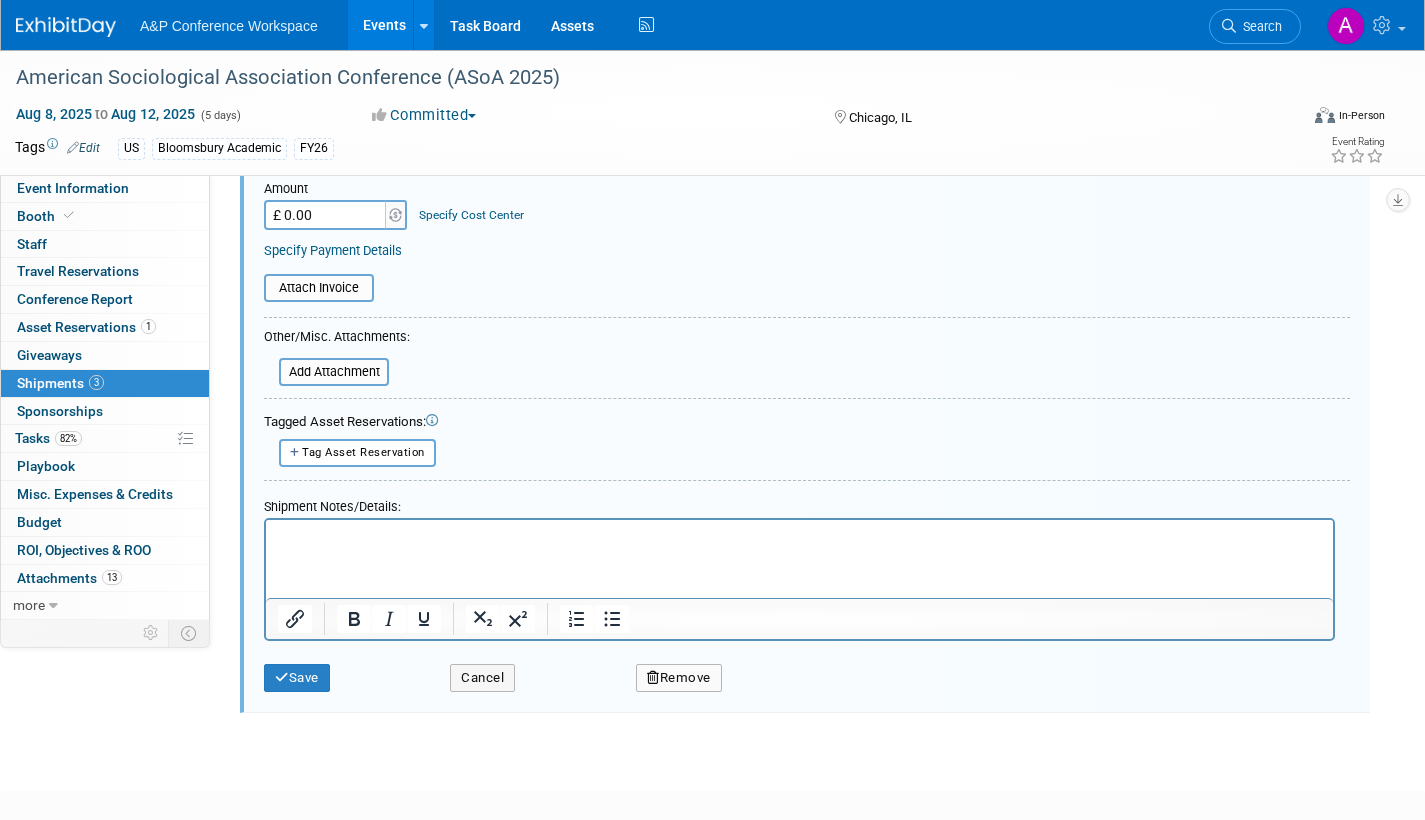 click at bounding box center (799, 533) 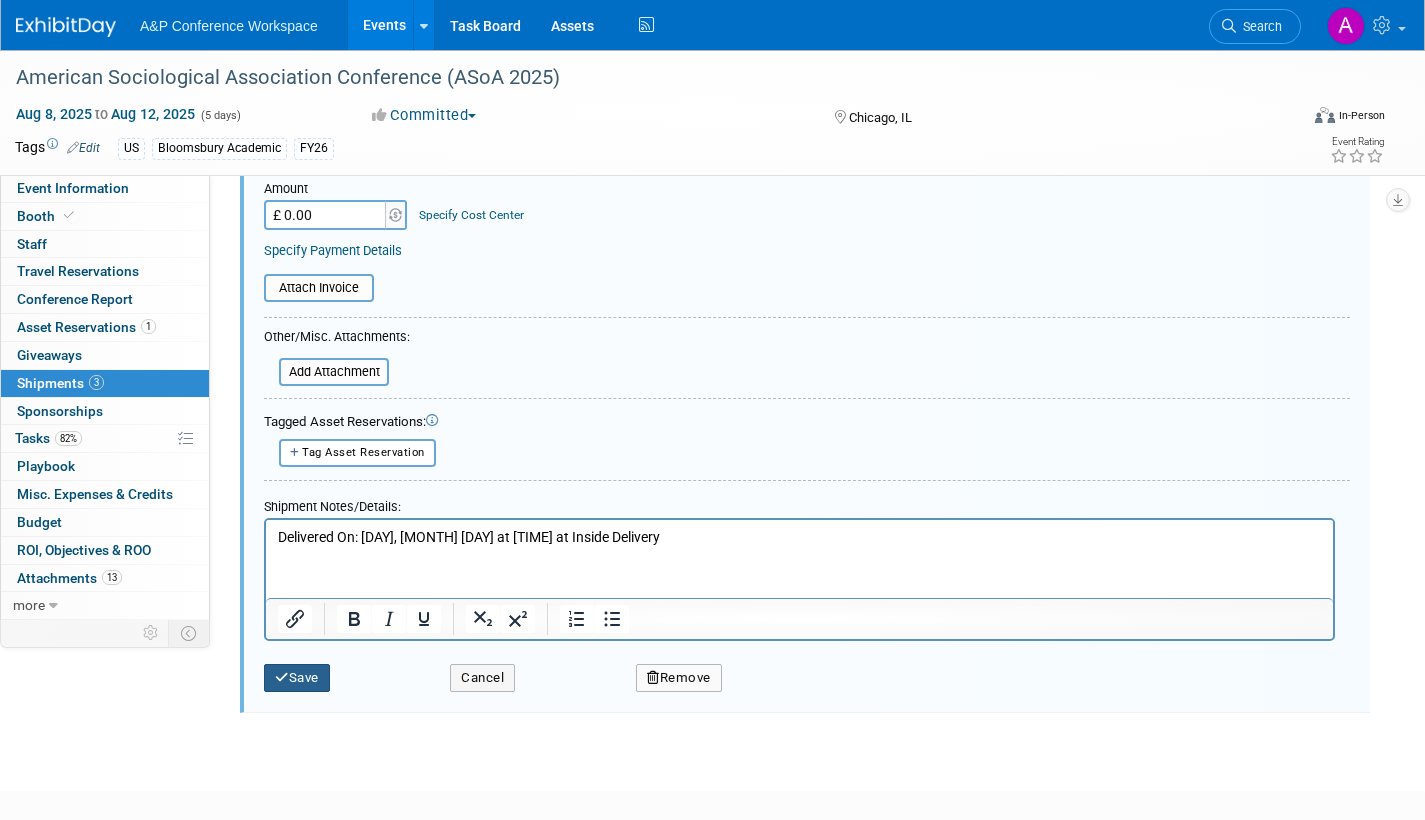 click on "Save" at bounding box center (297, 678) 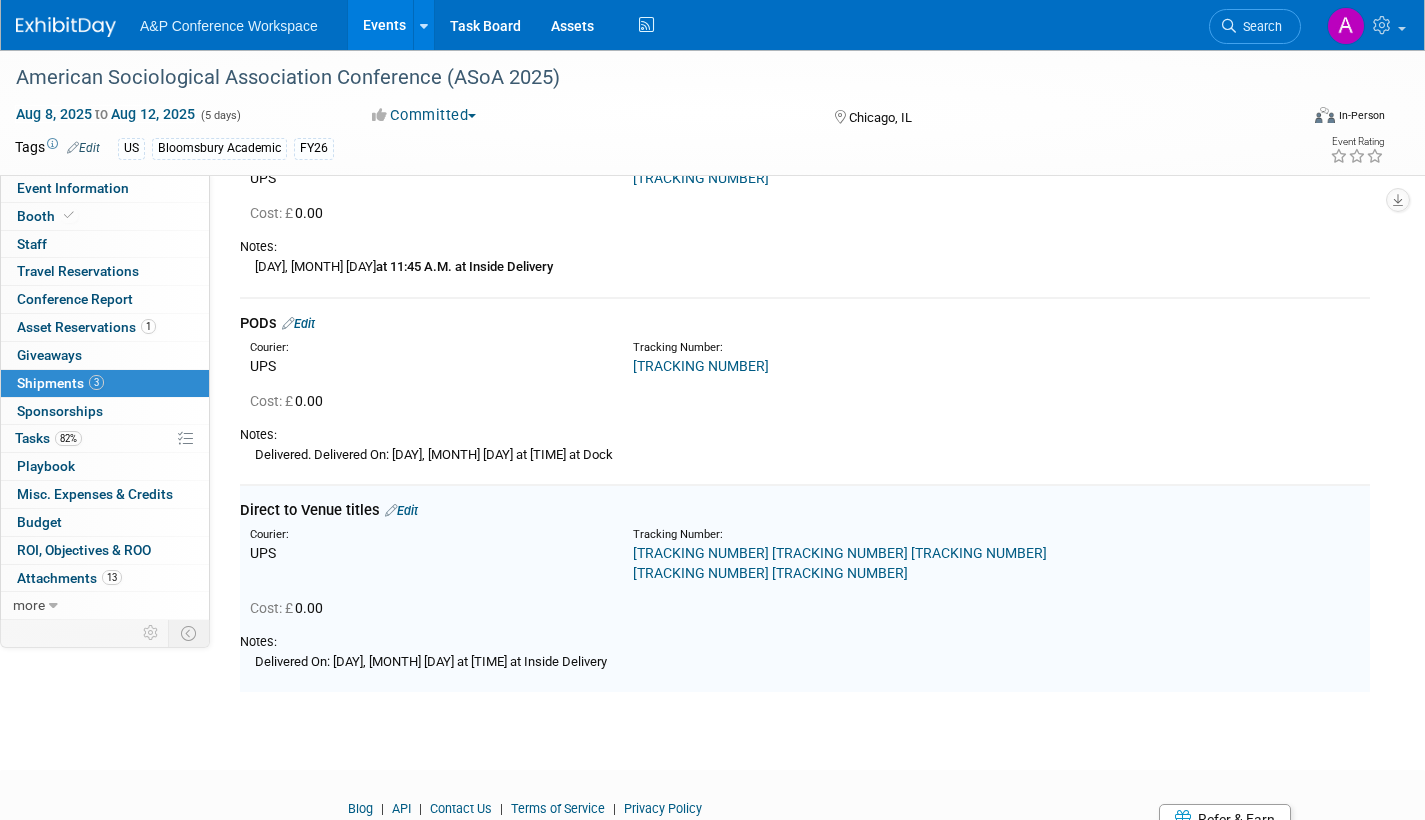 scroll, scrollTop: 0, scrollLeft: 0, axis: both 